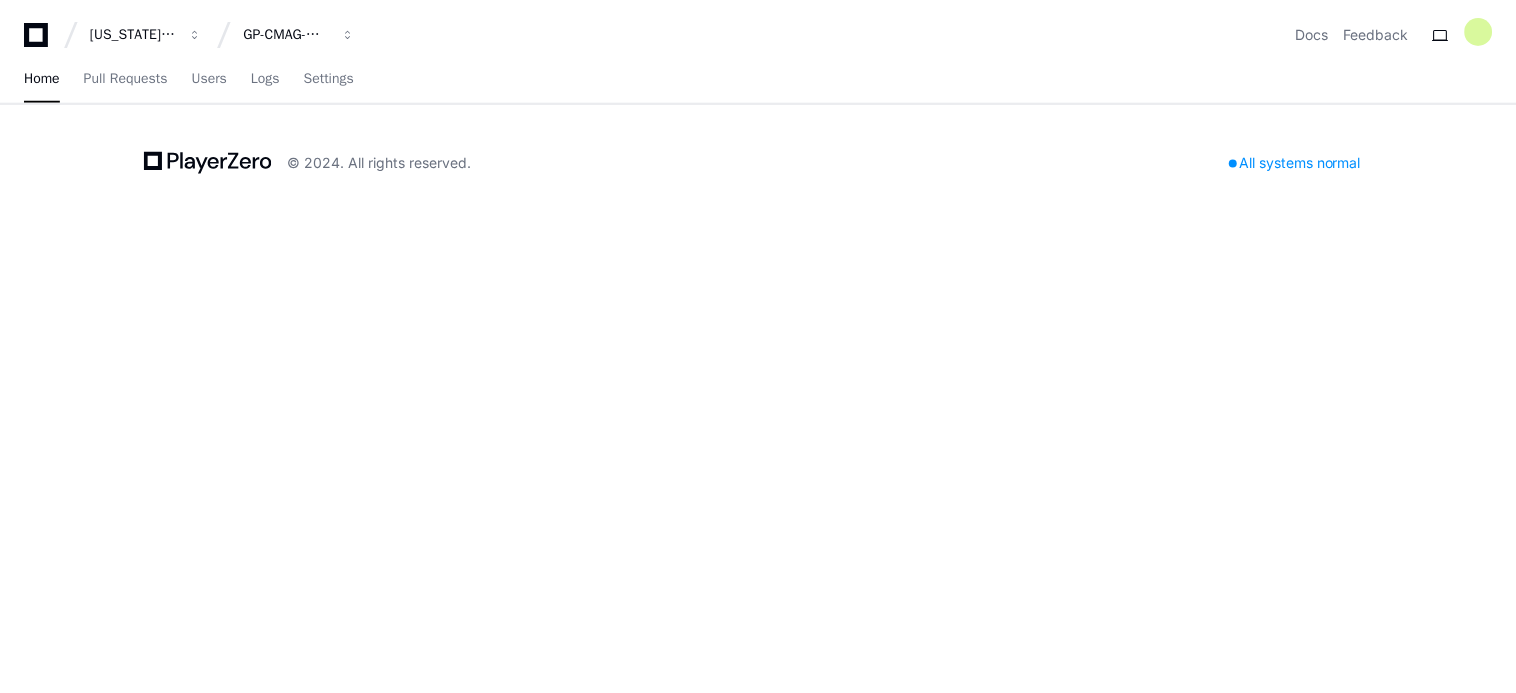 scroll, scrollTop: 0, scrollLeft: 0, axis: both 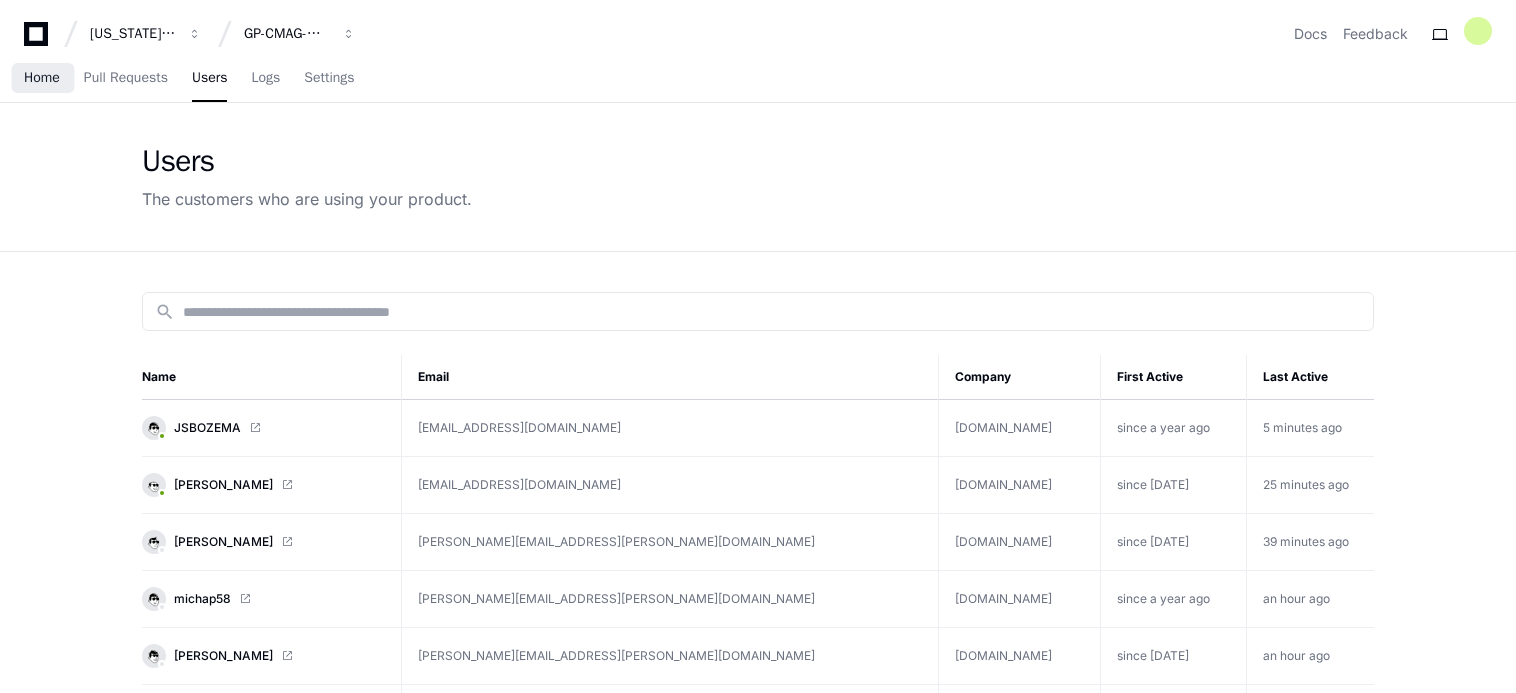 click on "Home" at bounding box center [42, 78] 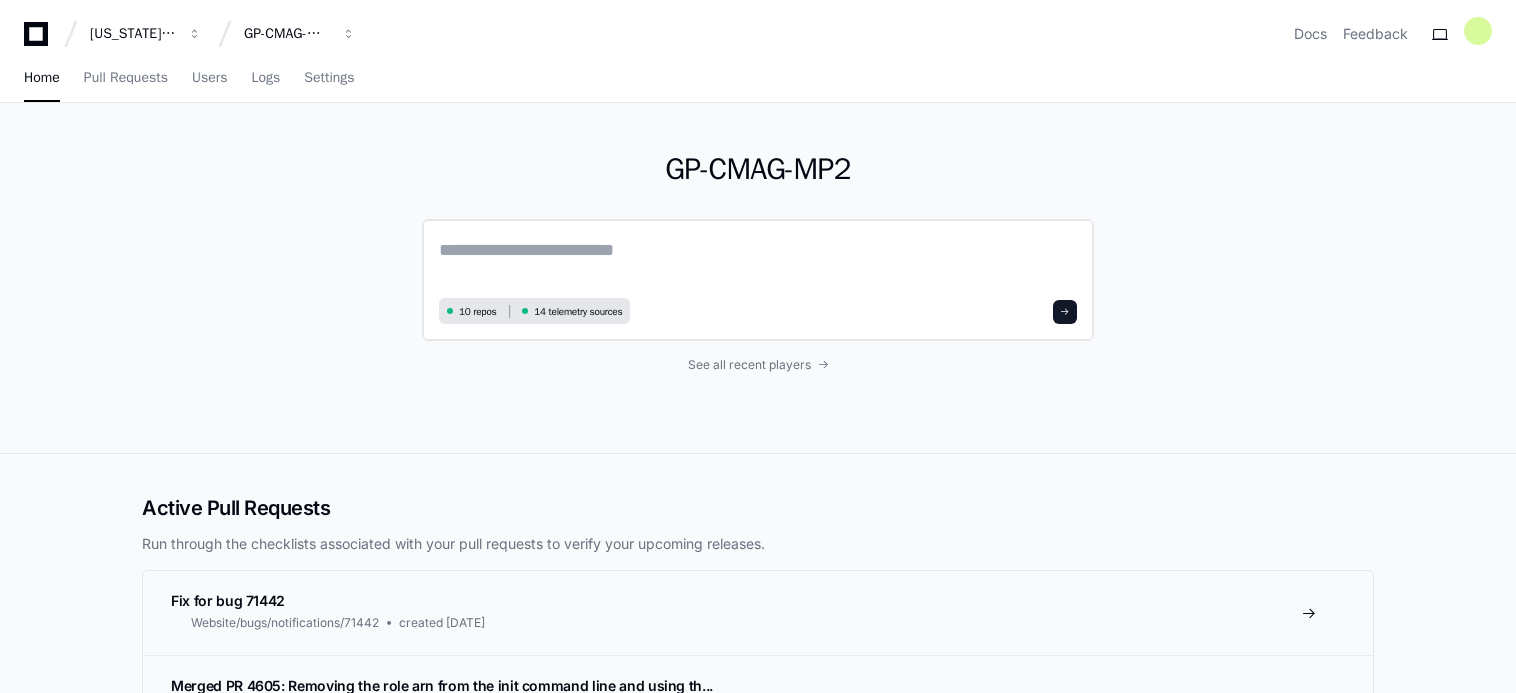 click 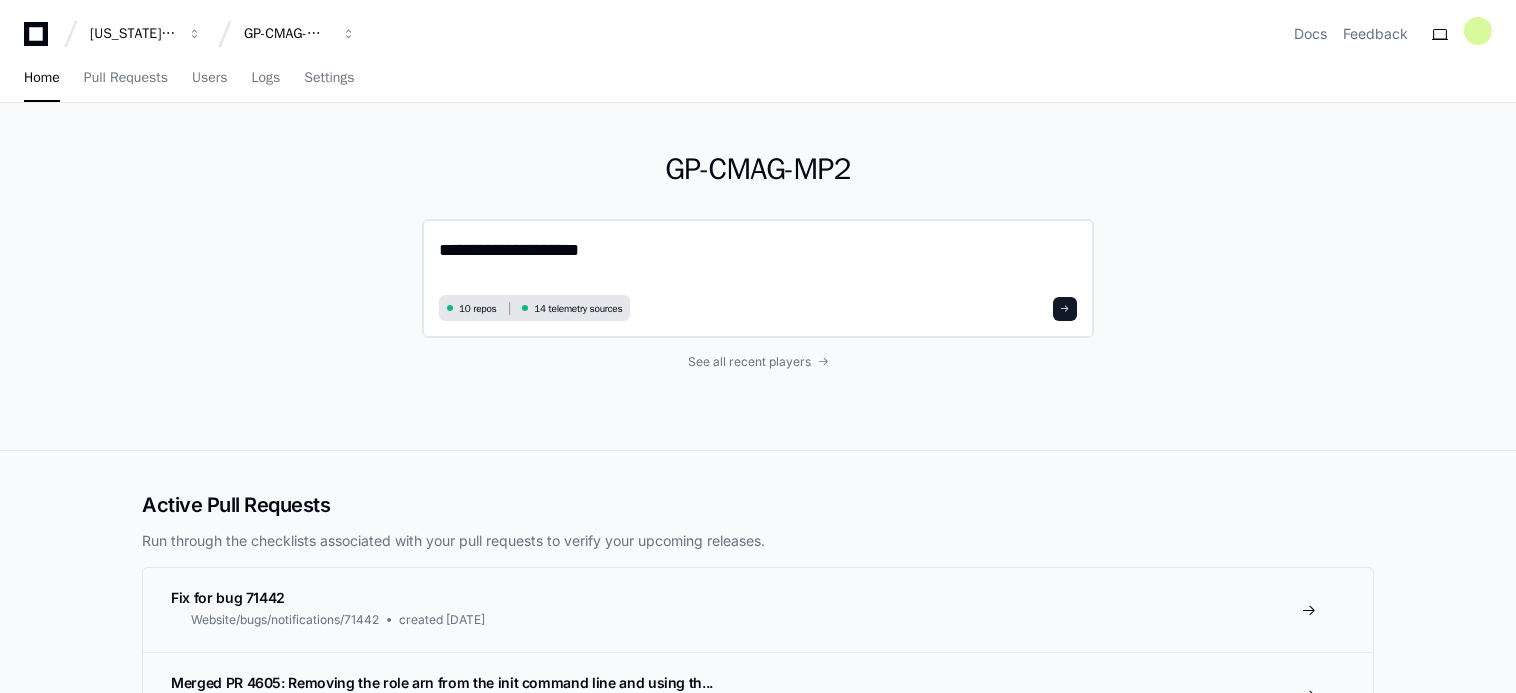 click on "**********" 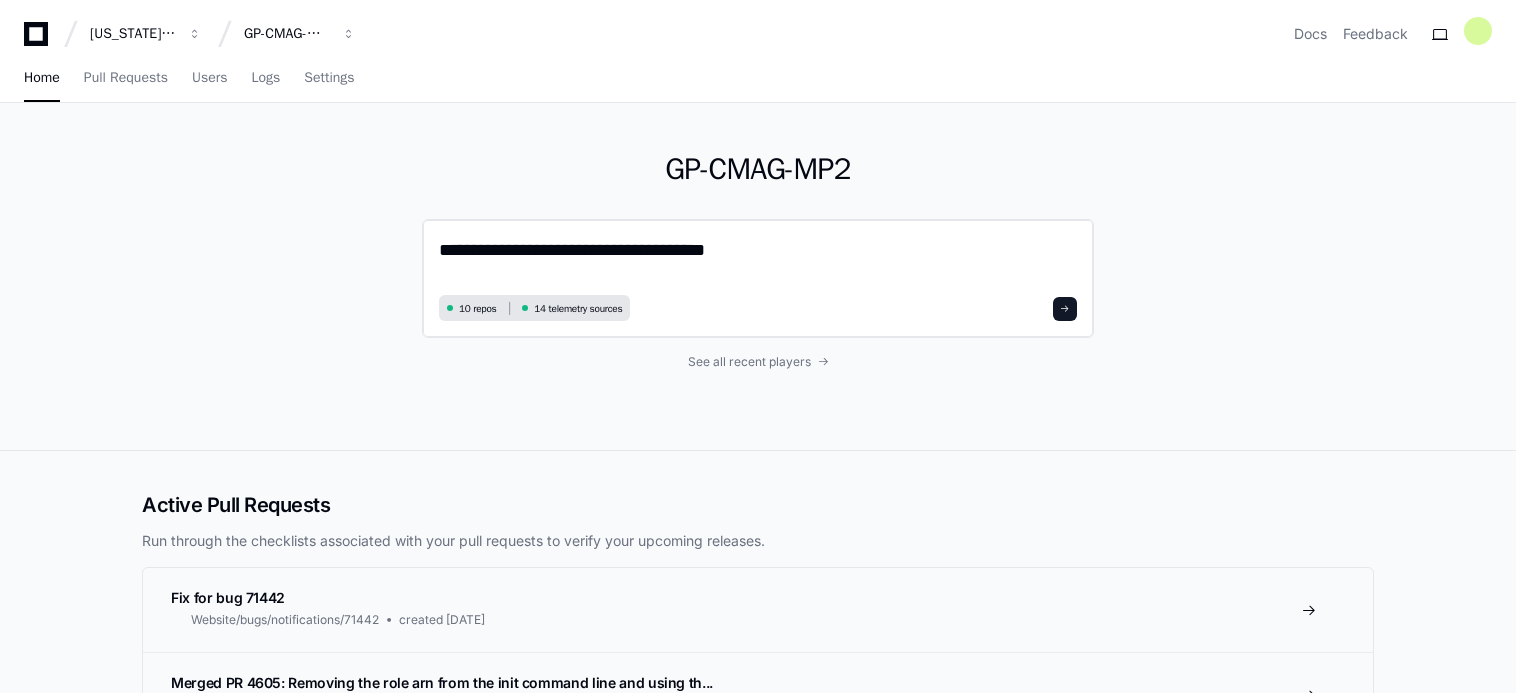 click on "**********" 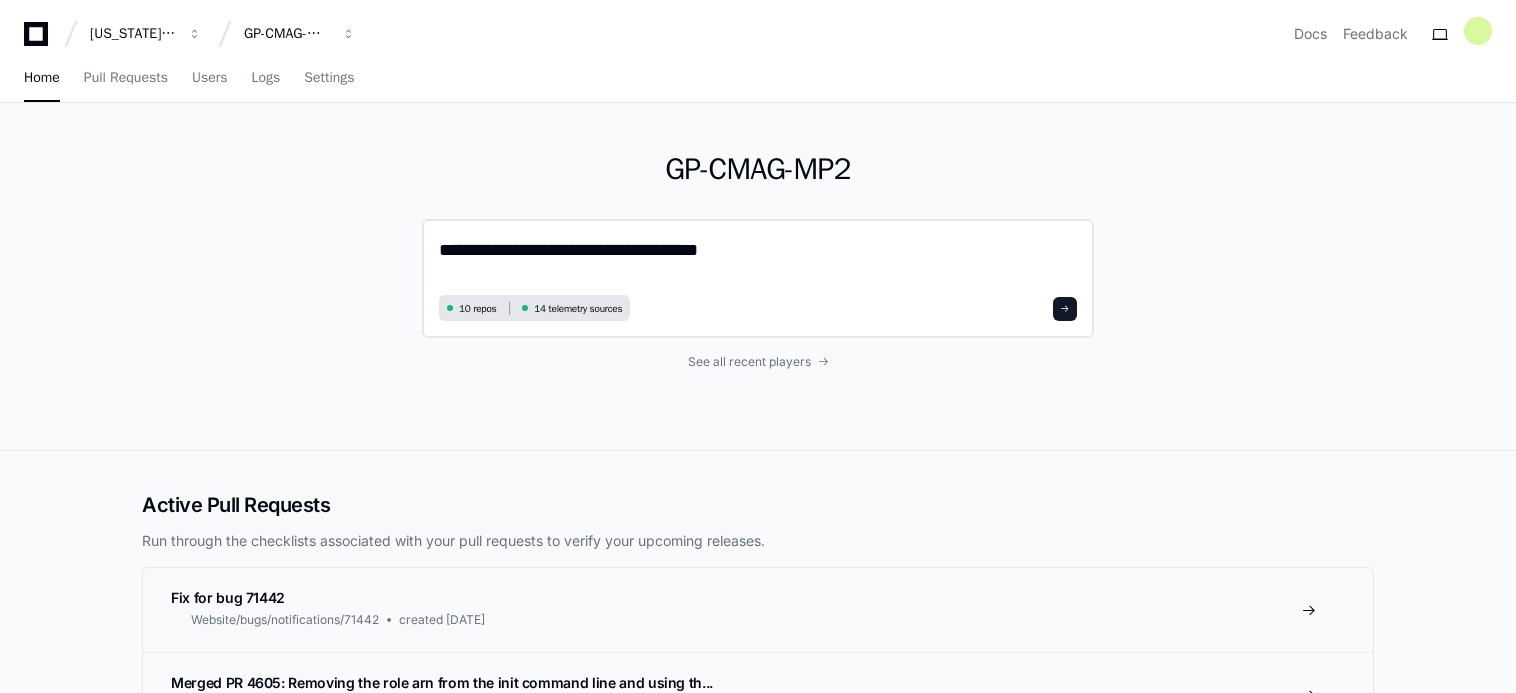 click on "**********" 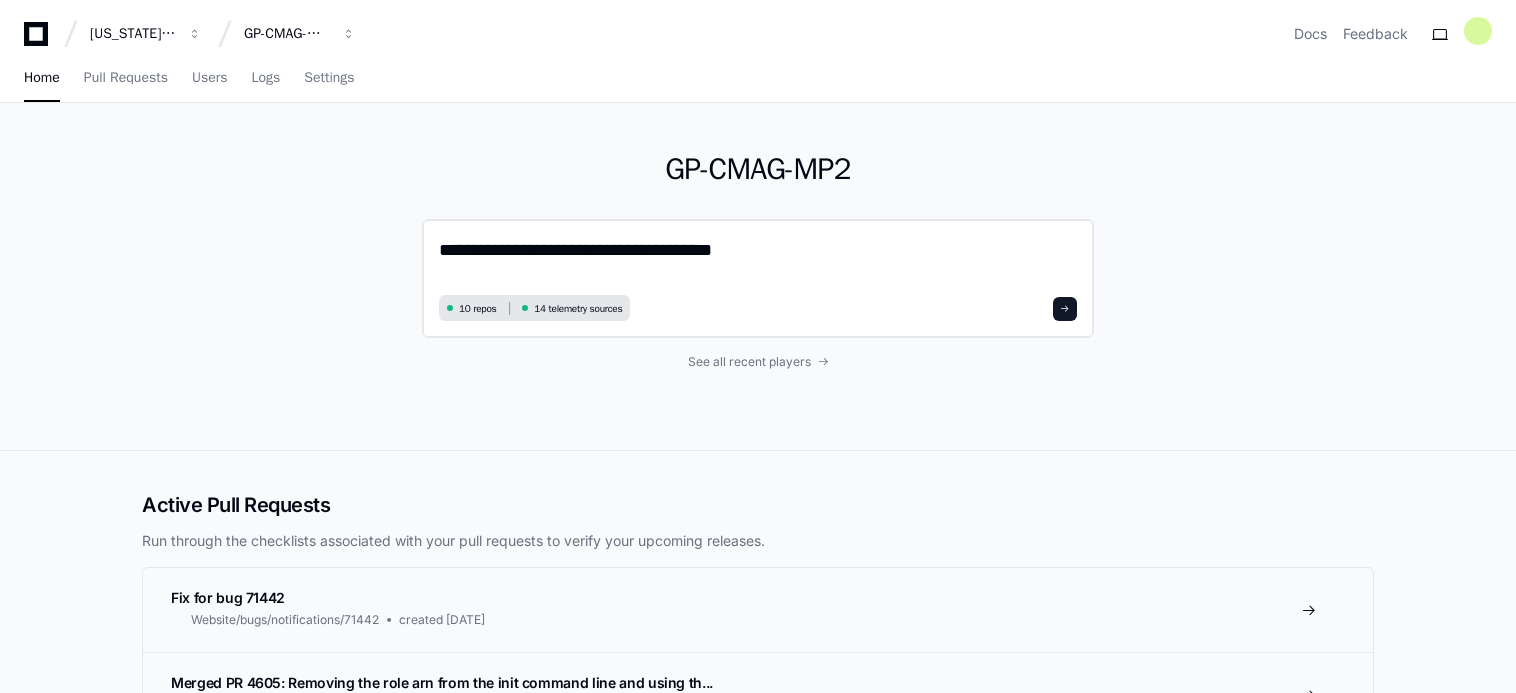 click on "**********" 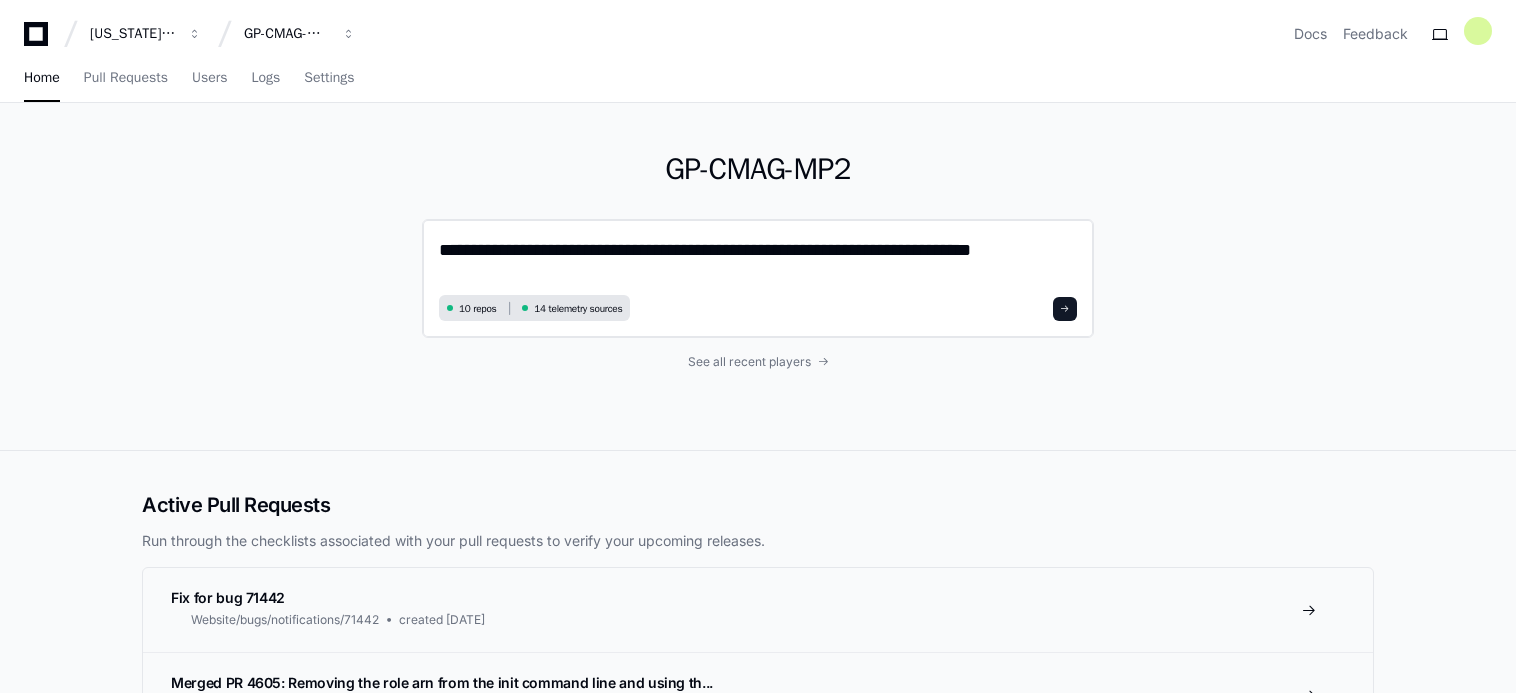 paste on "**********" 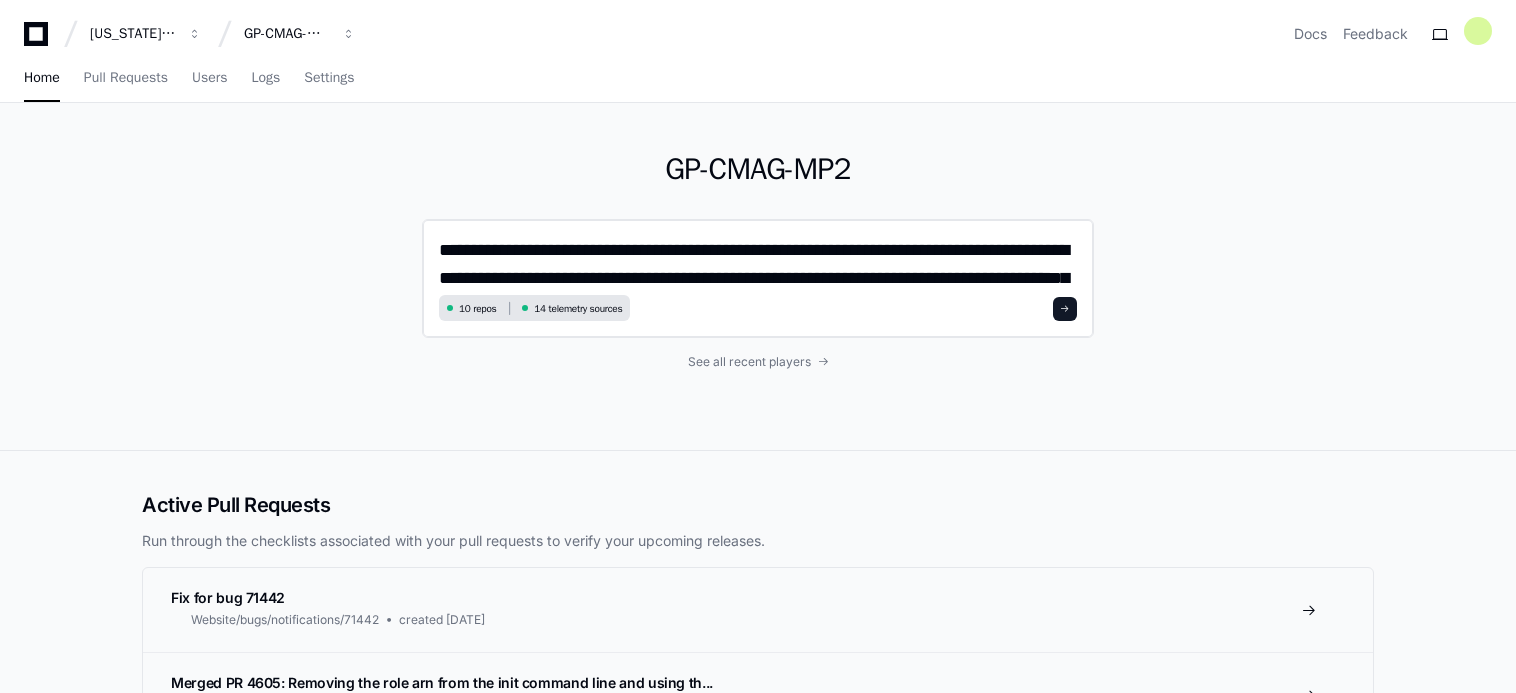 scroll, scrollTop: 0, scrollLeft: 0, axis: both 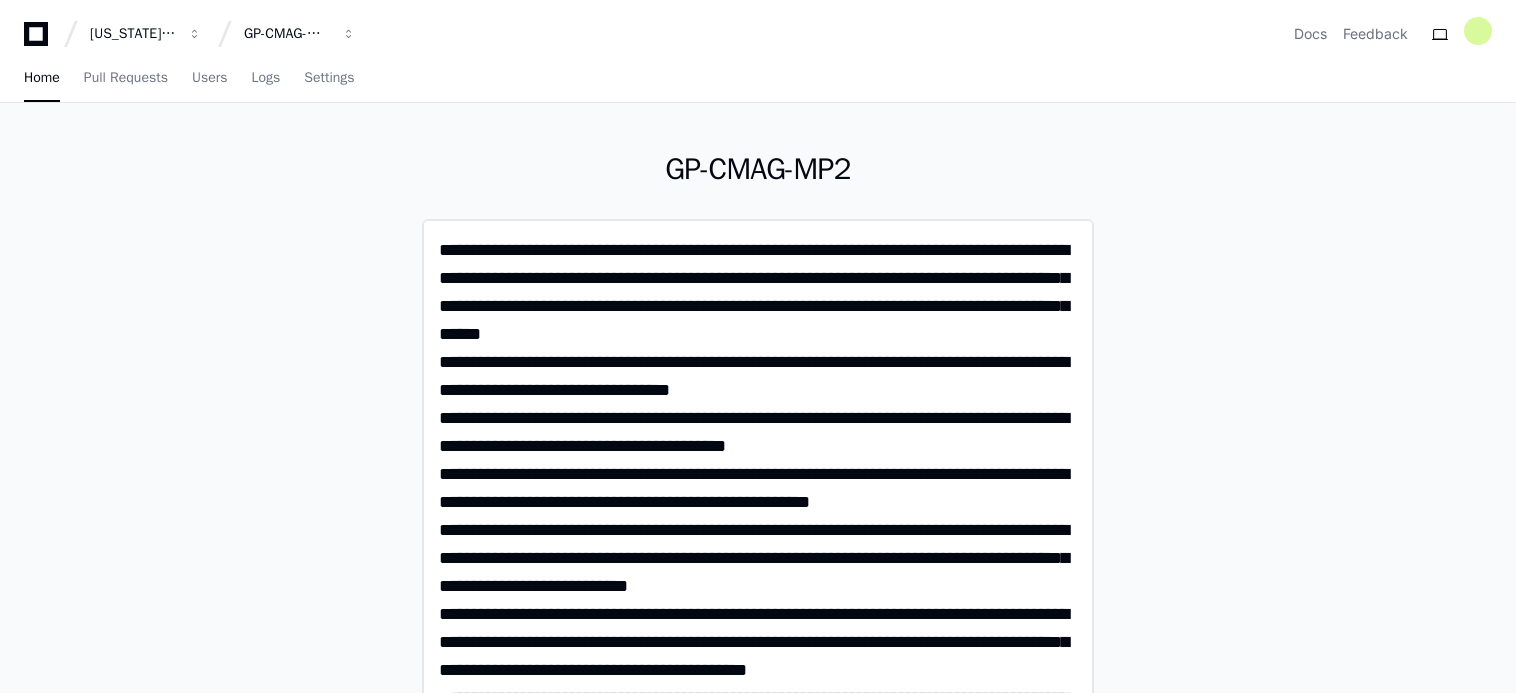 click 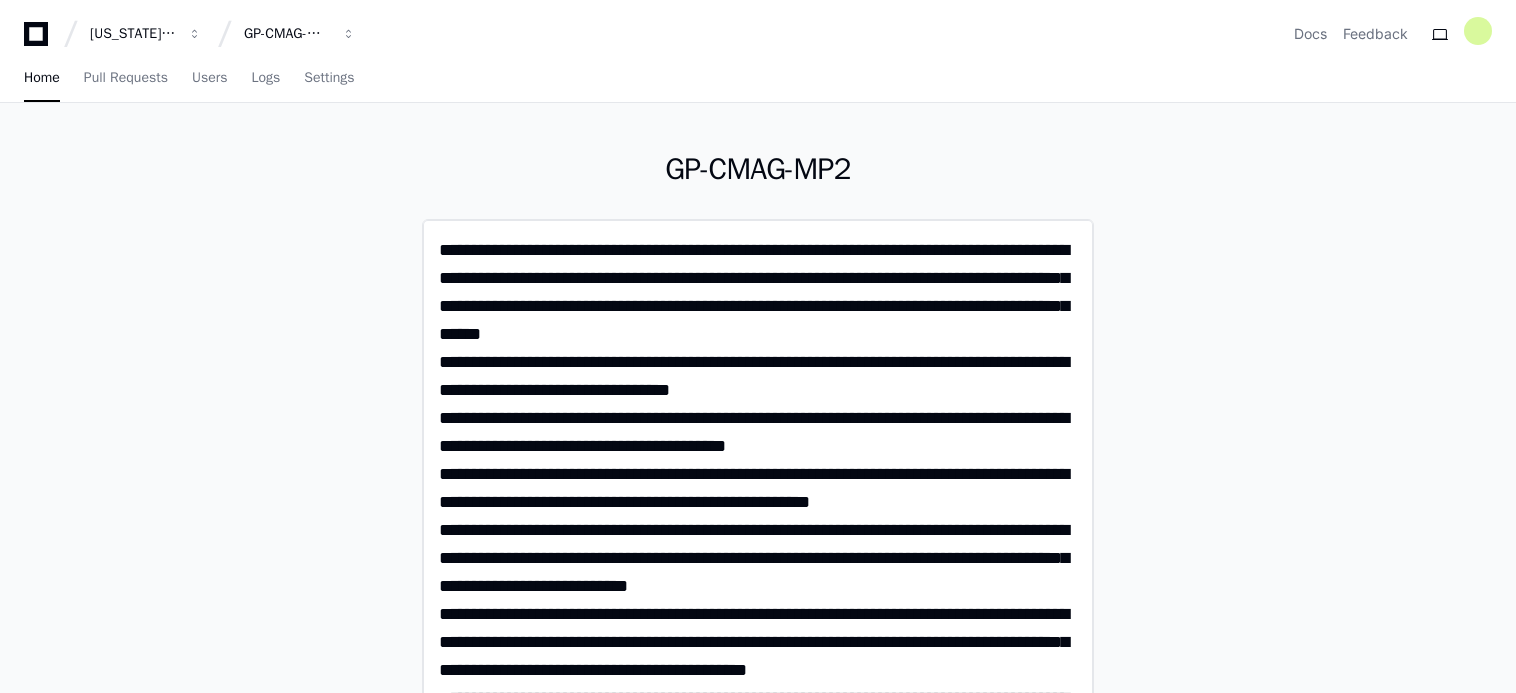 click 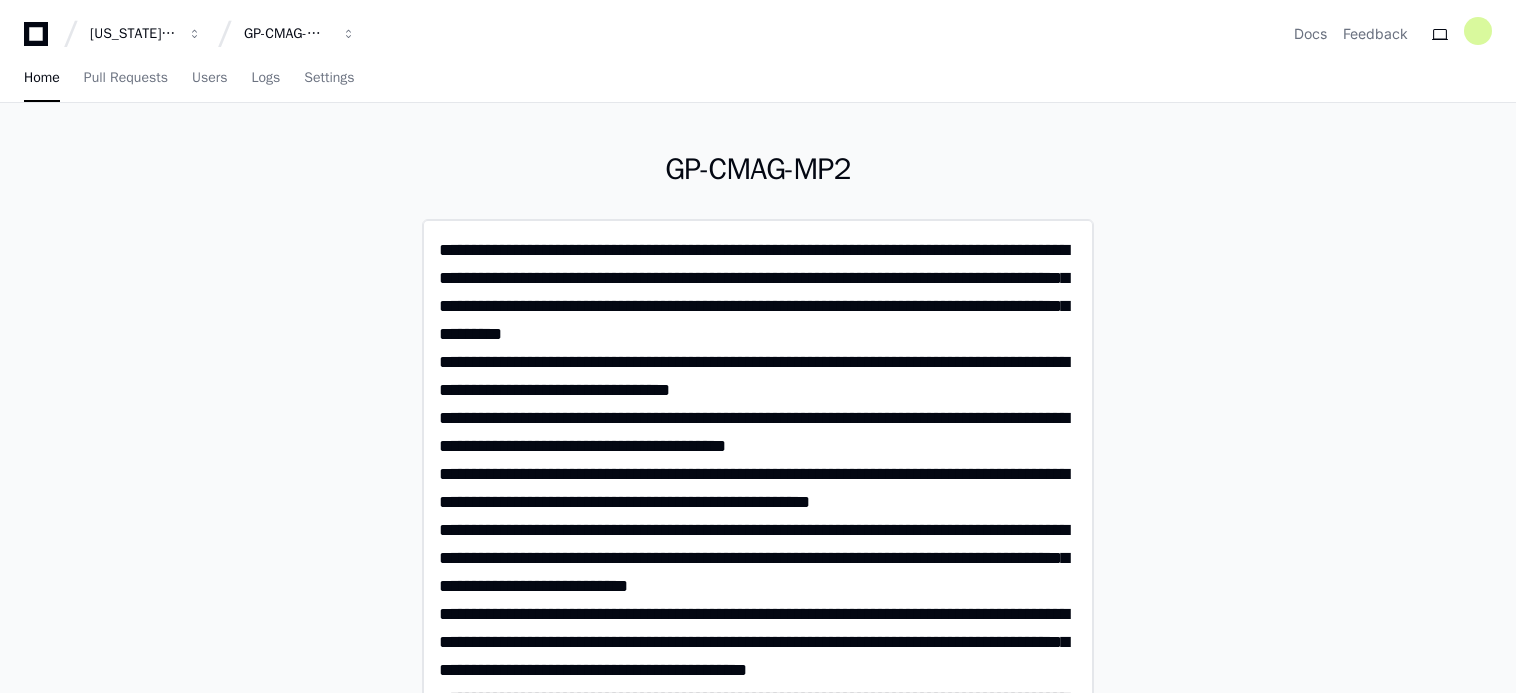 paste on "**********" 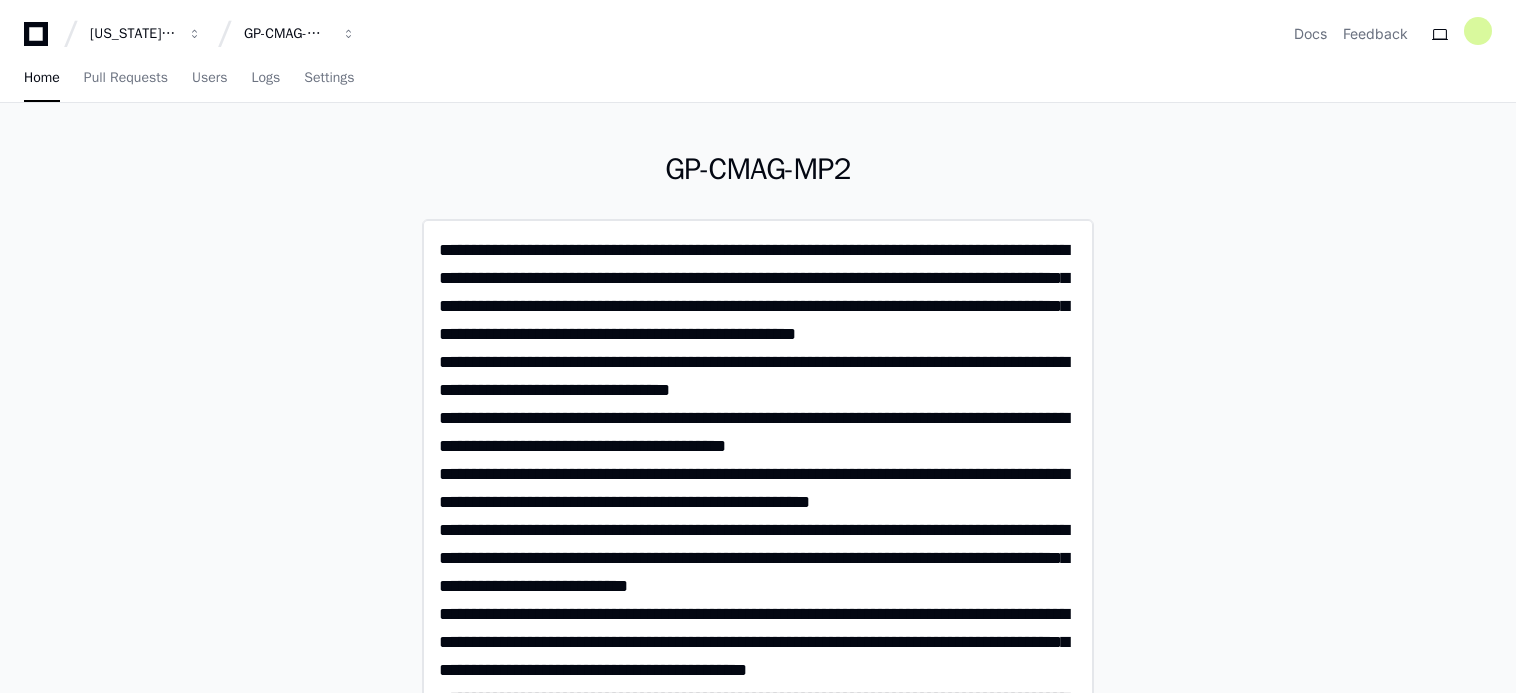 click 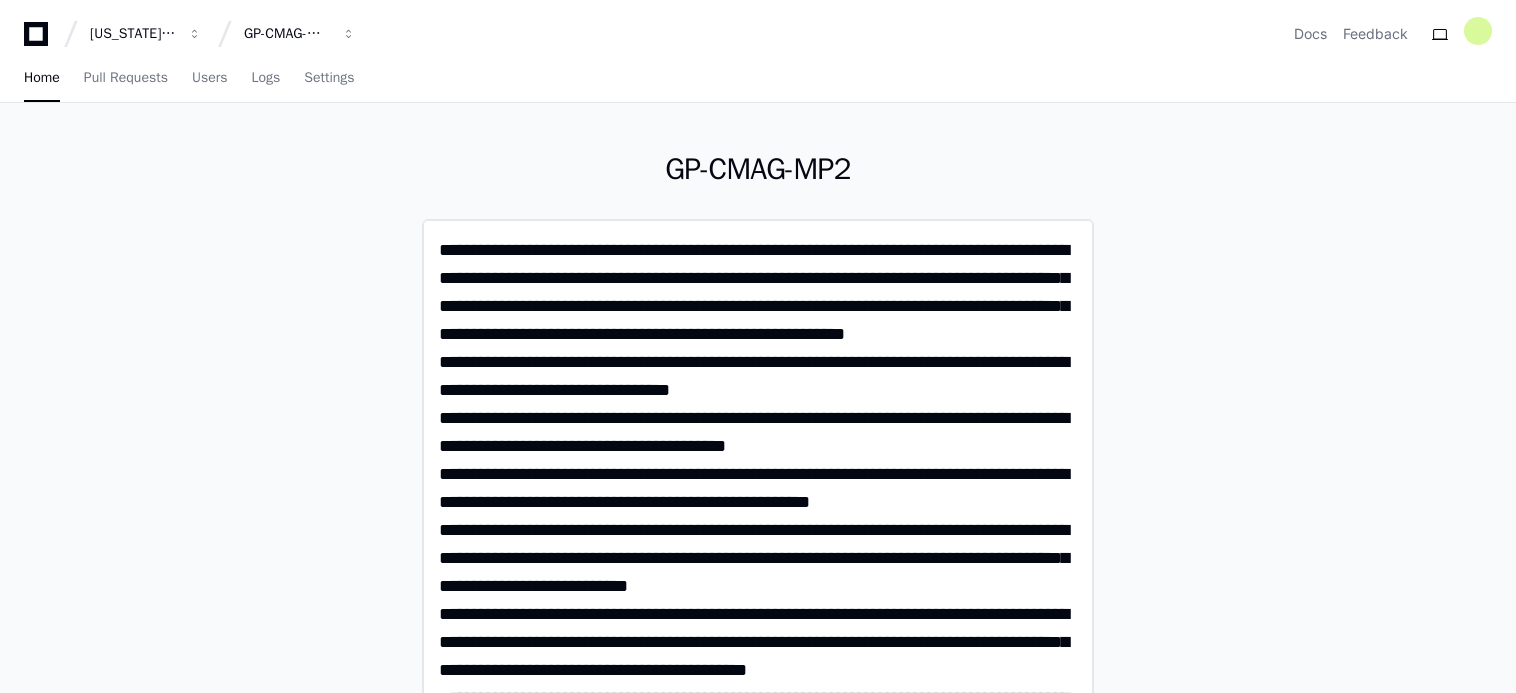 click 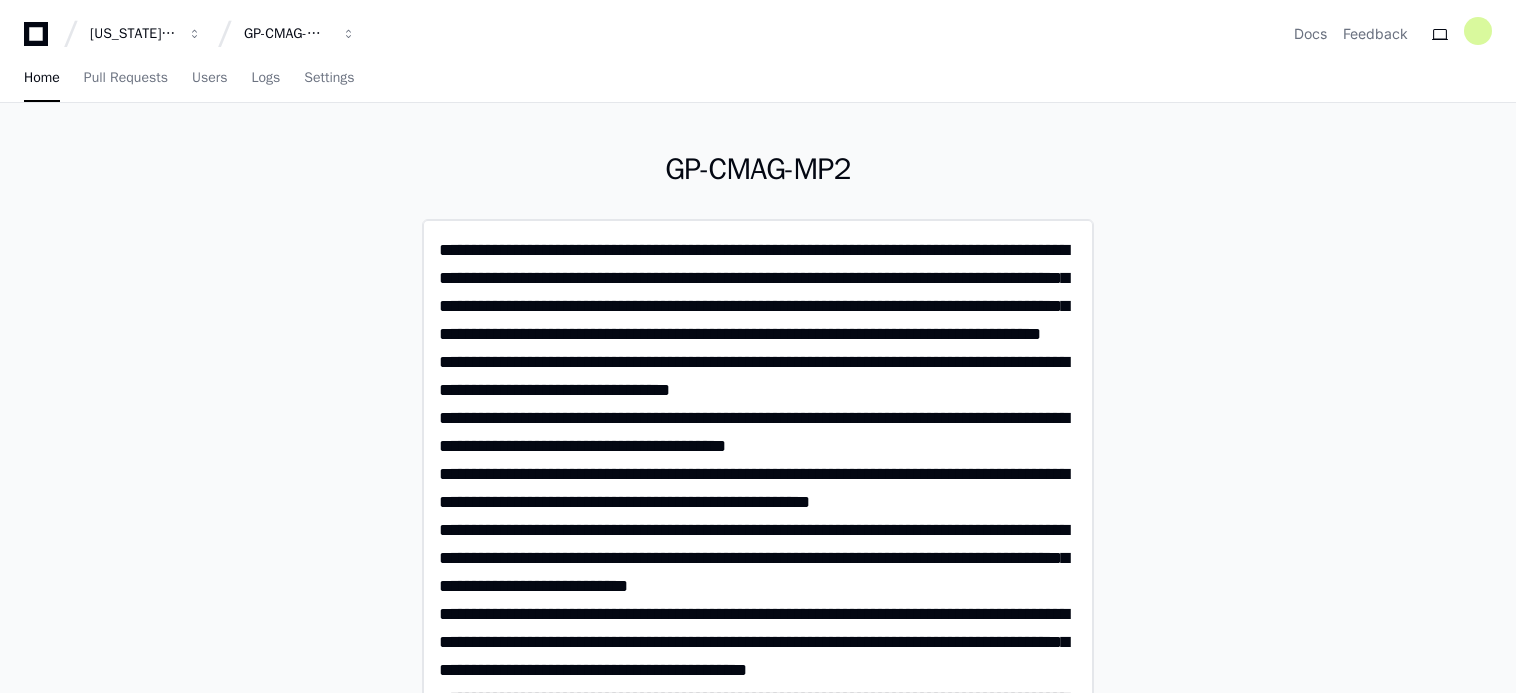 type on "**********" 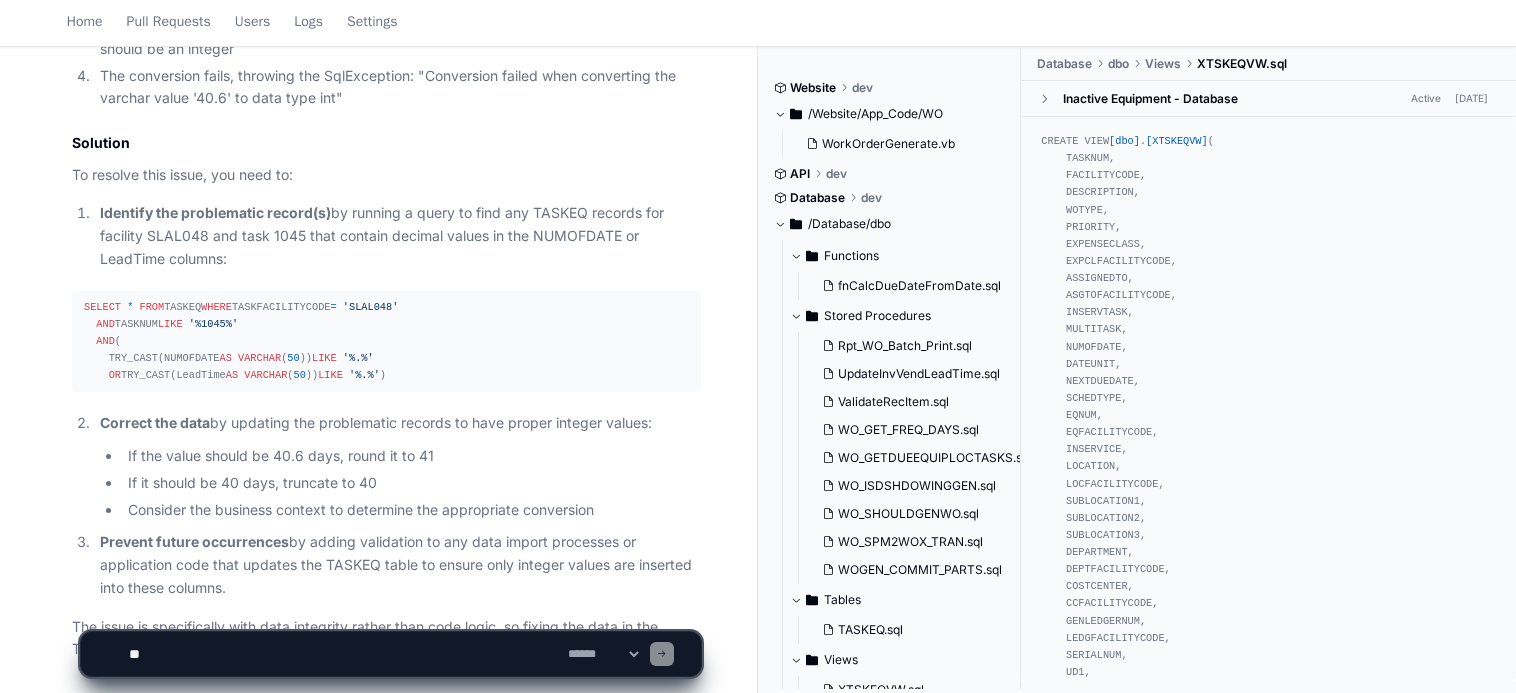 scroll, scrollTop: 3521, scrollLeft: 0, axis: vertical 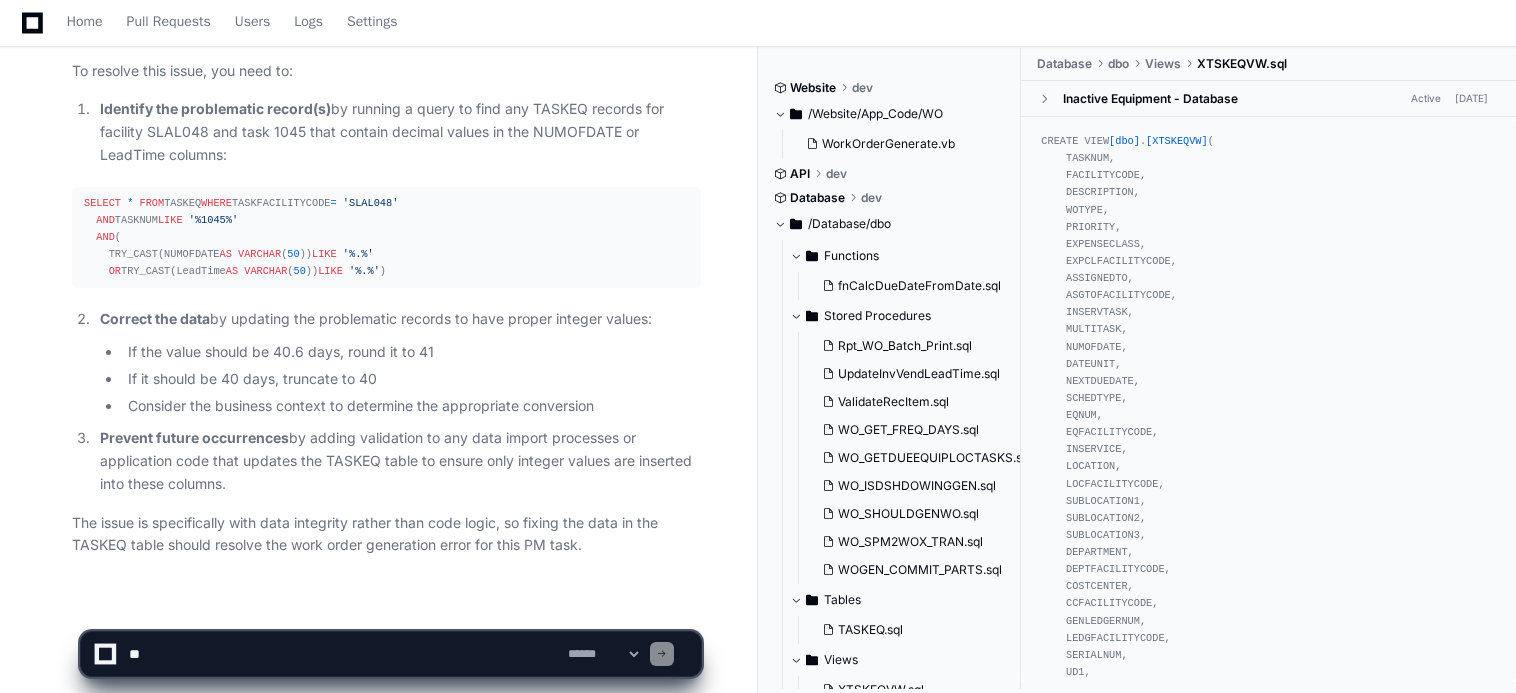 click 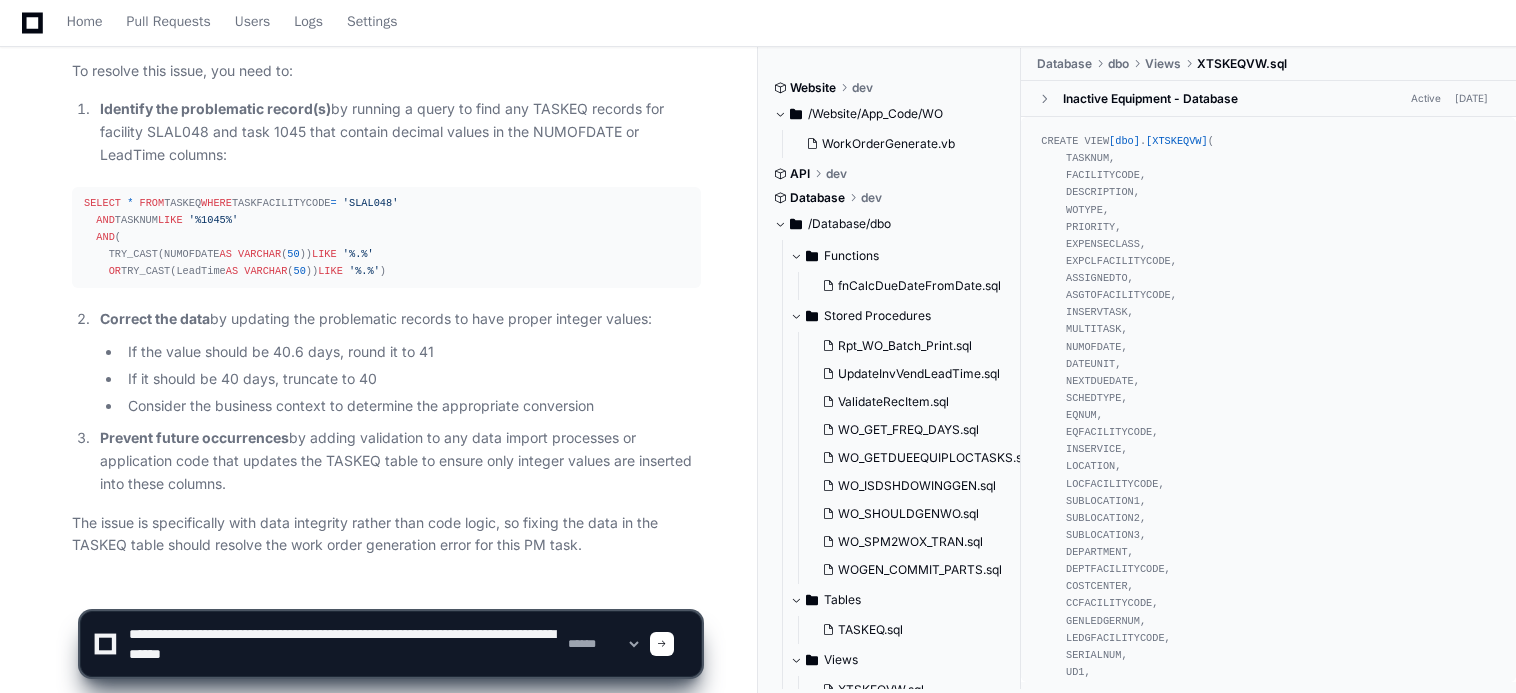 click 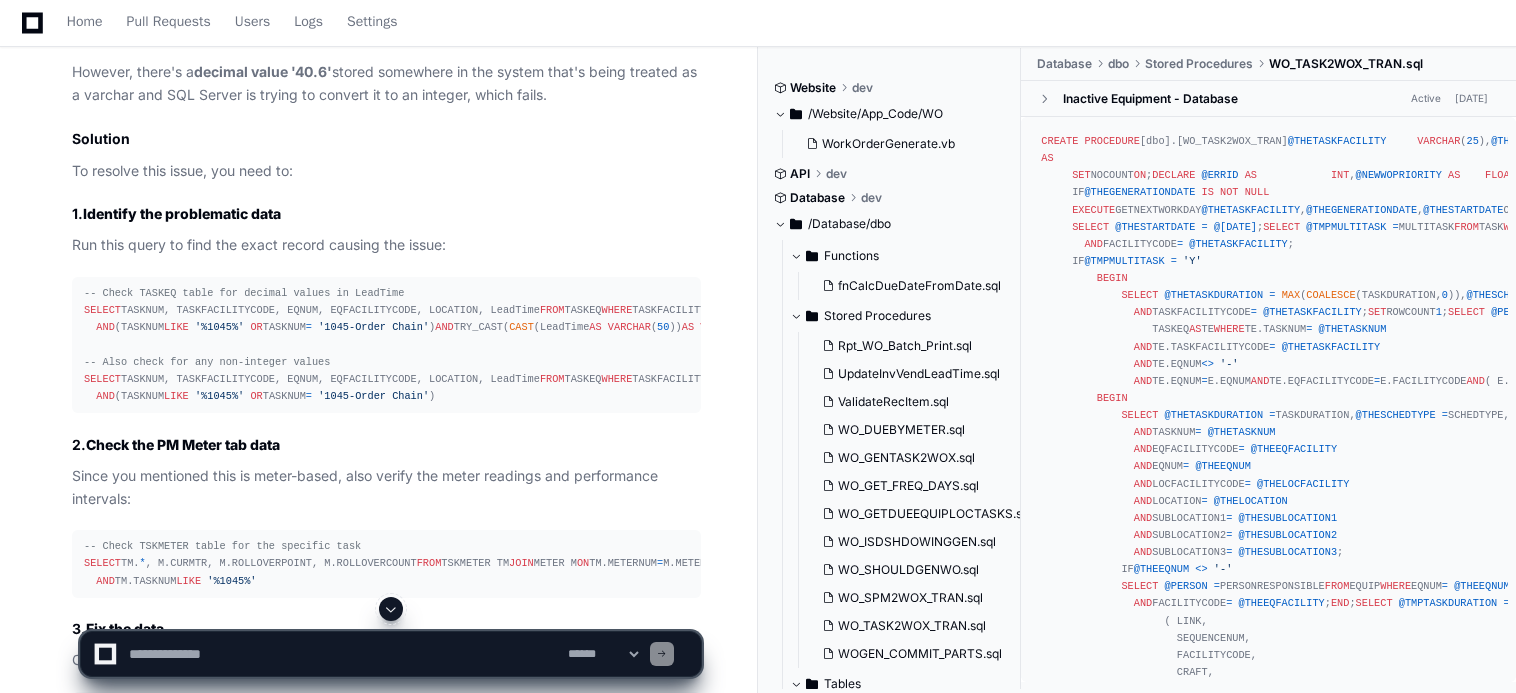 scroll, scrollTop: 5706, scrollLeft: 0, axis: vertical 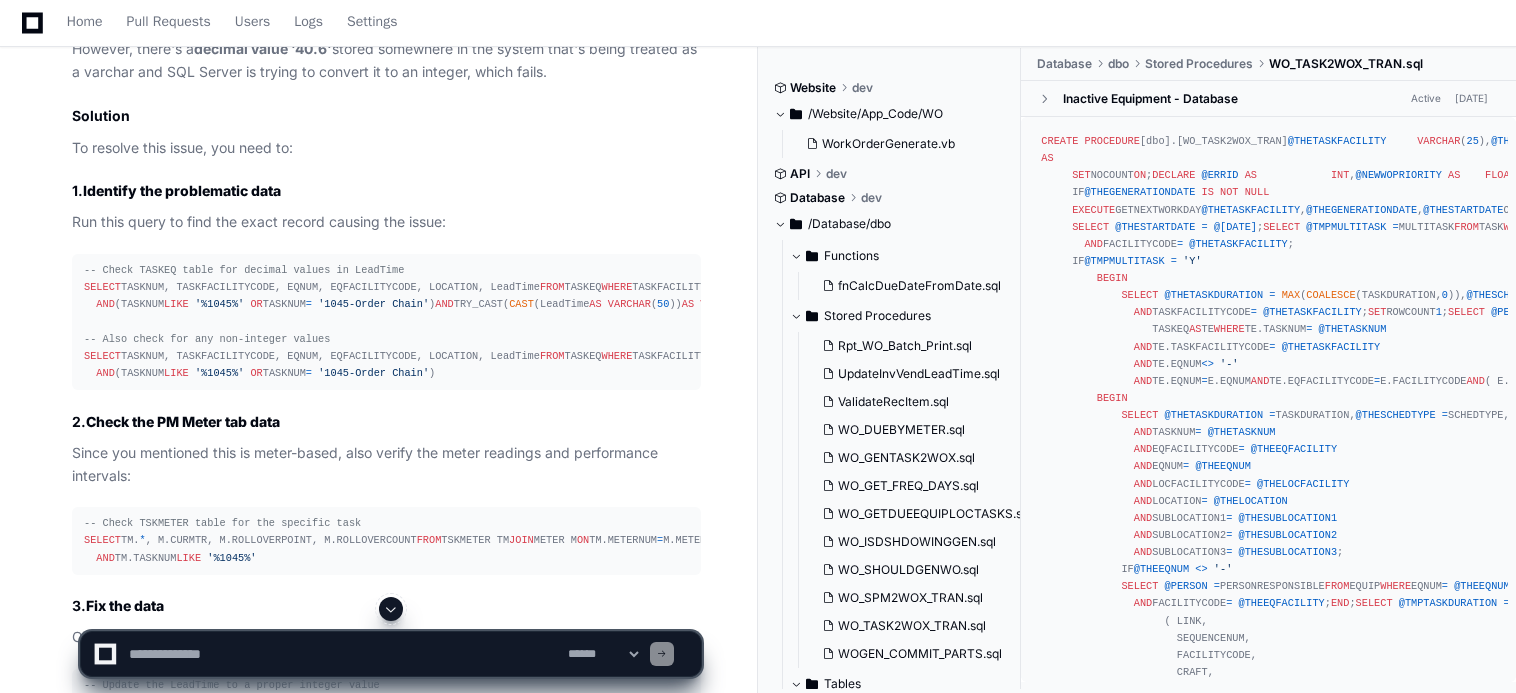 click on "'1045-Order Chain'" 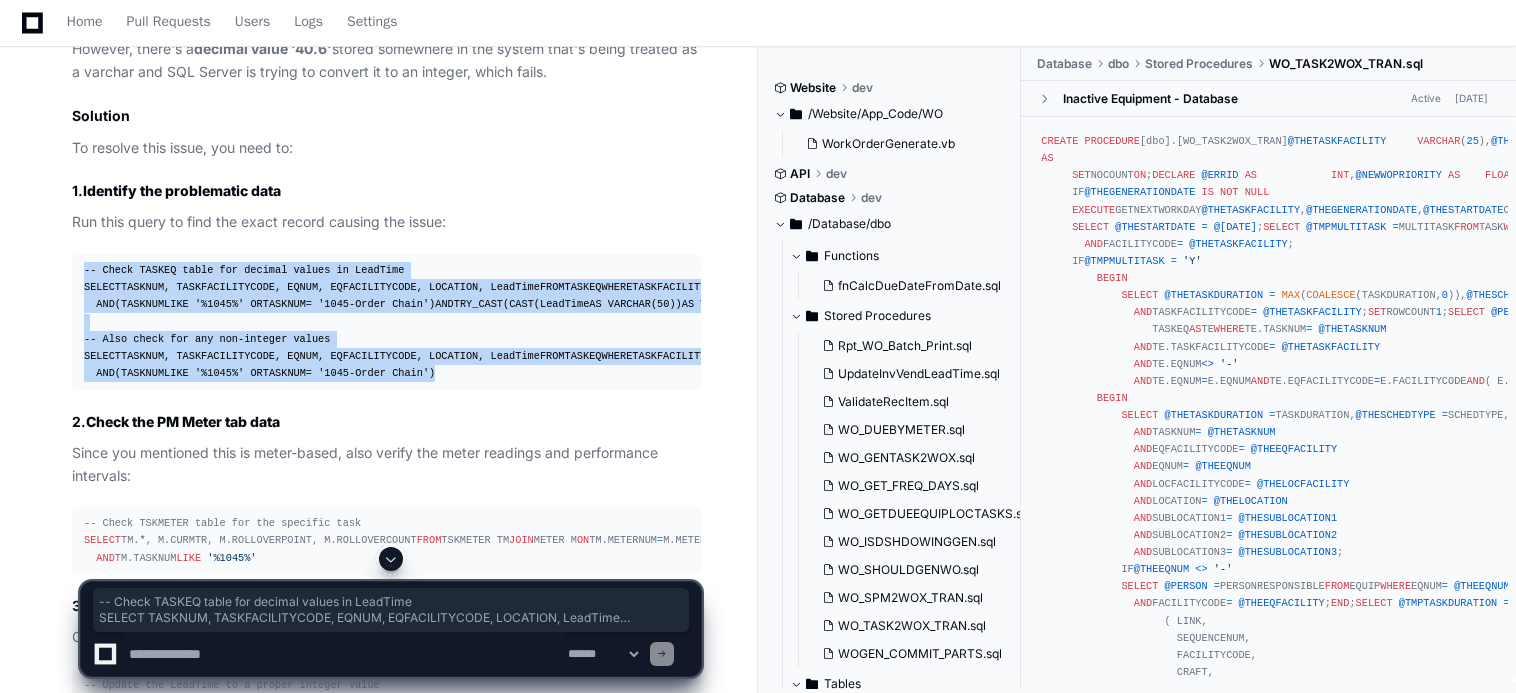 drag, startPoint x: 451, startPoint y: 437, endPoint x: 48, endPoint y: 253, distance: 443.01807 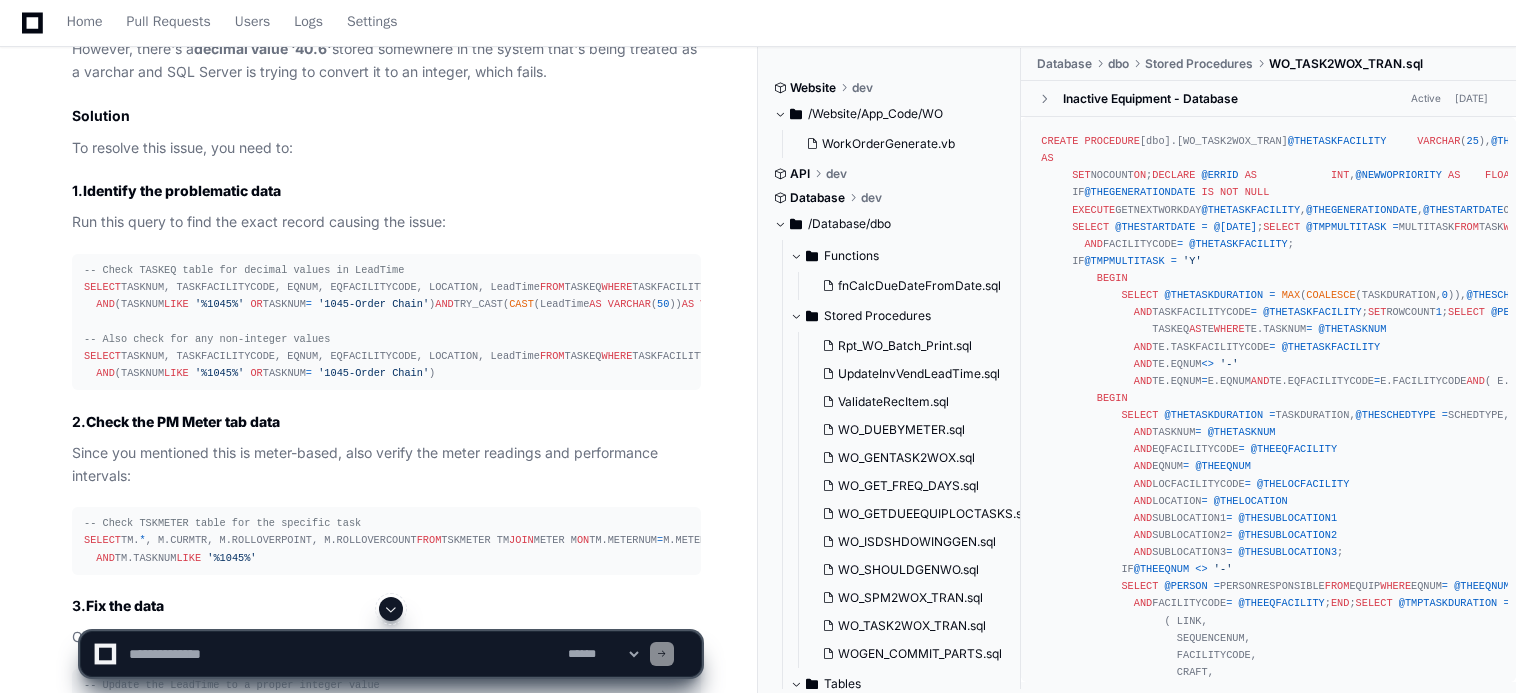 click on "-- Check TASKEQ table for decimal values in LeadTime
SELECT  TASKNUM, TASKFACILITYCODE, EQNUM, EQFACILITYCODE, LOCATION, LeadTime
FROM  TASKEQ
WHERE  TASKFACILITYCODE  =   'SLAL048'
AND  (TASKNUM  LIKE   '%1045%'   OR  TASKNUM  =   '1045-Order Chain' )
AND  TRY_CAST( CAST (LeadTime  AS   VARCHAR ( 50 ))  AS   VARCHAR ( 50 ))  LIKE   '%.%'
-- Also check for any non-integer values
SELECT  TASKNUM, TASKFACILITYCODE, EQNUM, EQFACILITYCODE, LOCATION, LeadTime
FROM  [GEOGRAPHIC_DATA]
WHERE  TASKFACILITYCODE  =   'SLAL048'
AND  (TASKNUM  LIKE   '%1045%'   OR  TASKNUM  =   '1045-Order Chain' )" 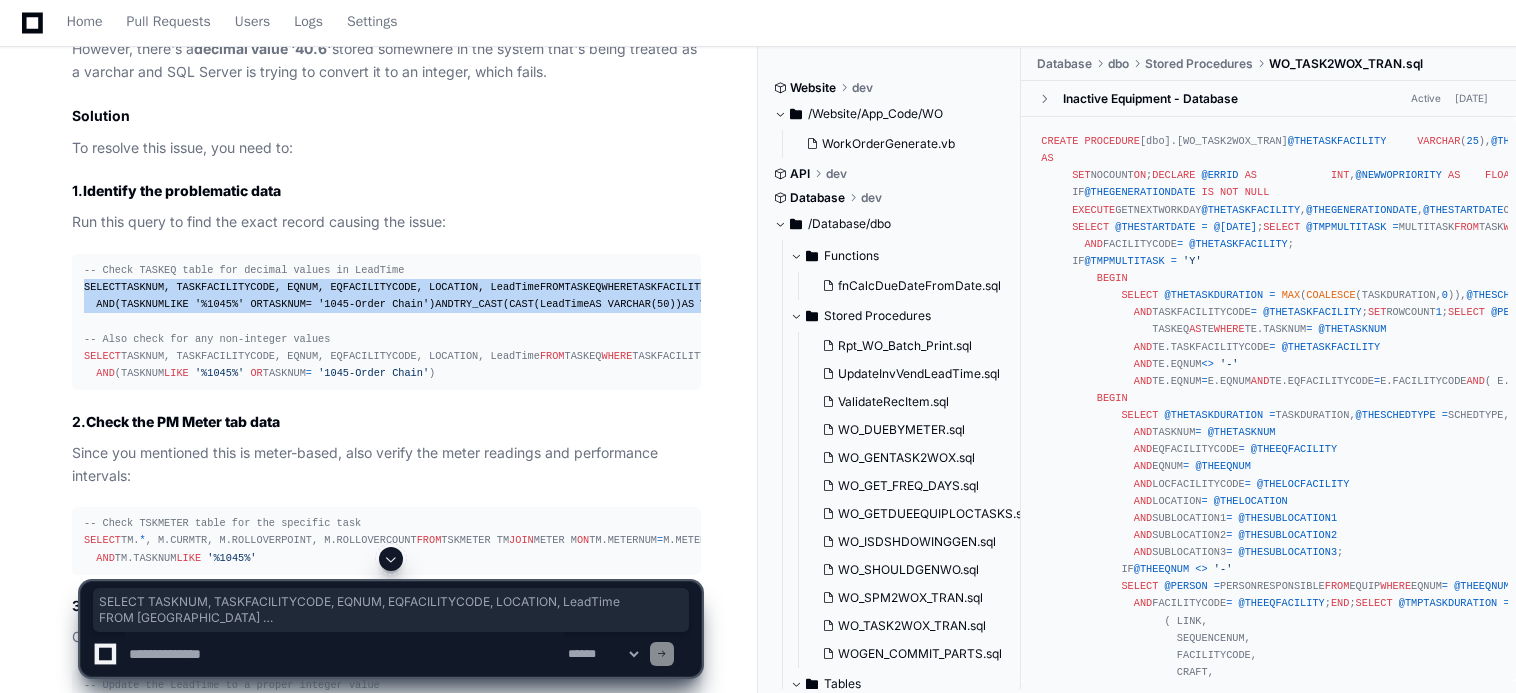 drag, startPoint x: 498, startPoint y: 329, endPoint x: 78, endPoint y: 262, distance: 425.3105 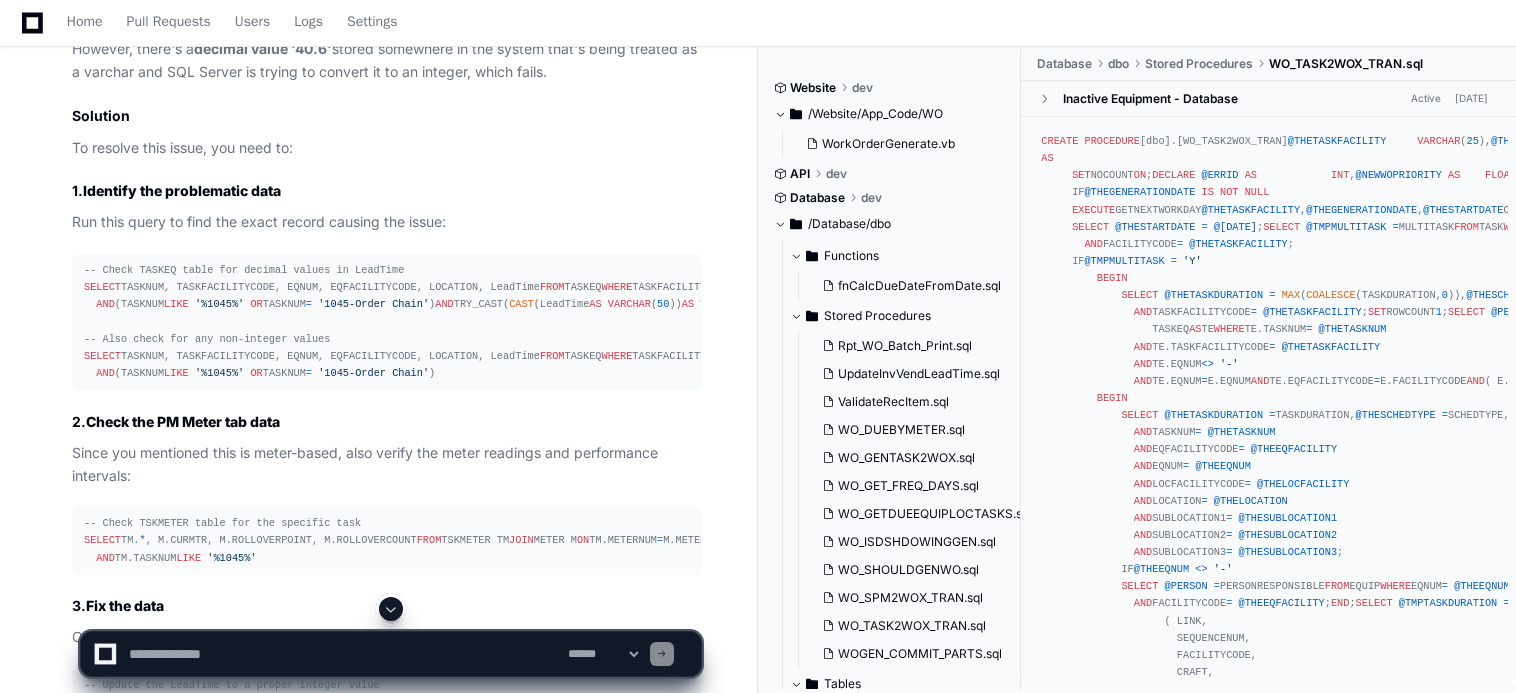 click on "-- Check TASKEQ table for decimal values in LeadTime
SELECT  TASKNUM, TASKFACILITYCODE, EQNUM, EQFACILITYCODE, LOCATION, LeadTime
FROM  TASKEQ
WHERE  TASKFACILITYCODE  =   'SLAL048'
AND  (TASKNUM  LIKE   '%1045%'   OR  TASKNUM  =   '1045-Order Chain' )
AND  TRY_CAST( CAST (LeadTime  AS   VARCHAR ( 50 ))  AS   VARCHAR ( 50 ))  LIKE   '%.%'
-- Also check for any non-integer values
SELECT  TASKNUM, TASKFACILITYCODE, EQNUM, EQFACILITYCODE, LOCATION, LeadTime
FROM  [GEOGRAPHIC_DATA]
WHERE  TASKFACILITYCODE  =   'SLAL048'
AND  (TASKNUM  LIKE   '%1045%'   OR  TASKNUM  =   '1045-Order Chain' )" 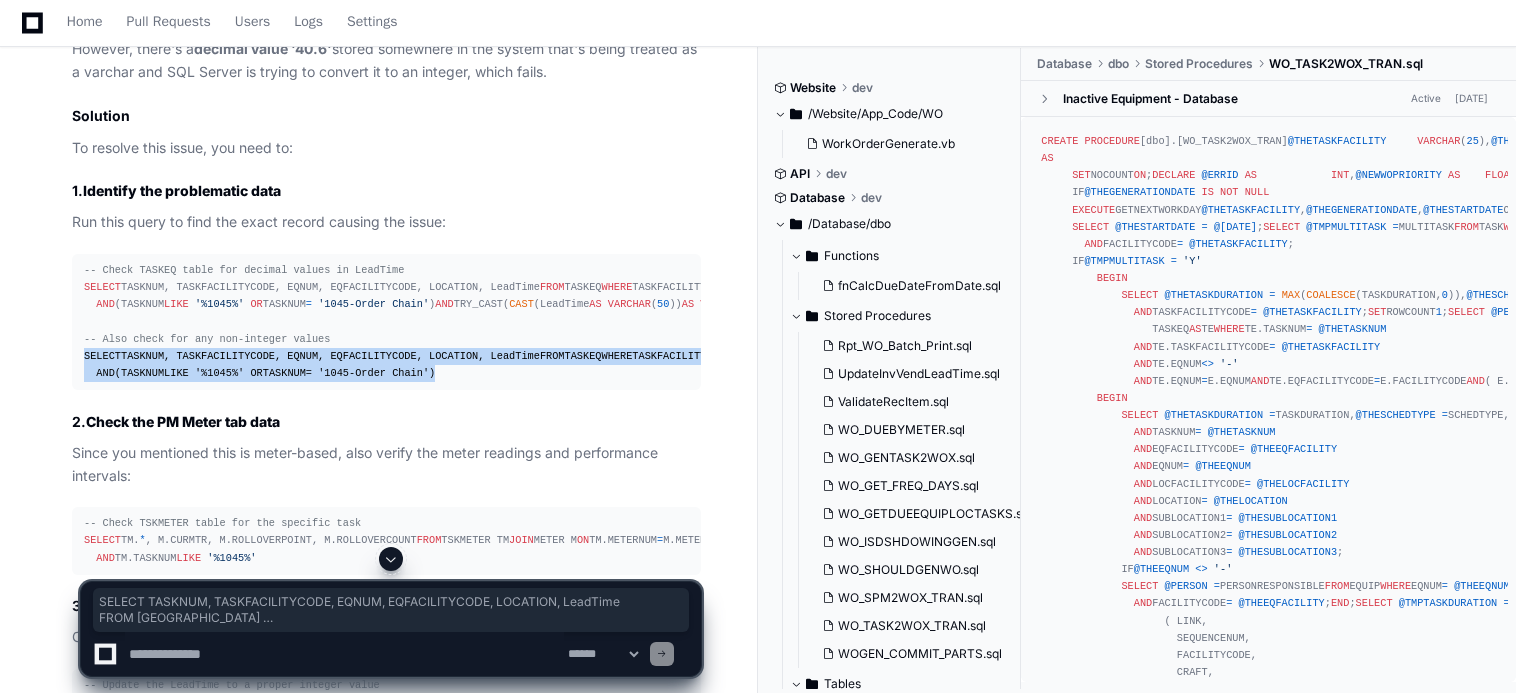 drag, startPoint x: 439, startPoint y: 426, endPoint x: 53, endPoint y: 384, distance: 388.27826 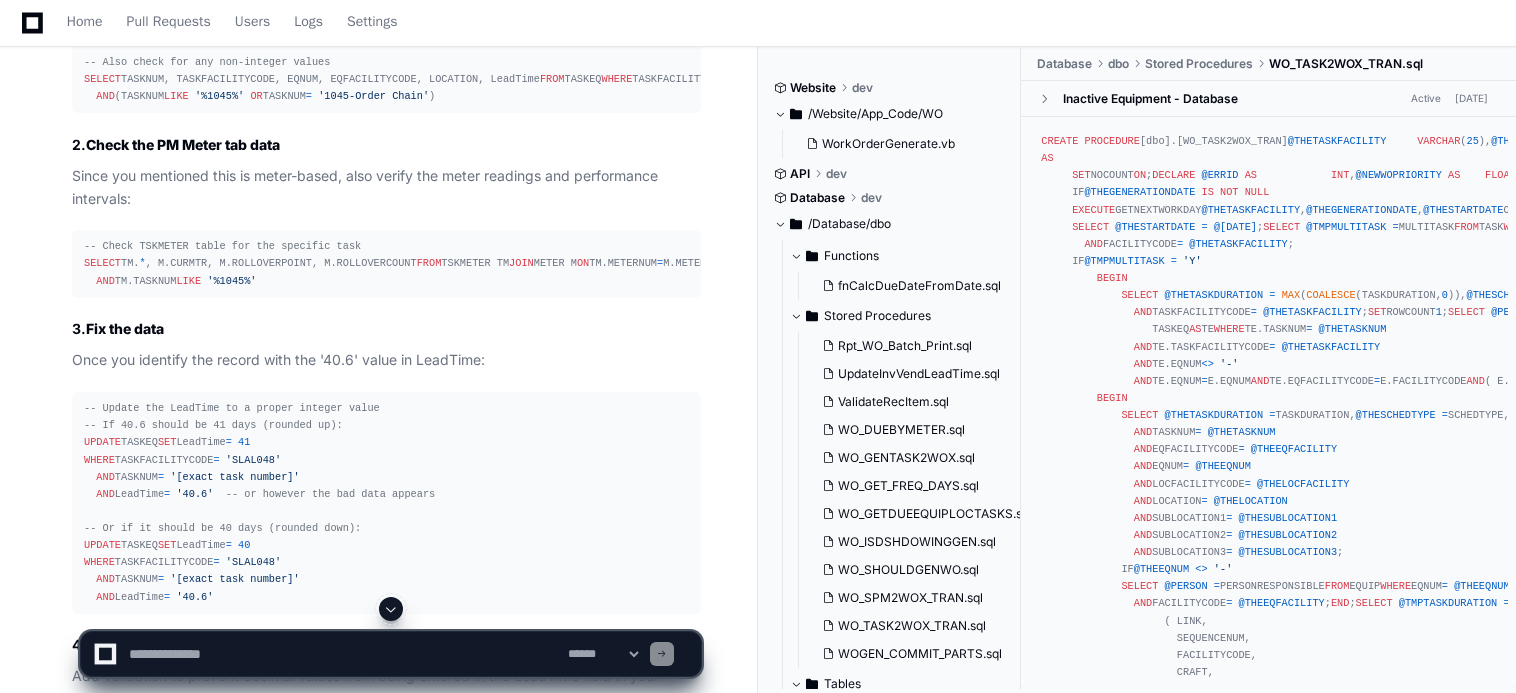 scroll, scrollTop: 6006, scrollLeft: 0, axis: vertical 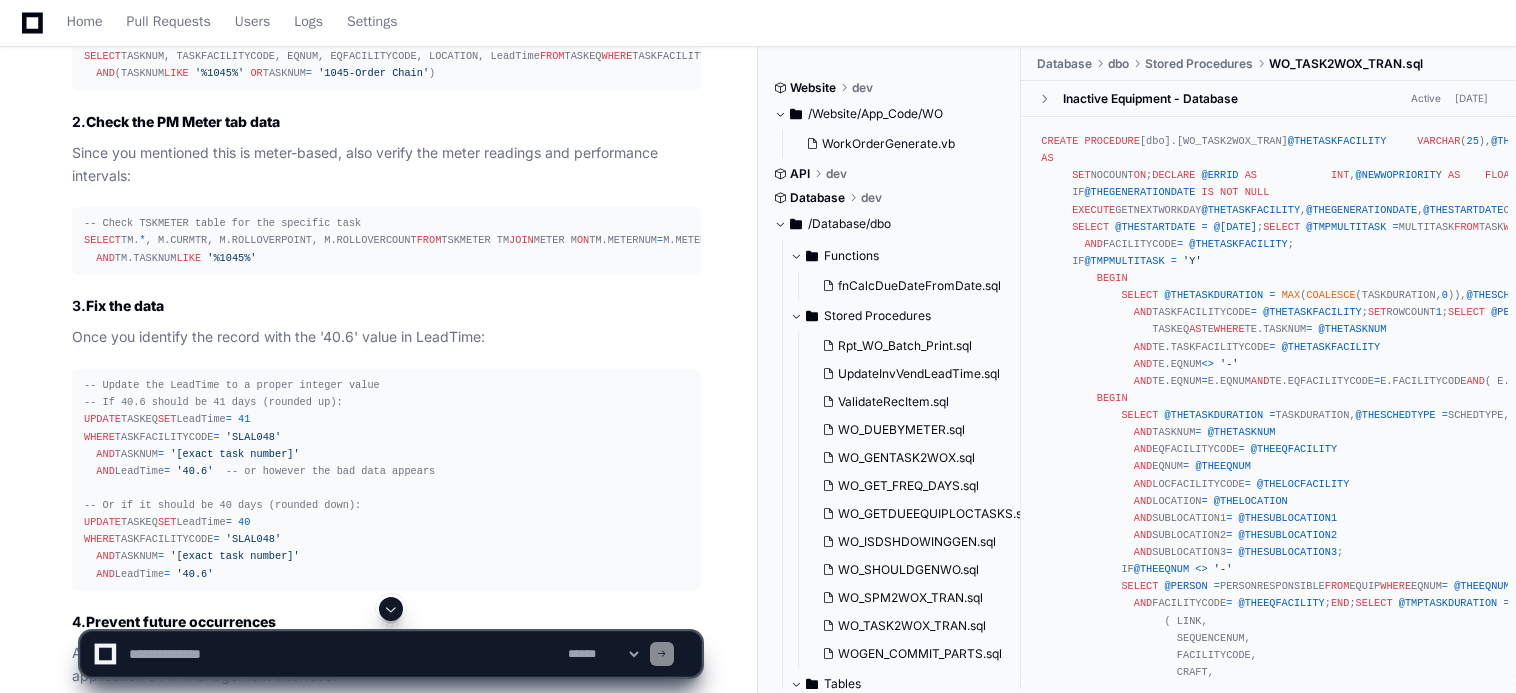 click on "-- Check TSKMETER table for the specific task
SELECT  TM. * , M.CURMTR, M.ROLLOVERPOINT, M.ROLLOVERCOUNT
FROM  TSKMETER TM
JOIN  METER M  ON  TM.METERNUM  =  M.METERNUM
AND  TM.METERFACILITYCODE  =  M.FACILITYCODE
AND  TM.EQNUM  =  M.EQNUM
AND  TM.EQFACILITYCODE  =  M.EQFACILITYCODE
WHERE  TM.TASKFACILITYCODE  =   'SLAL048'
AND  TM.TASKNUM  LIKE   '%1045%'" 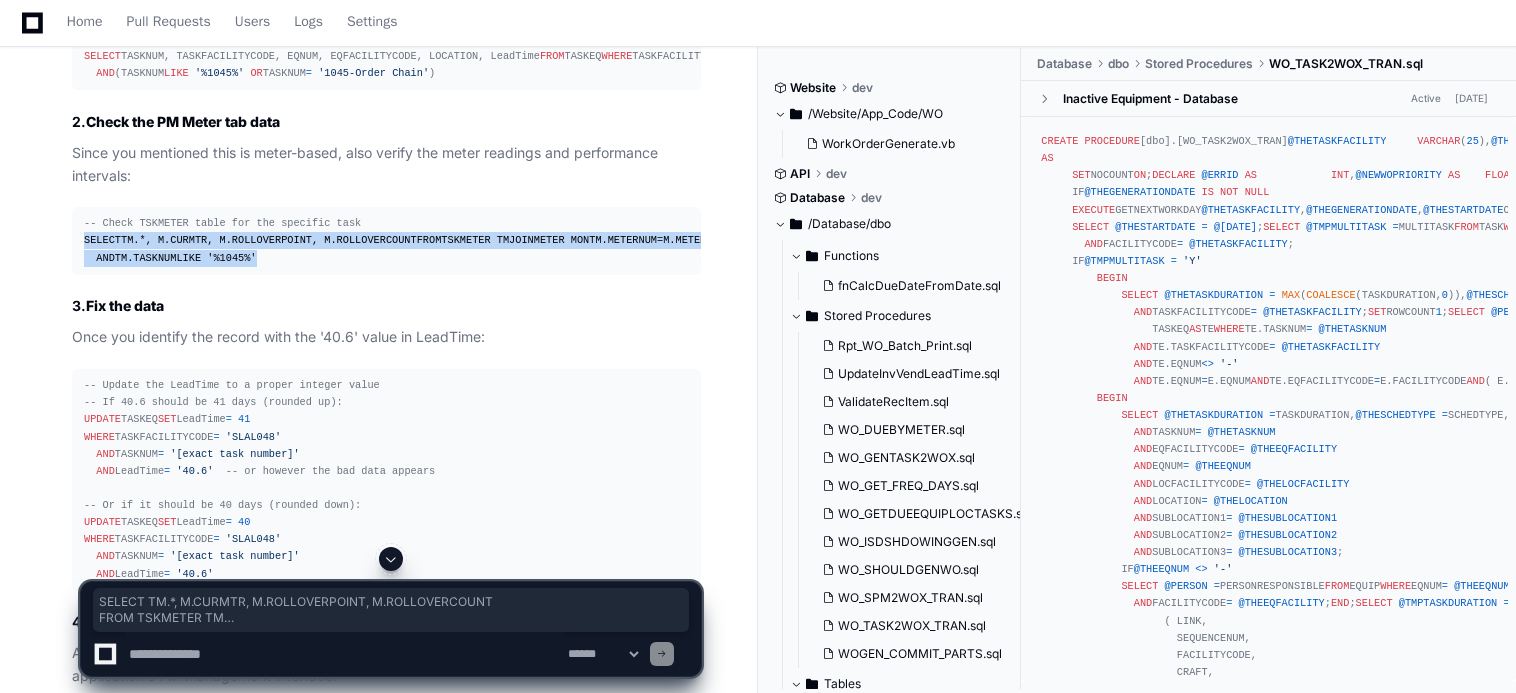 drag, startPoint x: 306, startPoint y: 420, endPoint x: 46, endPoint y: 300, distance: 286.3564 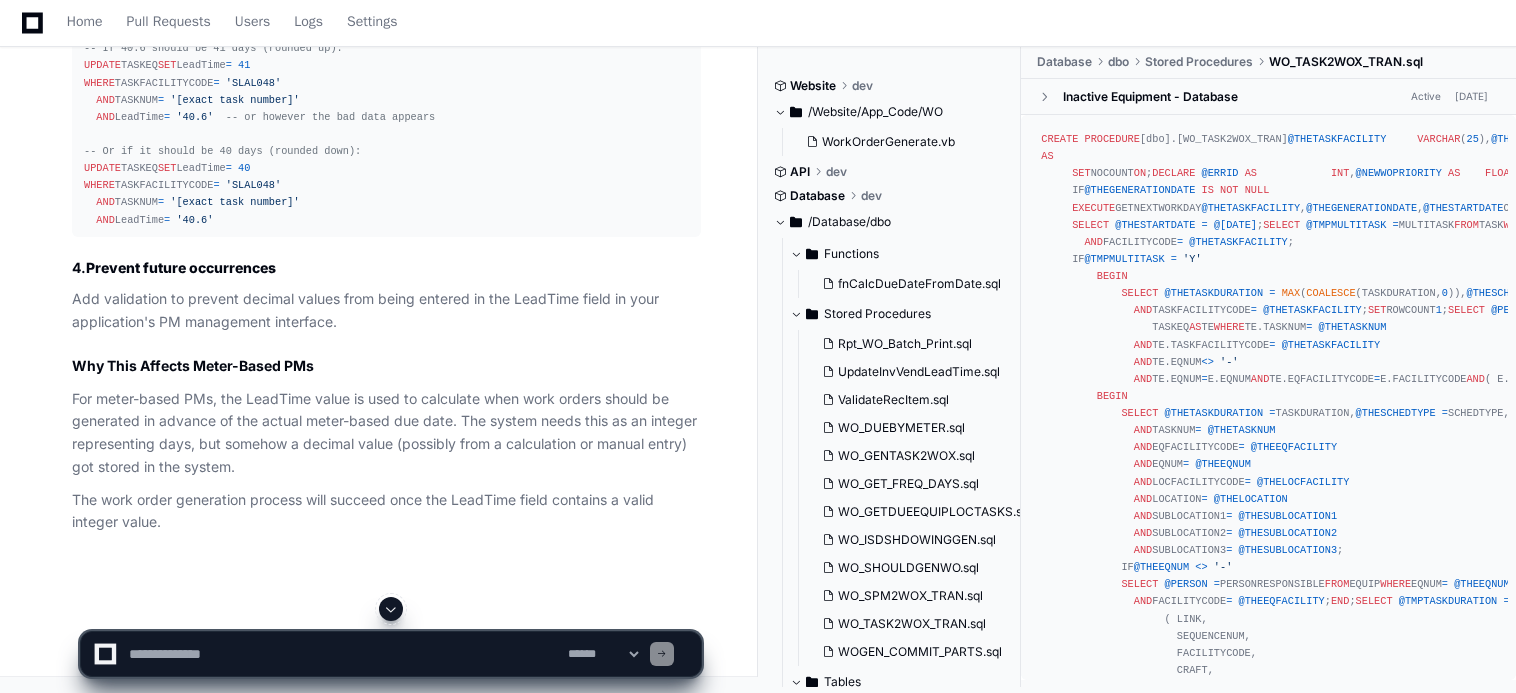 scroll, scrollTop: 6557, scrollLeft: 0, axis: vertical 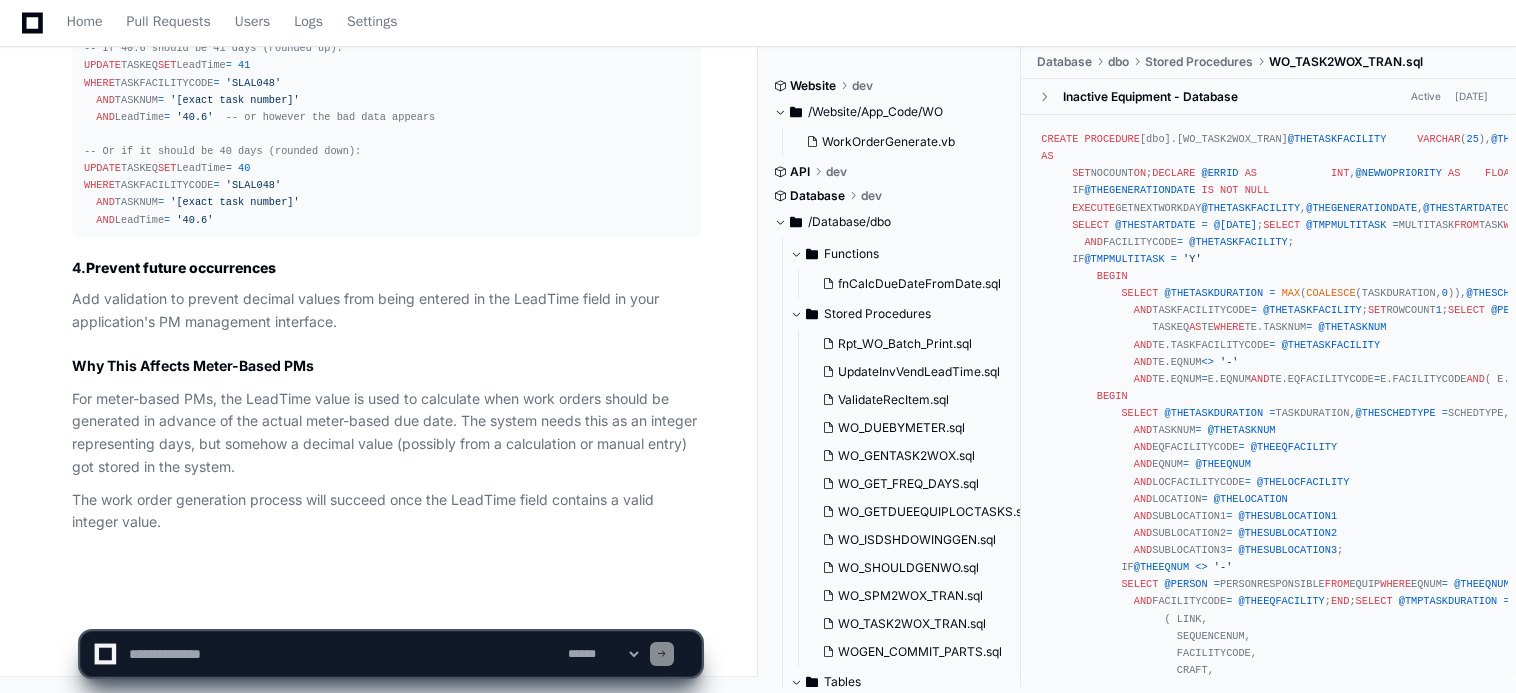 click 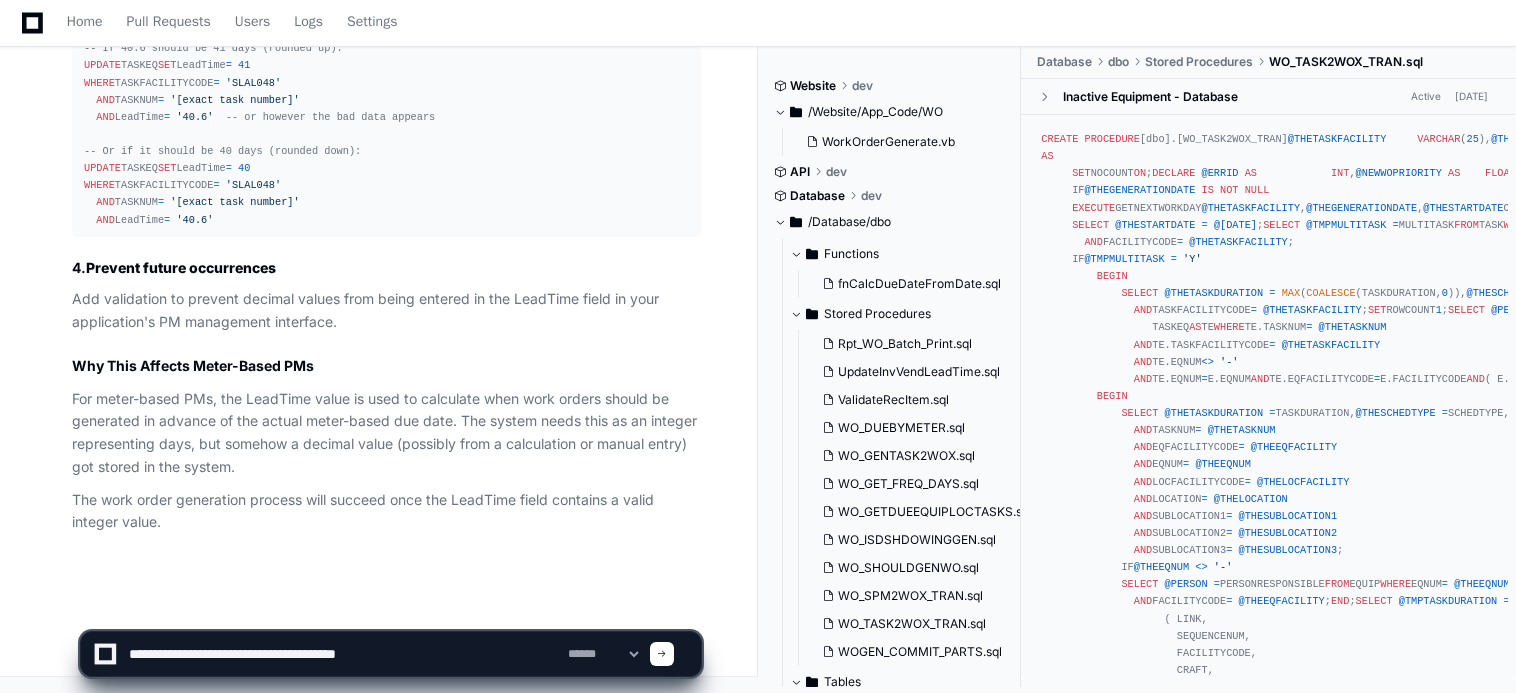 click 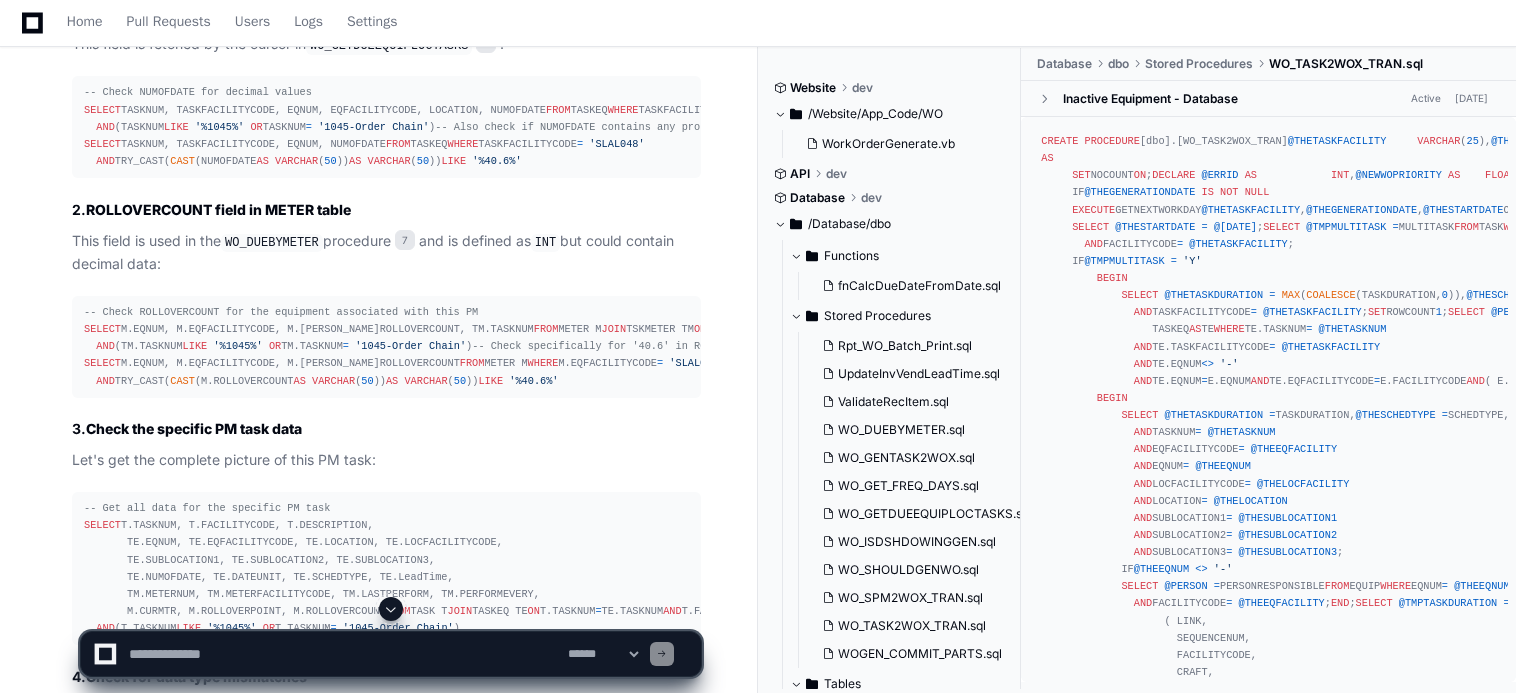 scroll, scrollTop: 7602, scrollLeft: 0, axis: vertical 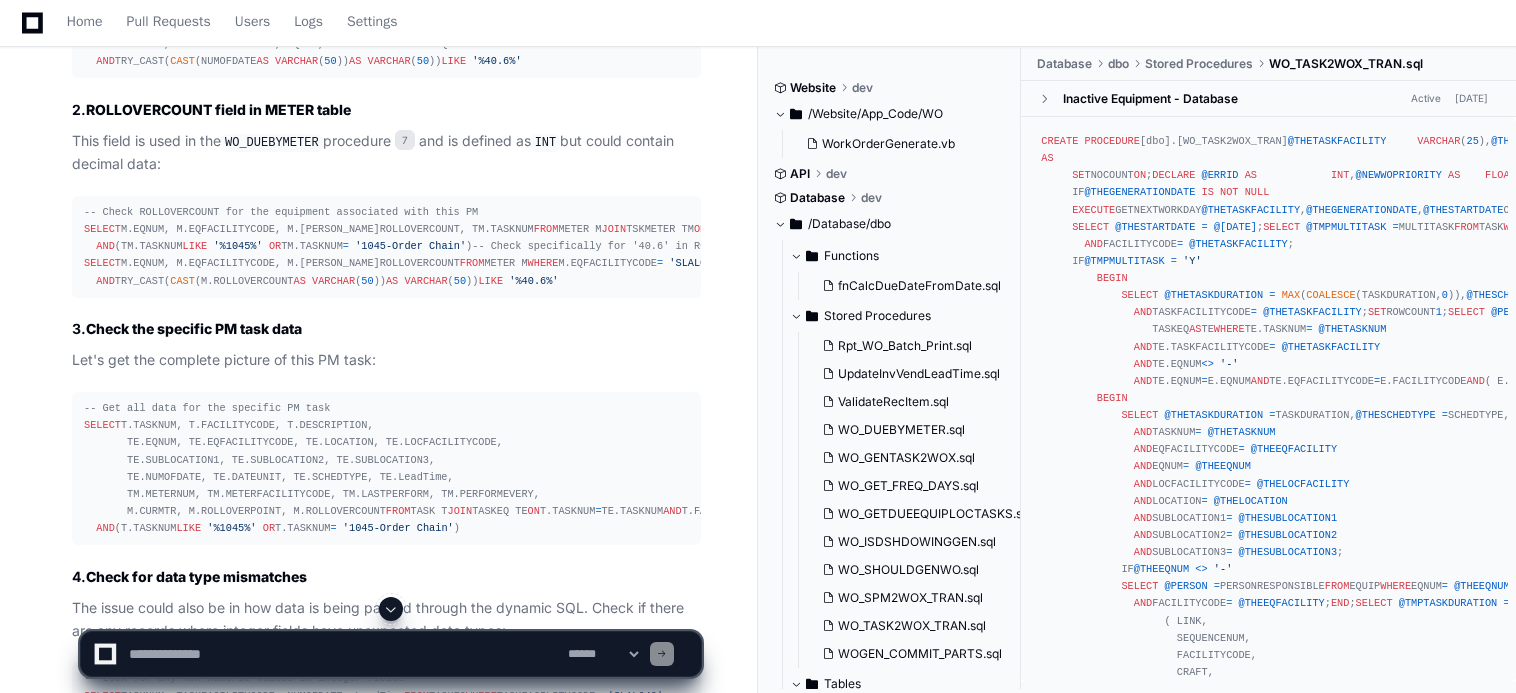 click on "-- Check NUMOFDATE for decimal values
SELECT  TASKNUM, TASKFACILITYCODE, EQNUM, EQFACILITYCODE, LOCATION, NUMOFDATE
FROM  TASKEQ
WHERE  TASKFACILITYCODE  =   'SLAL048'
AND  (TASKNUM  LIKE   '%1045%'   OR  TASKNUM  =   '1045-Order Chain' )
-- Also check if NUMOFDATE contains any problematic values
SELECT  TASKNUM, TASKFACILITYCODE, EQNUM, NUMOFDATE
FROM  [GEOGRAPHIC_DATA]
WHERE  TASKFACILITYCODE  =   'SLAL048'
AND  TRY_CAST( CAST (NUMOFDATE  AS   VARCHAR ( 50 ))  AS   VARCHAR ( 50 ))  LIKE   '%40.6%'" 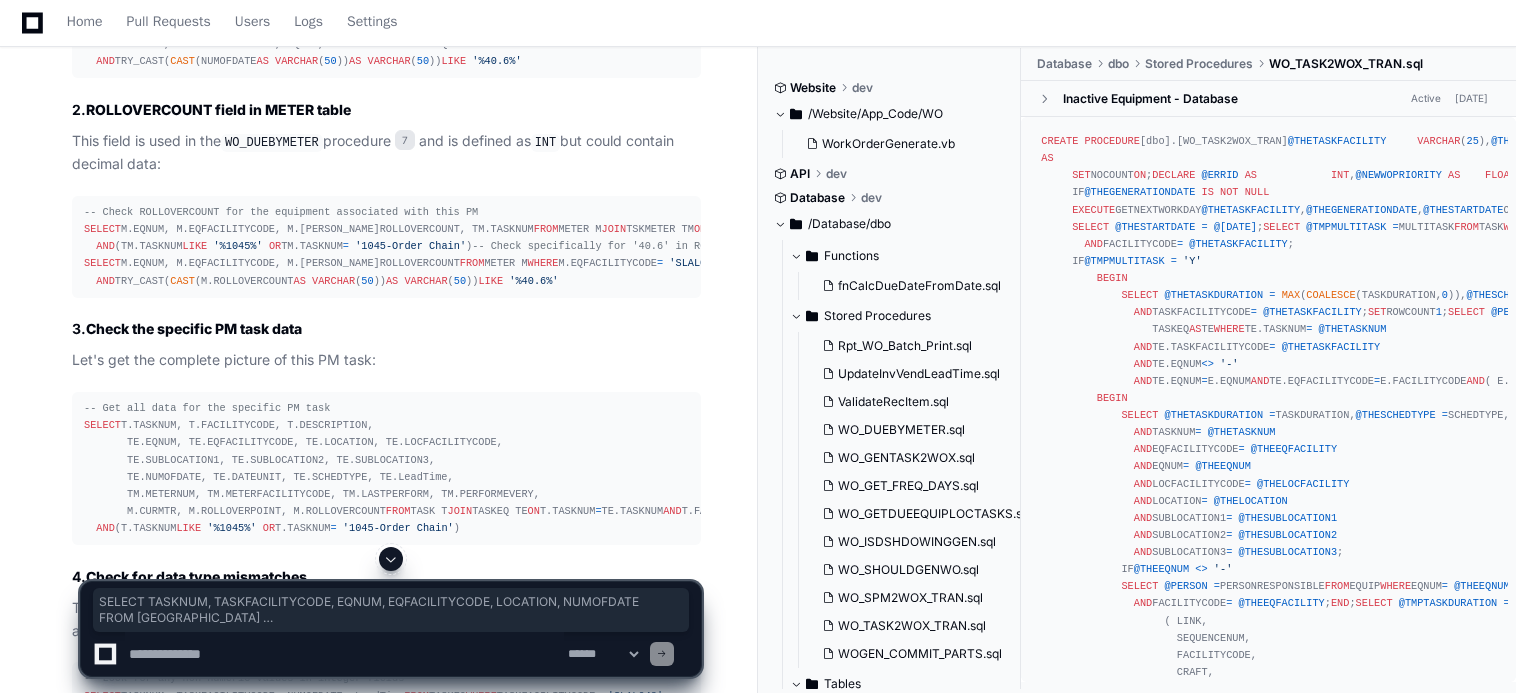 drag, startPoint x: 444, startPoint y: 281, endPoint x: 75, endPoint y: 224, distance: 373.3765 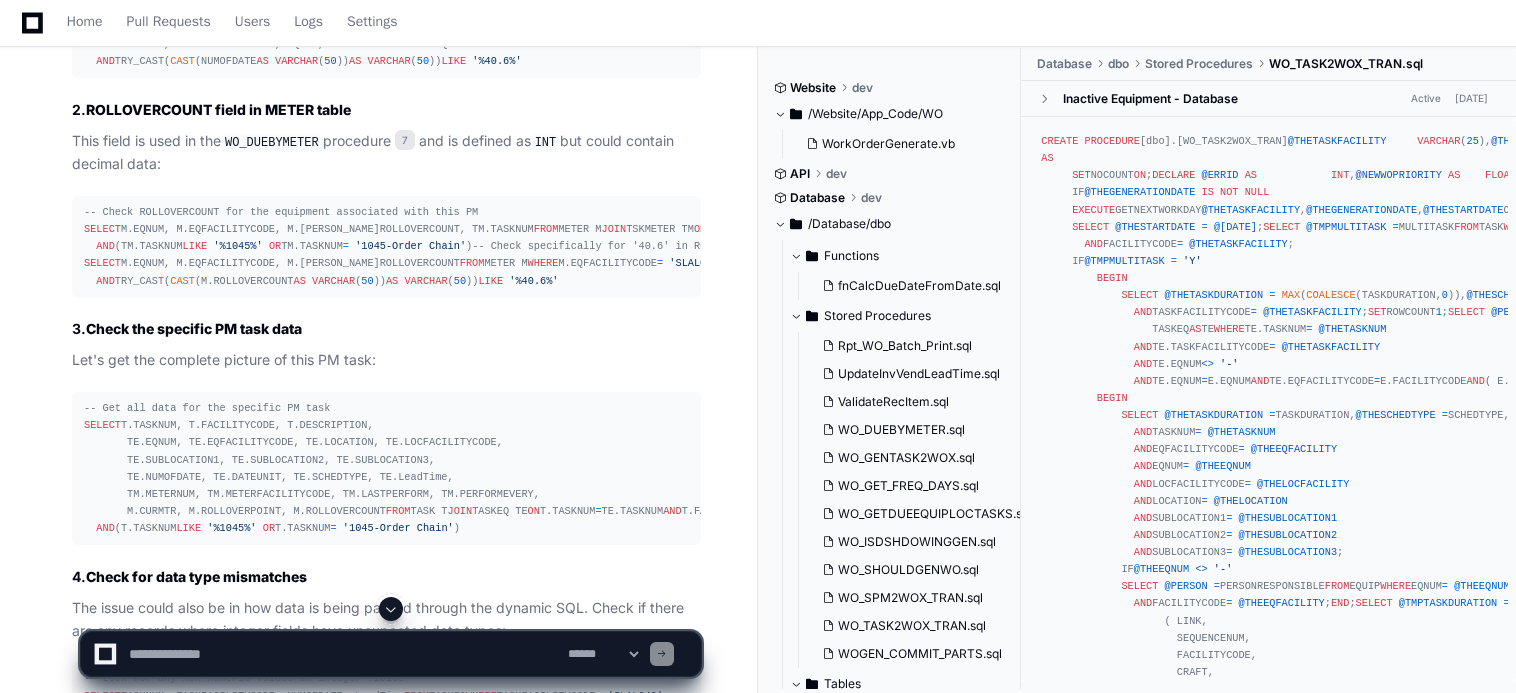 click on "-- Check NUMOFDATE for decimal values
SELECT  TASKNUM, TASKFACILITYCODE, EQNUM, EQFACILITYCODE, LOCATION, NUMOFDATE
FROM  TASKEQ
WHERE  TASKFACILITYCODE  =   'SLAL048'
AND  (TASKNUM  LIKE   '%1045%'   OR  TASKNUM  =   '1045-Order Chain' )
-- Also check if NUMOFDATE contains any problematic values
SELECT  TASKNUM, TASKFACILITYCODE, EQNUM, NUMOFDATE
FROM  [GEOGRAPHIC_DATA]
WHERE  TASKFACILITYCODE  =   'SLAL048'
AND  TRY_CAST( CAST (NUMOFDATE  AS   VARCHAR ( 50 ))  AS   VARCHAR ( 50 ))  LIKE   '%40.6%'" 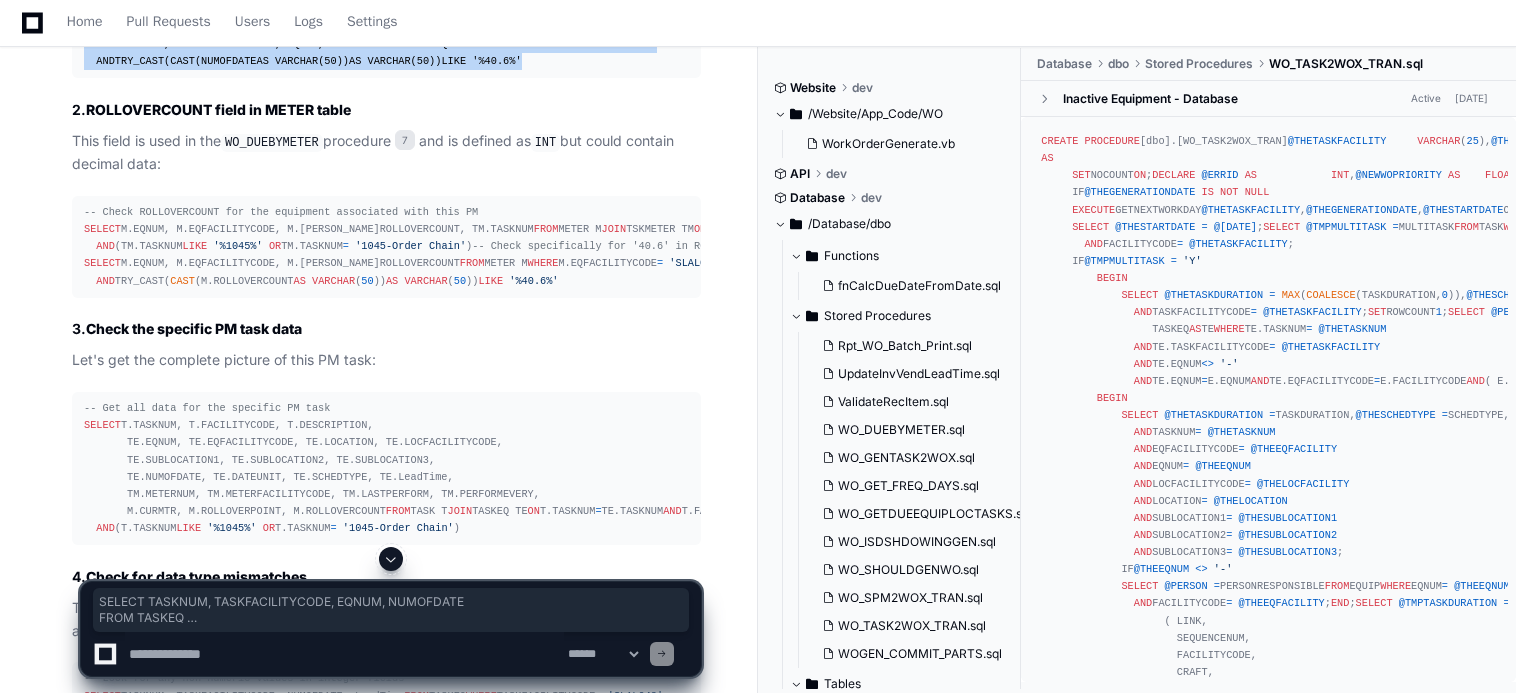 drag, startPoint x: 513, startPoint y: 382, endPoint x: 63, endPoint y: 334, distance: 452.55276 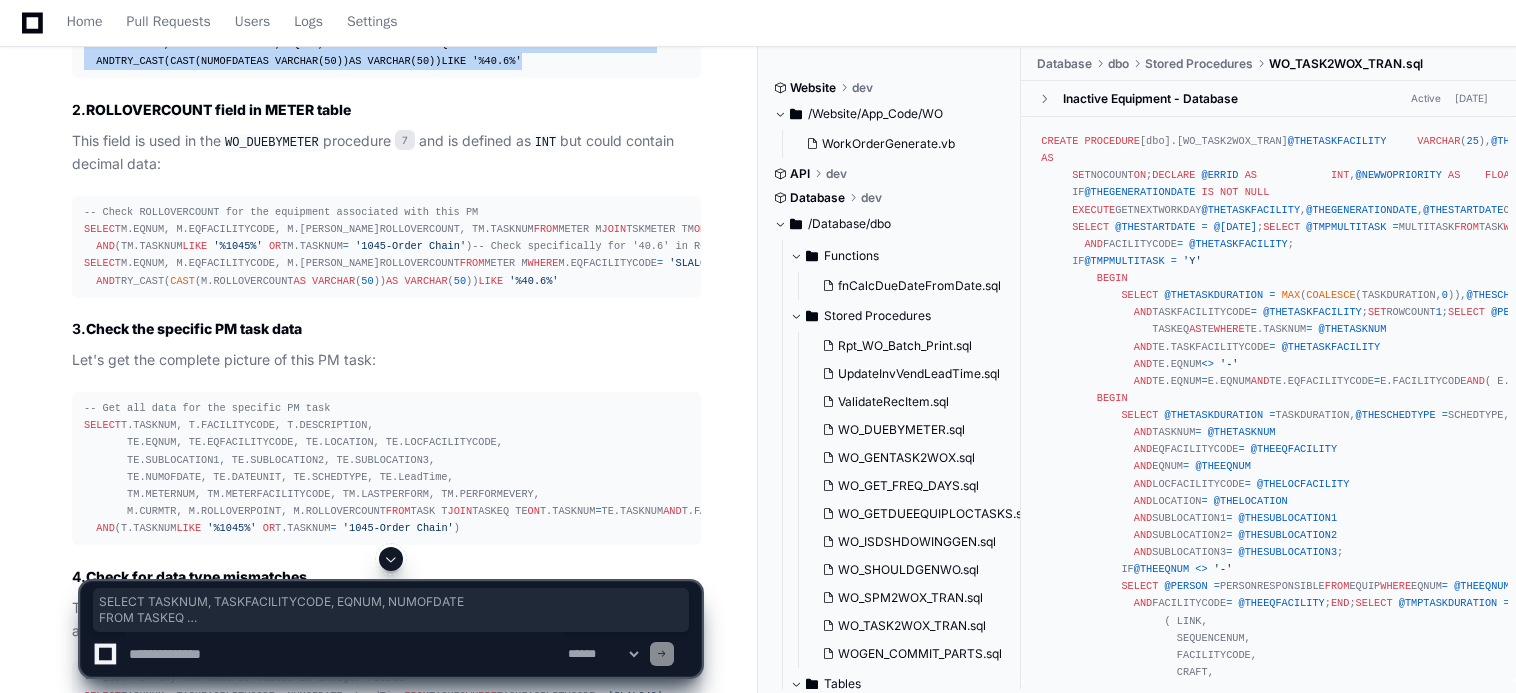 copy on "SELECT  TASKNUM, TASKFACILITYCODE, EQNUM, NUMOFDATE
FROM  TASKEQ
WHERE  TASKFACILITYCODE  =   'SLAL048'
AND  TRY_CAST( CAST (NUMOFDATE  AS   VARCHAR ( 50 ))  AS   VARCHAR ( 50 ))  LIKE   '%40.6%'" 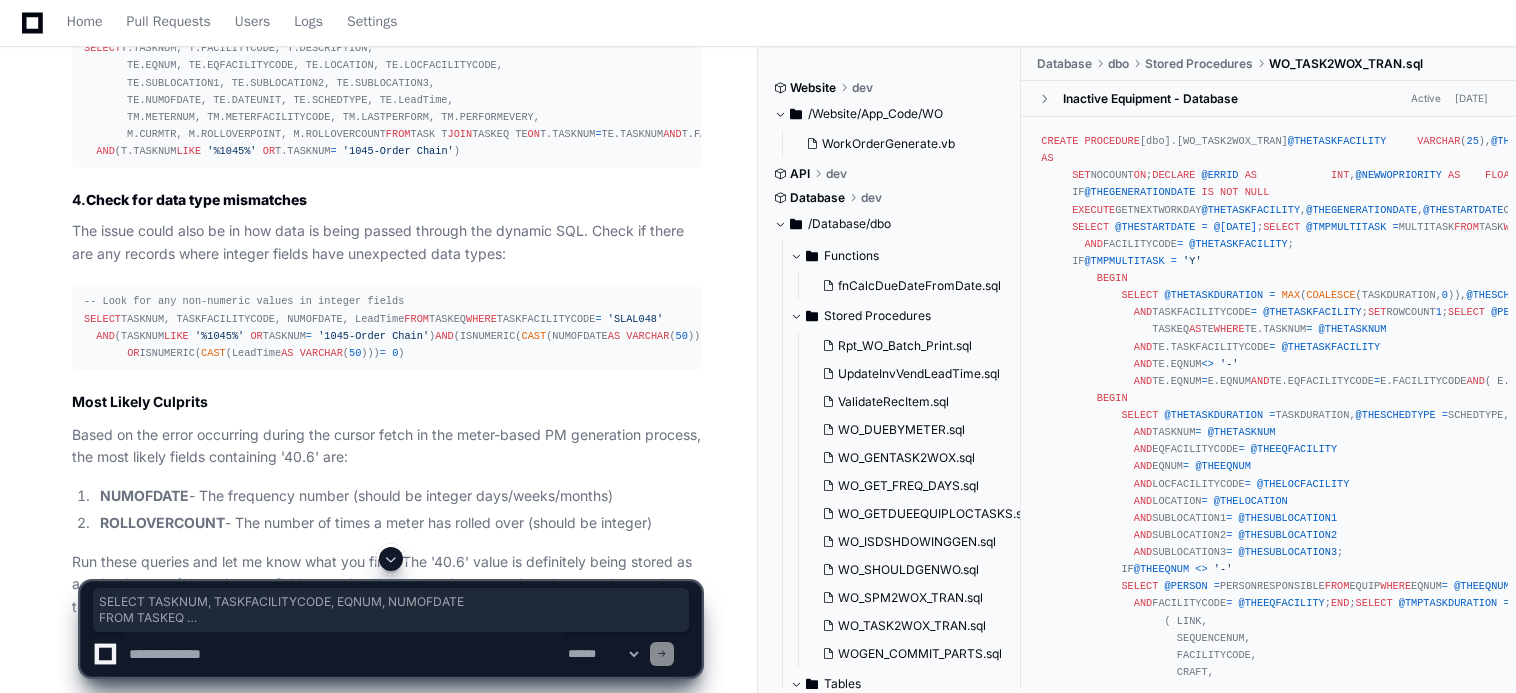 scroll, scrollTop: 8002, scrollLeft: 0, axis: vertical 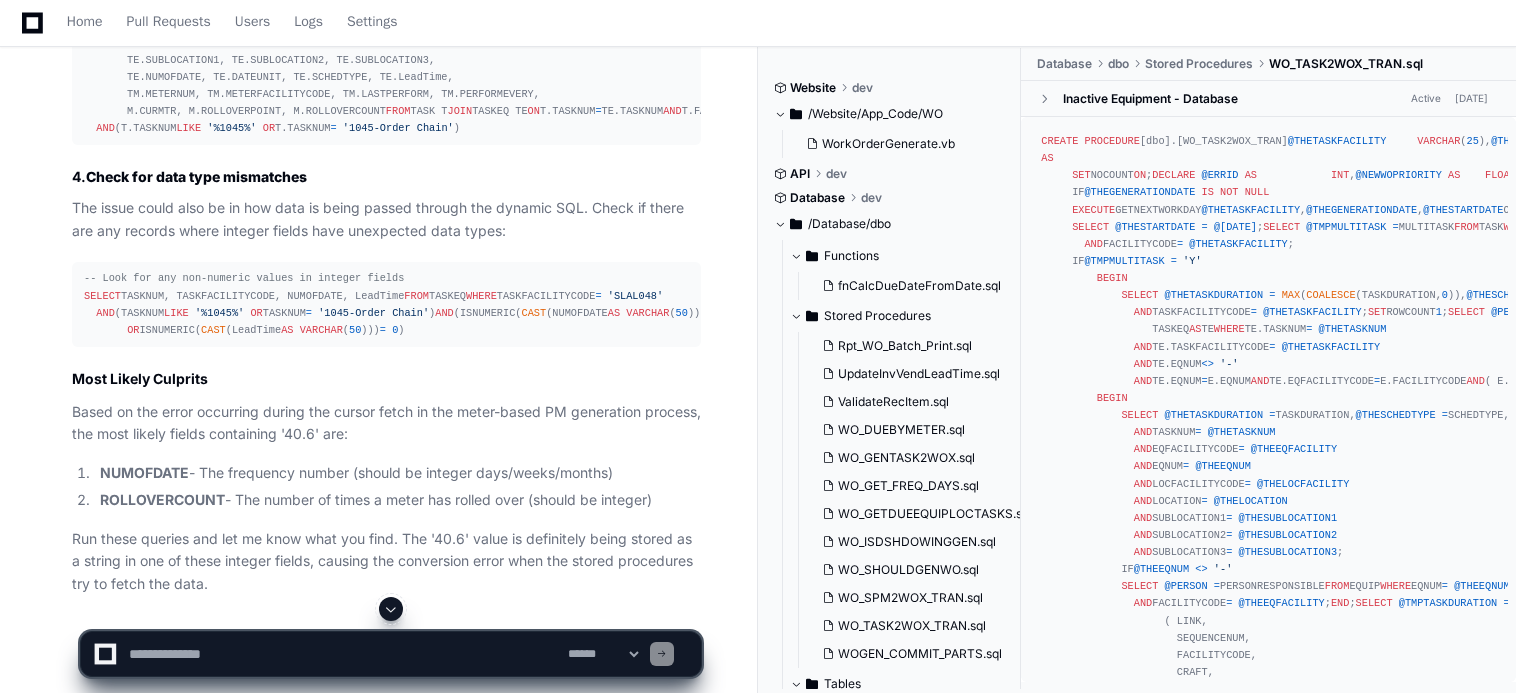 click on "-- Check ROLLOVERCOUNT for the equipment associated with this PM
SELECT  M.EQNUM, M.EQFACILITYCODE, M.[PERSON_NAME]ROLLOVERCOUNT, TM.TASKNUM
FROM  METER M
JOIN  TSKMETER TM  ON  M.EQNUM  =  TM.EQNUM
AND  M.EQFACILITYCODE  =  TM.EQFACILITYCODE
AND  M.METERNUM  =  TM.METERNUM
AND  M.FACILITYCODE  =  TM.METERFACILITYCODE
WHERE  TM.TASKFACILITYCODE  =   'SLAL048'
AND  (TM.TASKNUM  LIKE   '%1045%'   OR  TM.TASKNUM  =   '1045-Order Chain' )
-- Check specifically for '40.6' in ROLLOVERCOUNT
SELECT  M.EQNUM, M.EQFACILITYCODE, M.[PERSON_NAME]ROLLOVERCOUNT
FROM  METER M
WHERE  M.EQFACILITYCODE  =   'SLAL048'
AND  TRY_CAST( CAST (M.ROLLOVERCOUNT  AS   VARCHAR ( 50 ))  AS   VARCHAR ( 50 ))  LIKE   '%40.6%'" 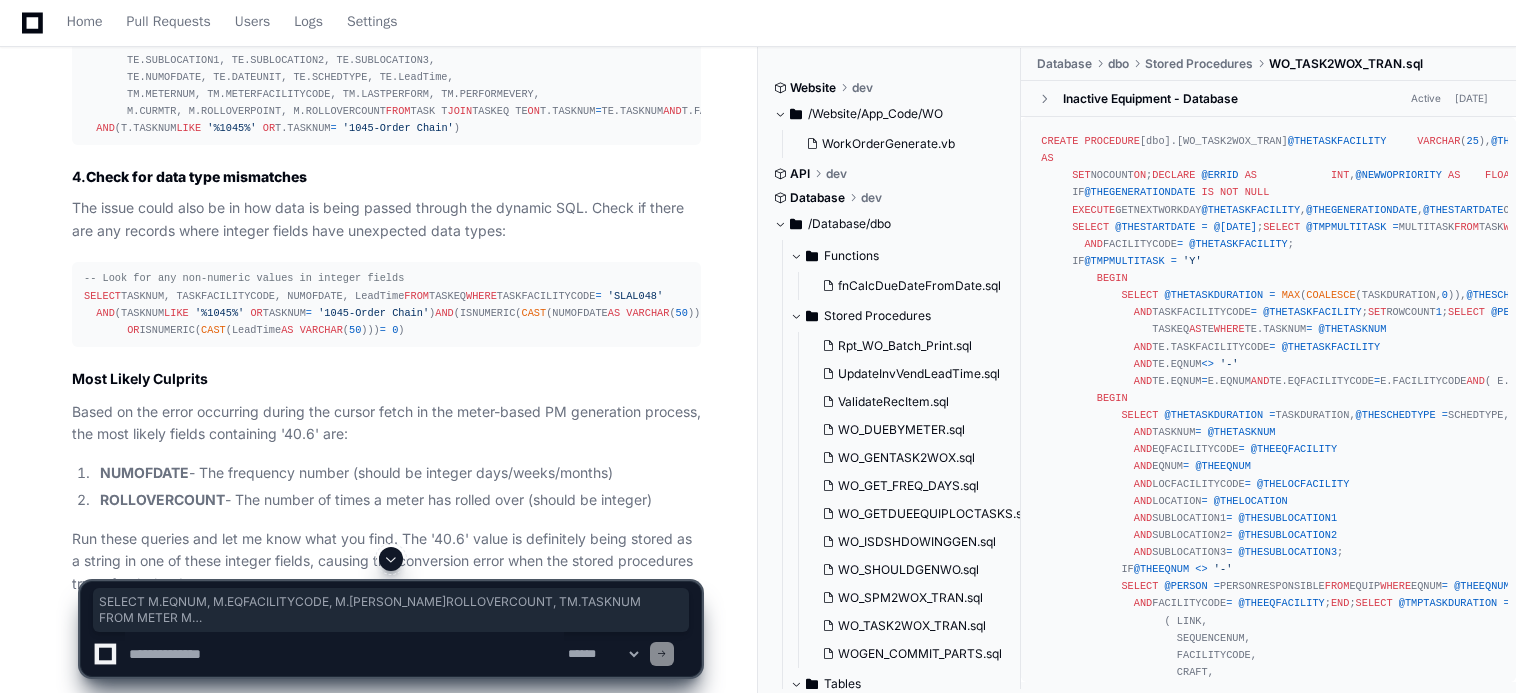 drag, startPoint x: 490, startPoint y: 271, endPoint x: 31, endPoint y: 157, distance: 472.94504 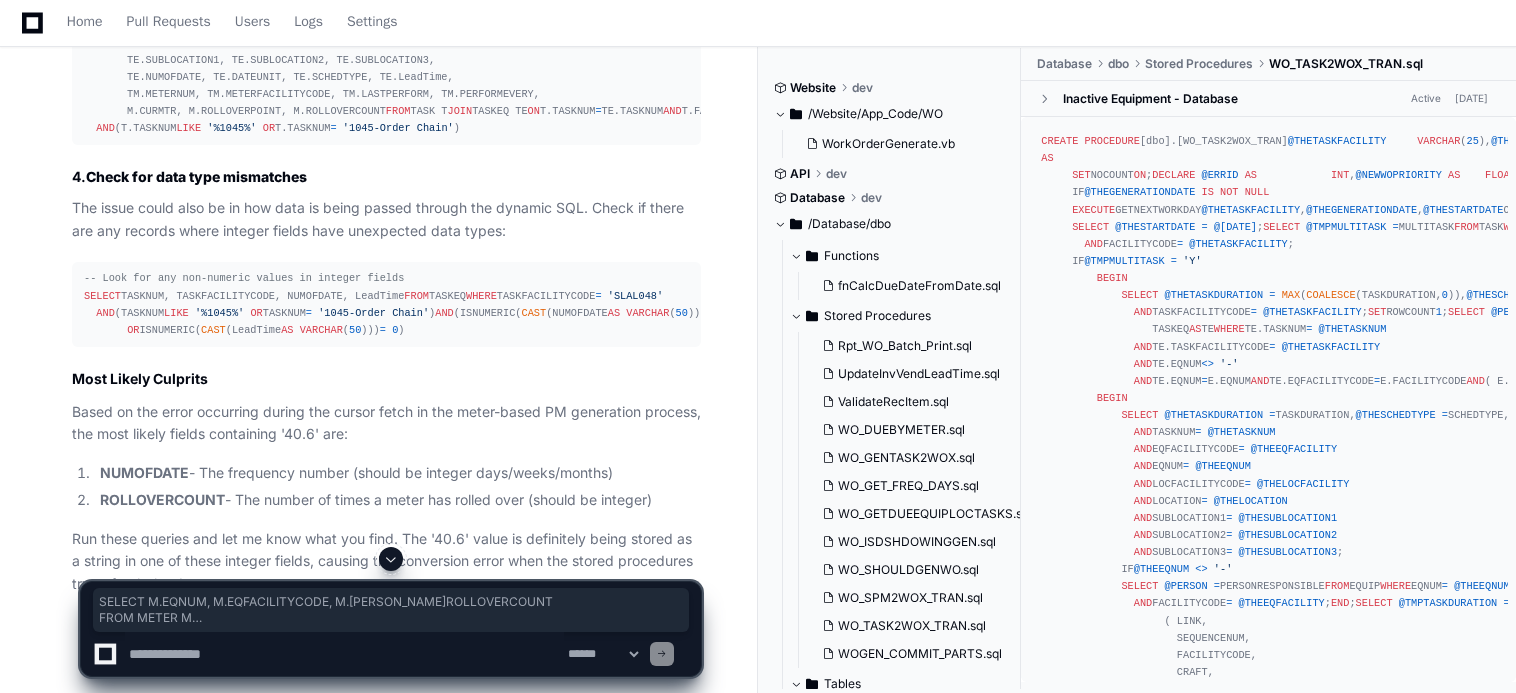 drag, startPoint x: 562, startPoint y: 379, endPoint x: 55, endPoint y: 322, distance: 510.1941 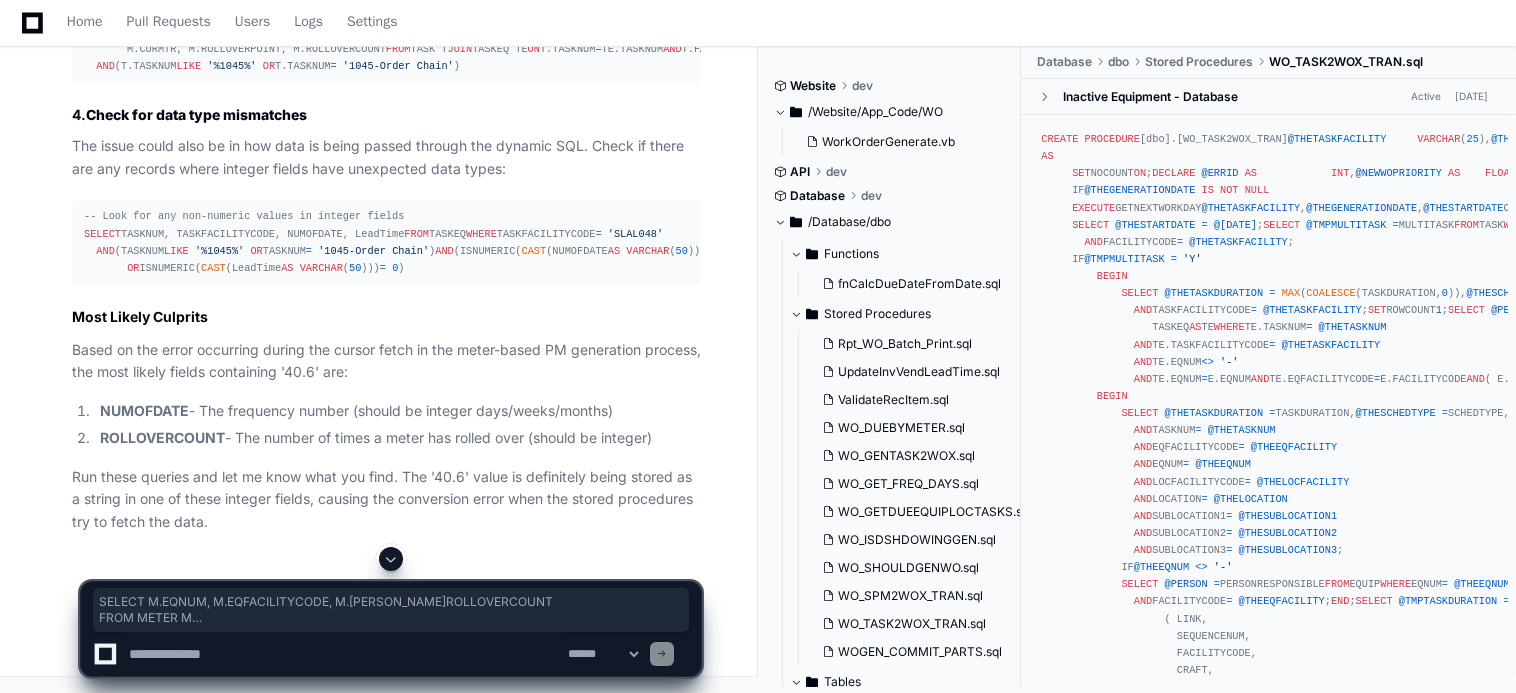 scroll, scrollTop: 8302, scrollLeft: 0, axis: vertical 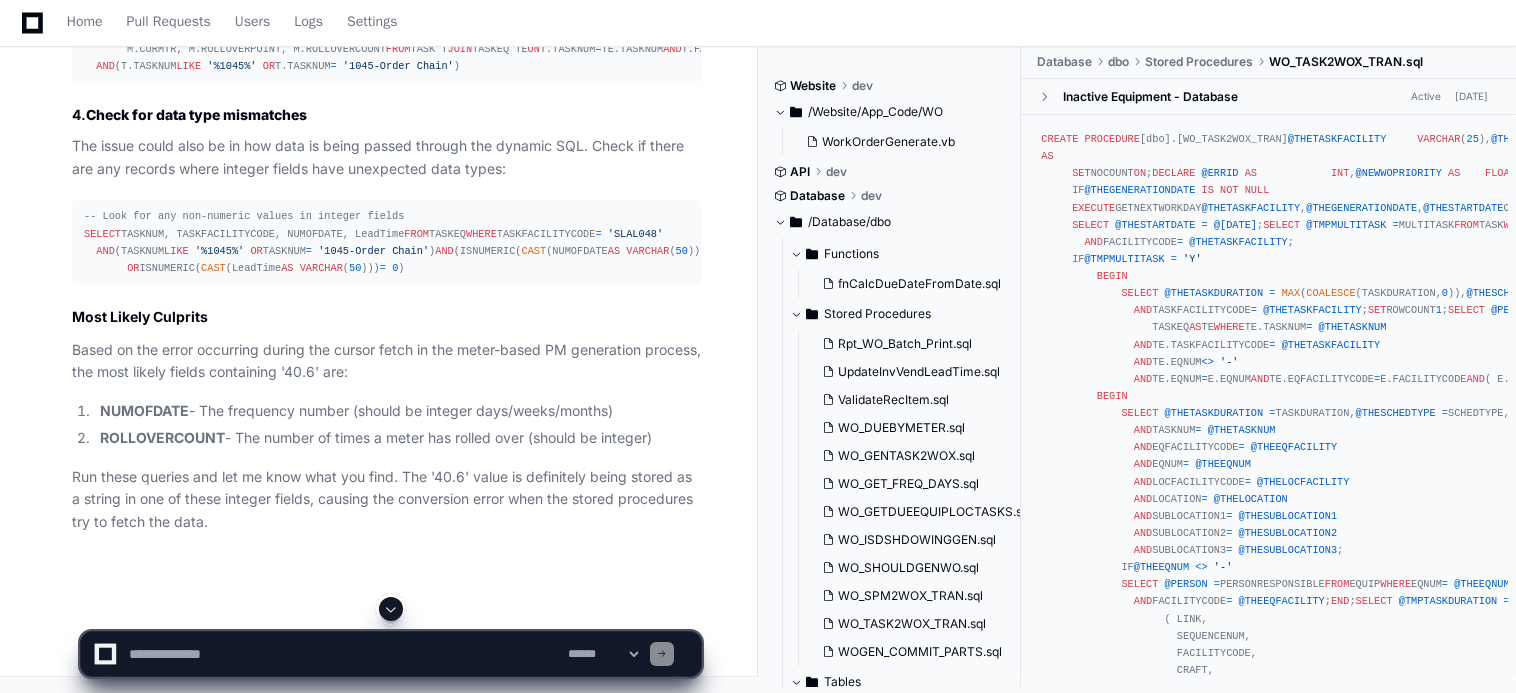 click on "-- Get all data for the specific PM task
SELECT  T.TASKNUM, T.FACILITYCODE, T.DESCRIPTION,
TE.EQNUM, TE.EQFACILITYCODE, TE.LOCATION, TE.LOCFACILITYCODE,
TE.SUBLOCATION1, TE.SUBLOCATION2, TE.SUBLOCATION3,
TE.NUMOFDATE, TE.DATEUNIT, TE.SCHEDTYPE, TE.LeadTime,
TM.METERNUM, TM.METERFACILITYCODE, TM.LASTPERFORM, TM.PERFORMEVERY,
M.CURMTR, M.ROLLOVERPOINT, M.ROLLOVERCOUNT
FROM  TASK T
JOIN  TASKEQ TE  ON  T.TASKNUM  =  TE.TASKNUM  AND  T.FACILITYCODE  =  TE.TASKFACILITYCODE
LEFT   JOIN  TSKMETER TM  ON  TE.TASKNUM  =  TM.TASKNUM
AND  TE.TASKFACILITYCODE  =  TM.TASKFACILITYCODE
AND  TE.EQNUM  =  TM.EQNUM
AND  TE.EQFACILITYCODE  =  TM.EQFACILITYCODE
LEFT   JOIN  METER M  ON  TM.METERNUM  =  M.METERNUM
AND  TM.METERFACILITYCODE  =  M.FACILITYCODE
AND  TM.EQNUM  =  M.EQNUM
AND  TM.EQFACILITYCODE  =  M.EQFACILITYCODE
WHERE  T.FACILITYCODE  =   'SLAL048'
AND  (T.TASKNUM  LIKE   '%1045%'   OR  T.TASKNUM  =   '1045-Order Chain' )" 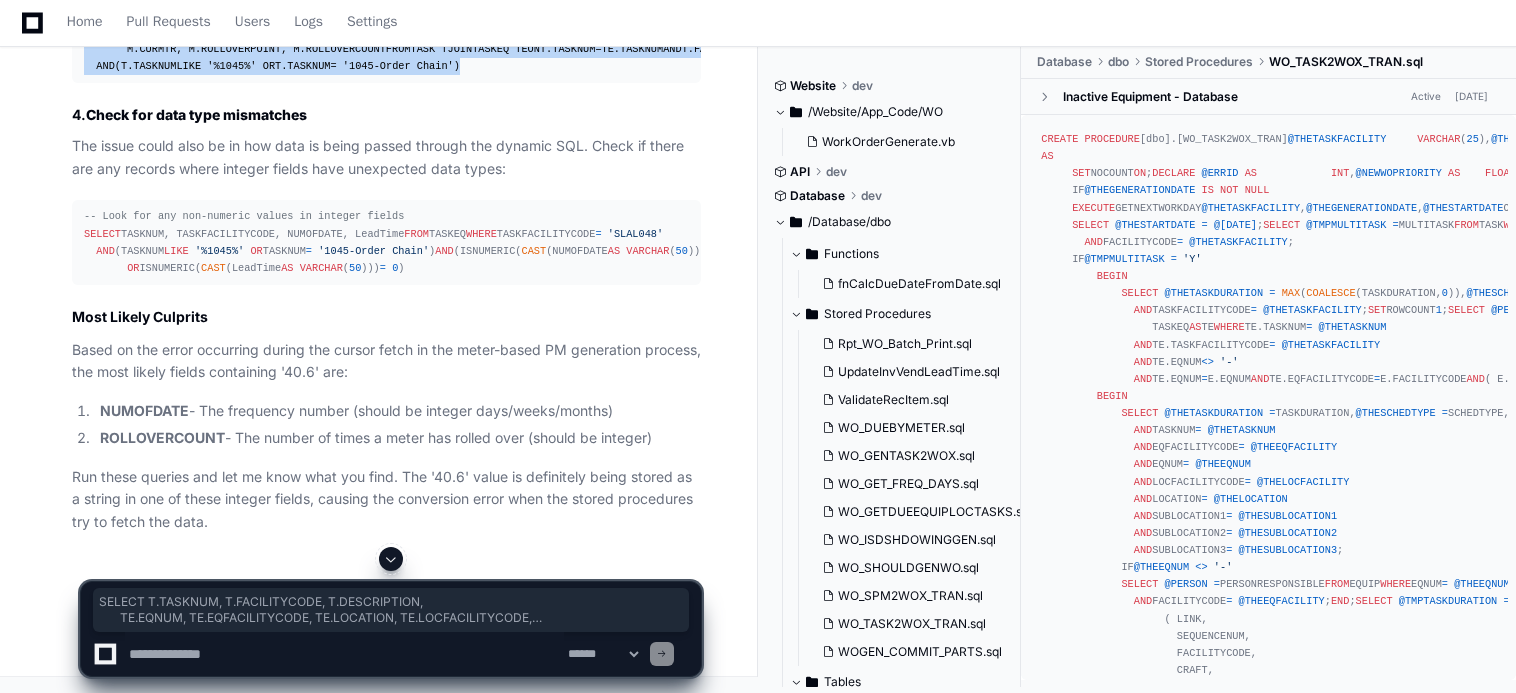 drag, startPoint x: 469, startPoint y: 508, endPoint x: 56, endPoint y: 212, distance: 508.11908 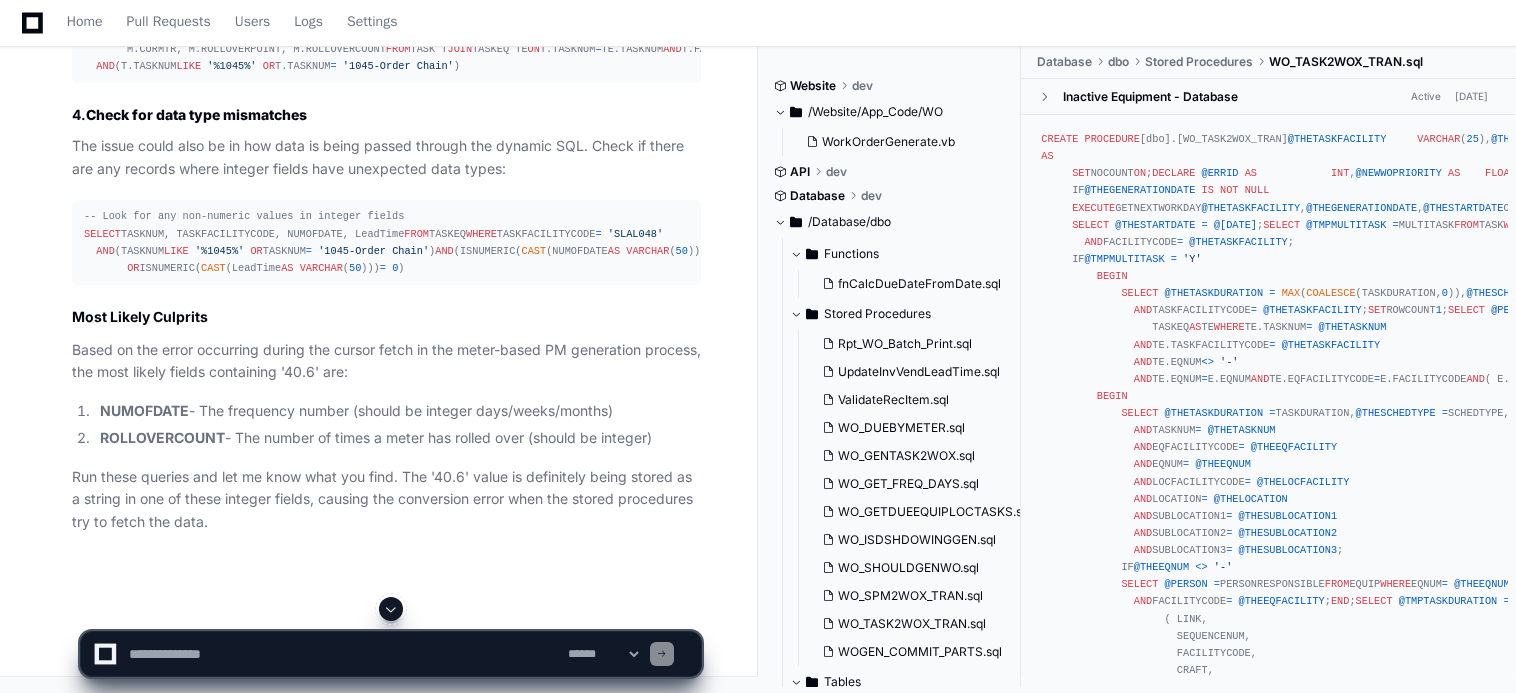 scroll, scrollTop: 8702, scrollLeft: 0, axis: vertical 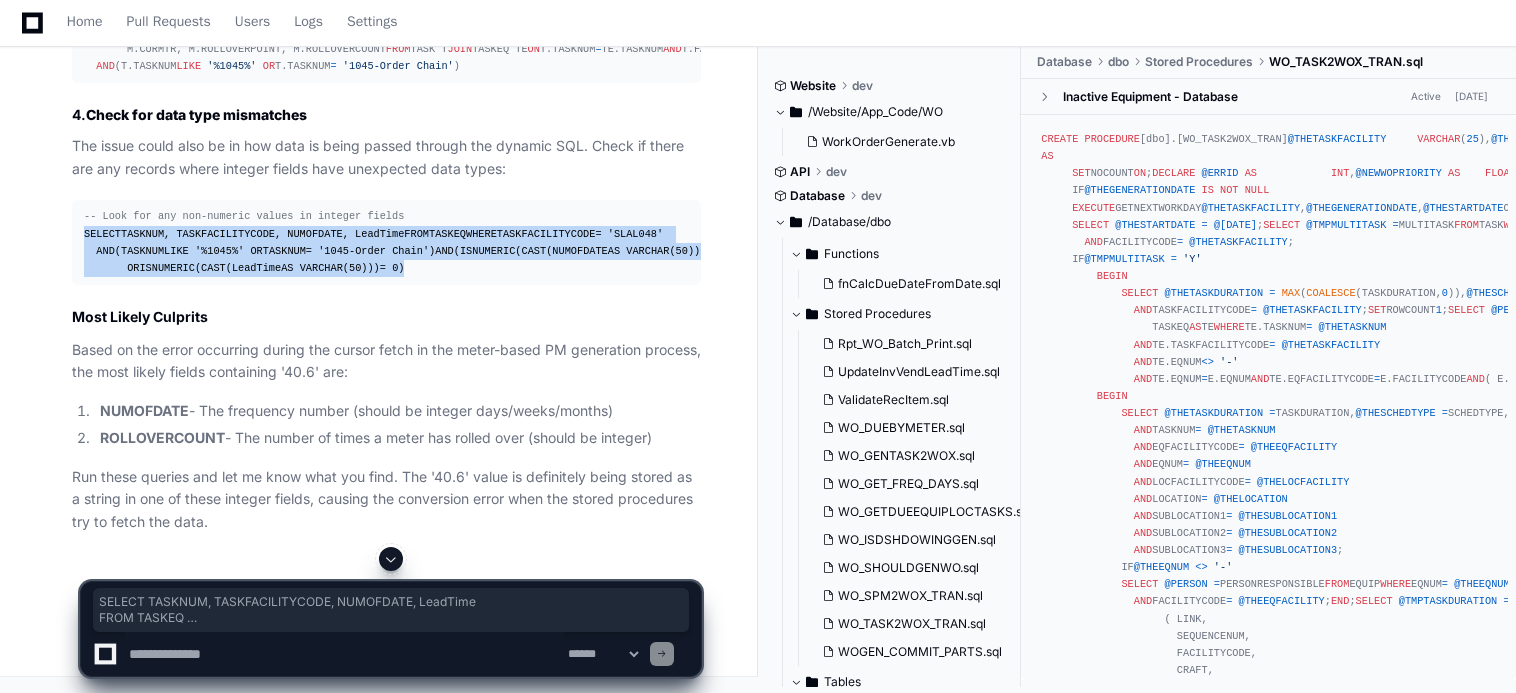 drag, startPoint x: 422, startPoint y: 357, endPoint x: 48, endPoint y: 275, distance: 382.8838 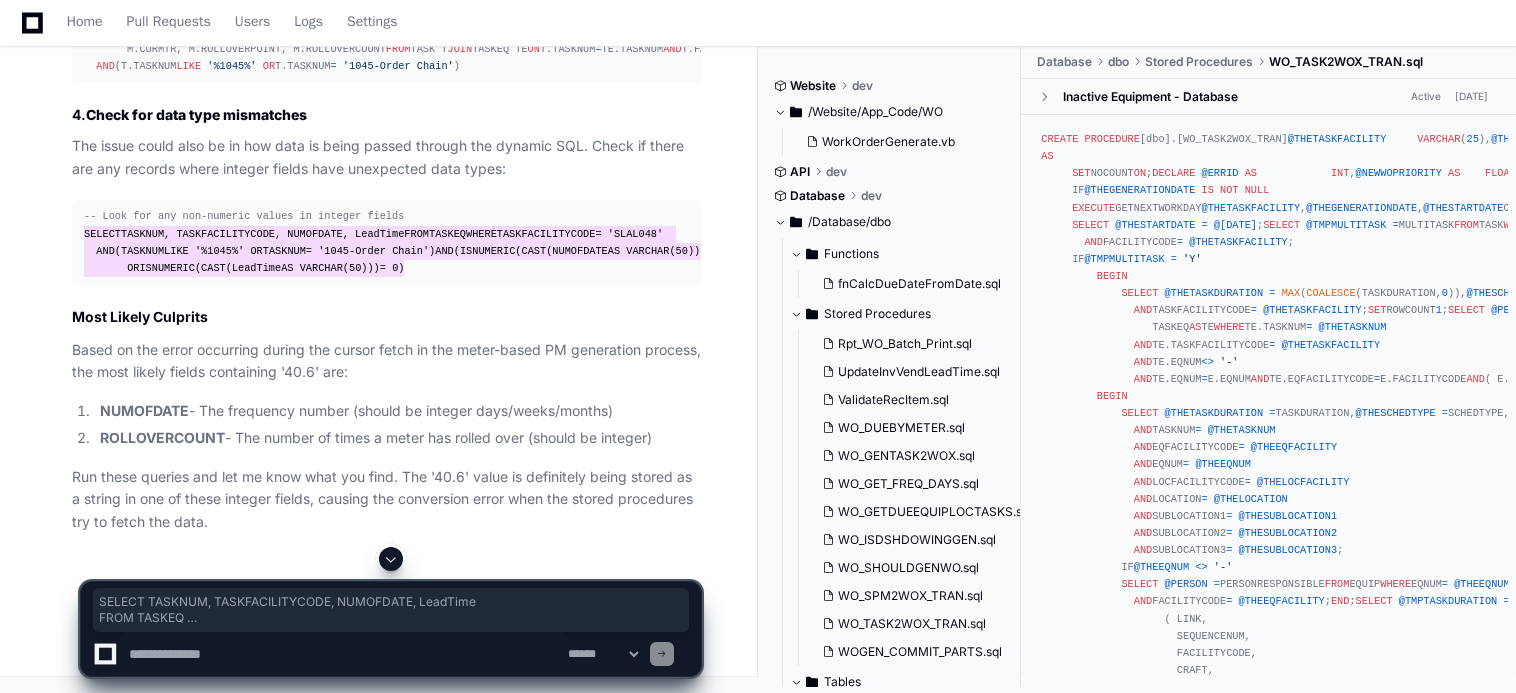 scroll, scrollTop: 8796, scrollLeft: 0, axis: vertical 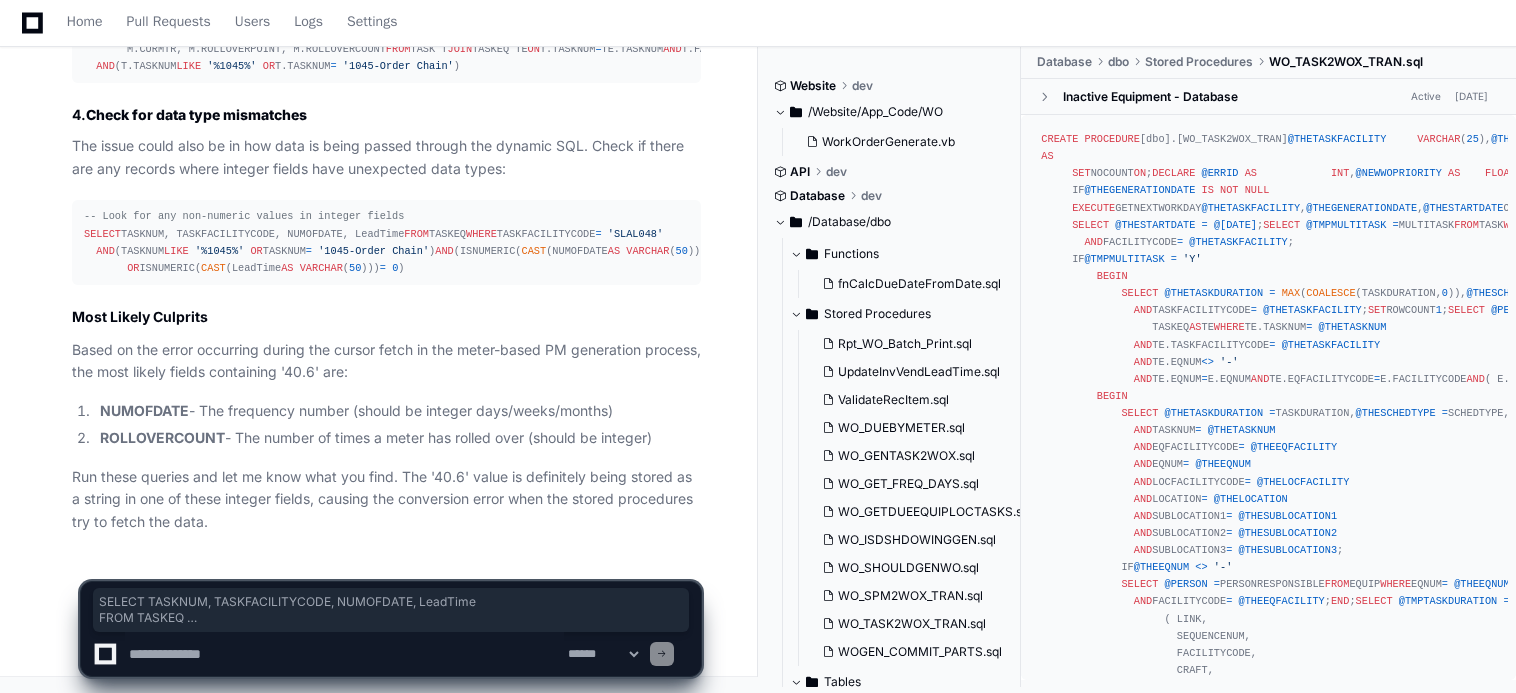 click 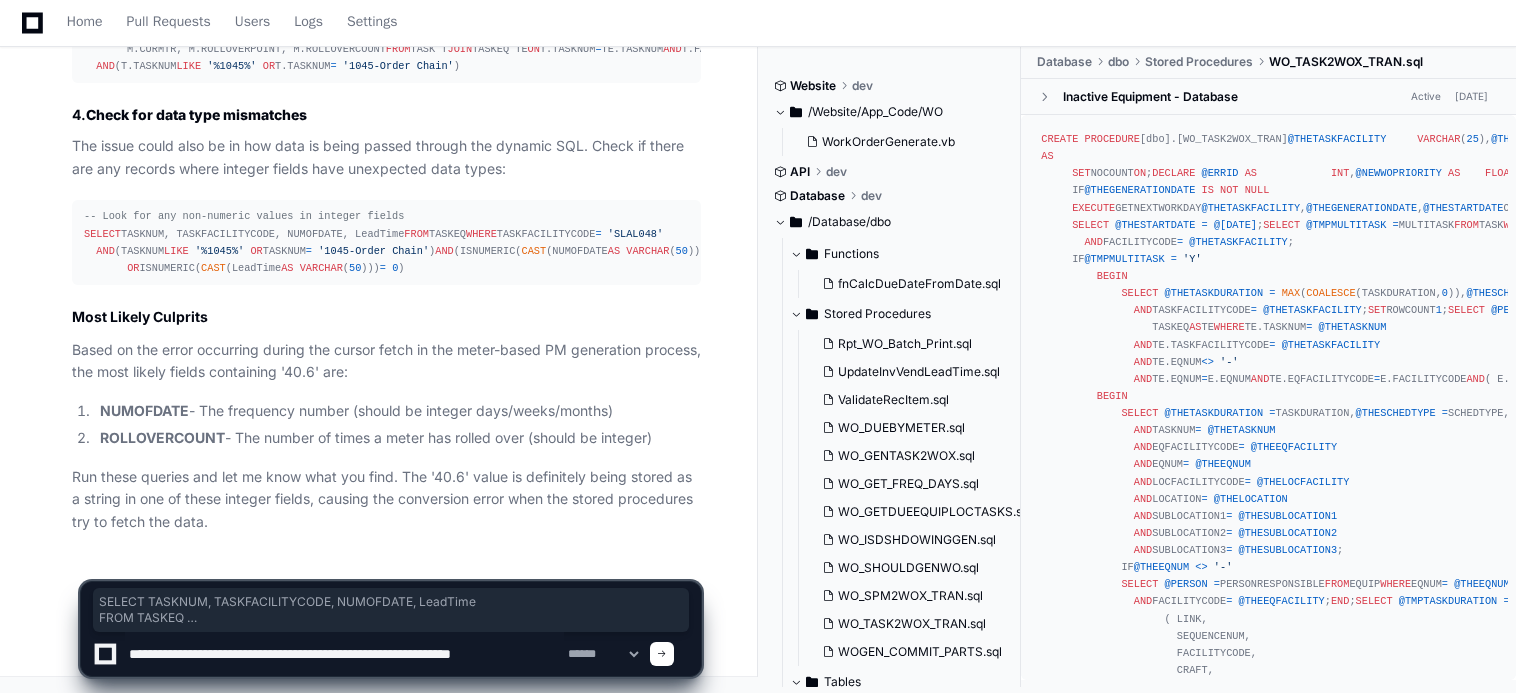 type on "**********" 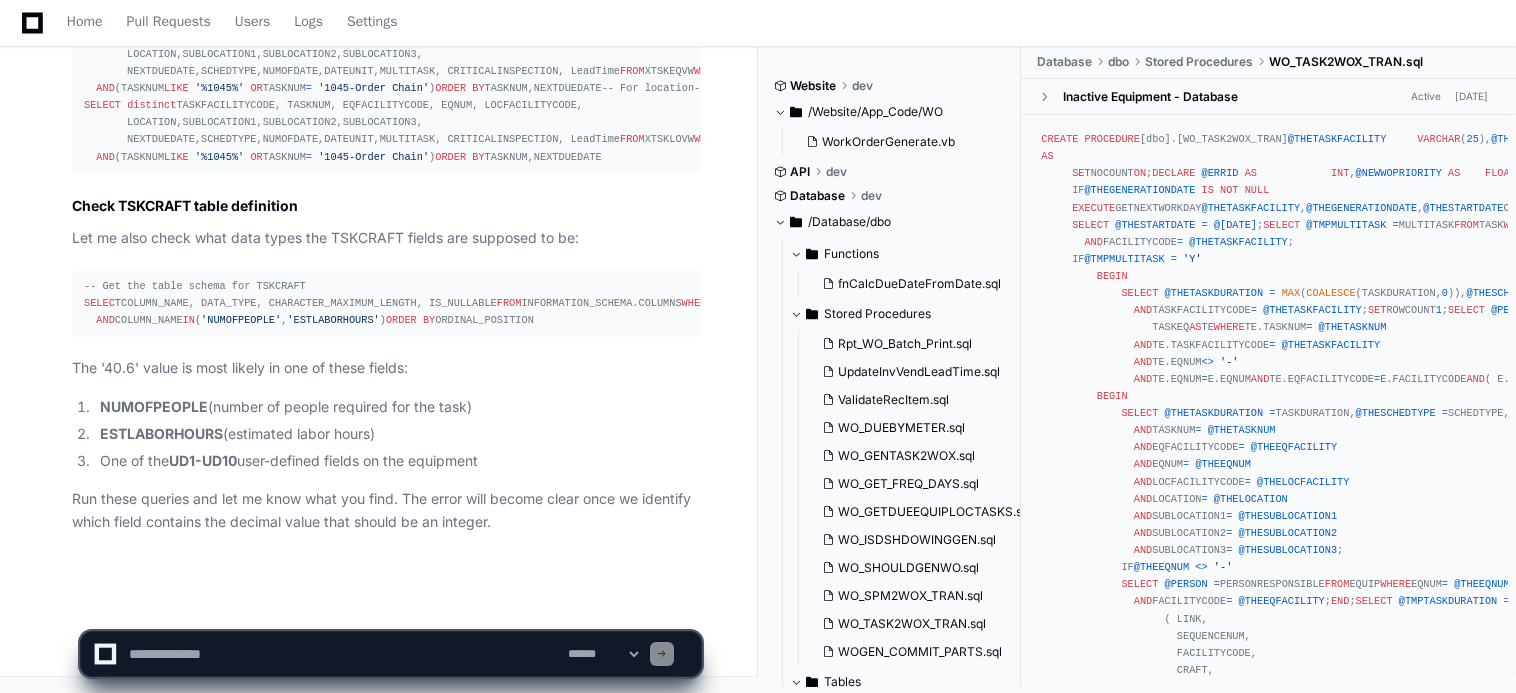 scroll, scrollTop: 11021, scrollLeft: 0, axis: vertical 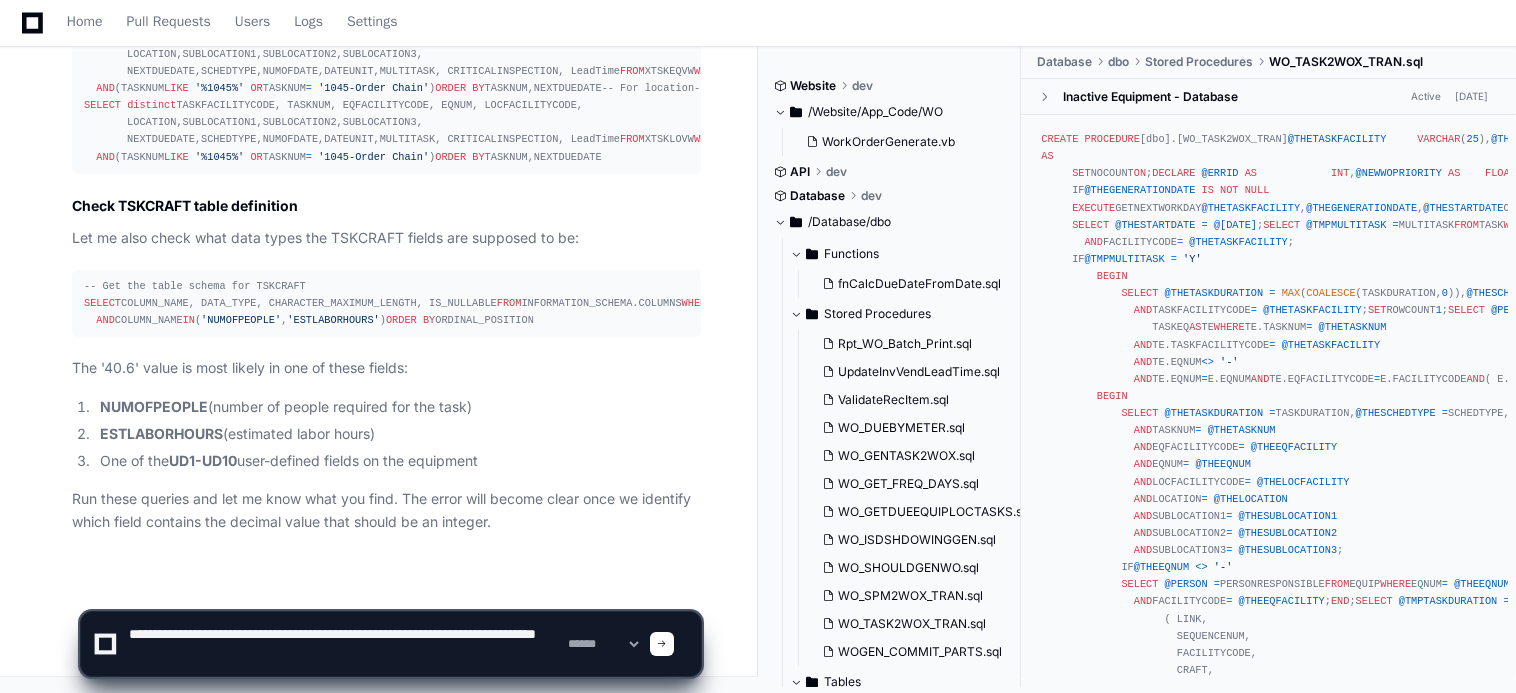 click 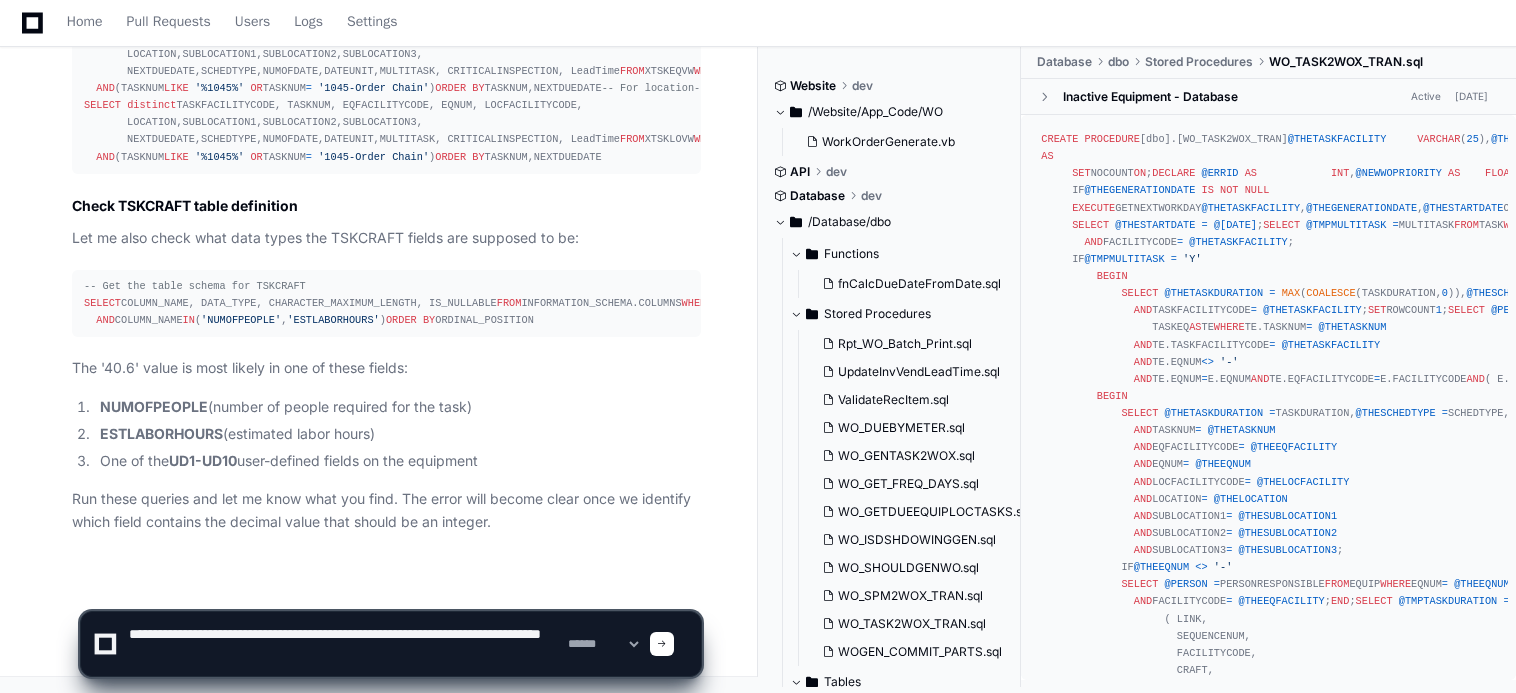 click 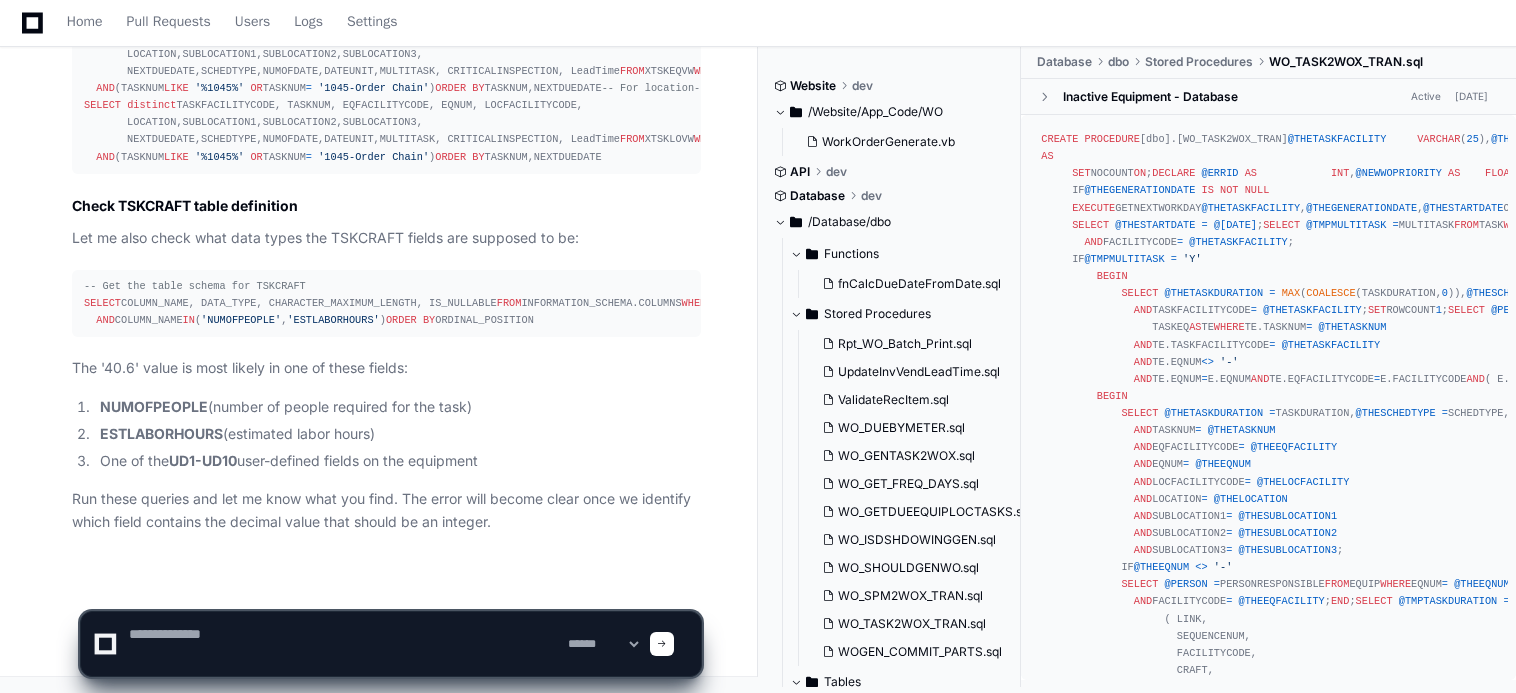 scroll, scrollTop: 0, scrollLeft: 0, axis: both 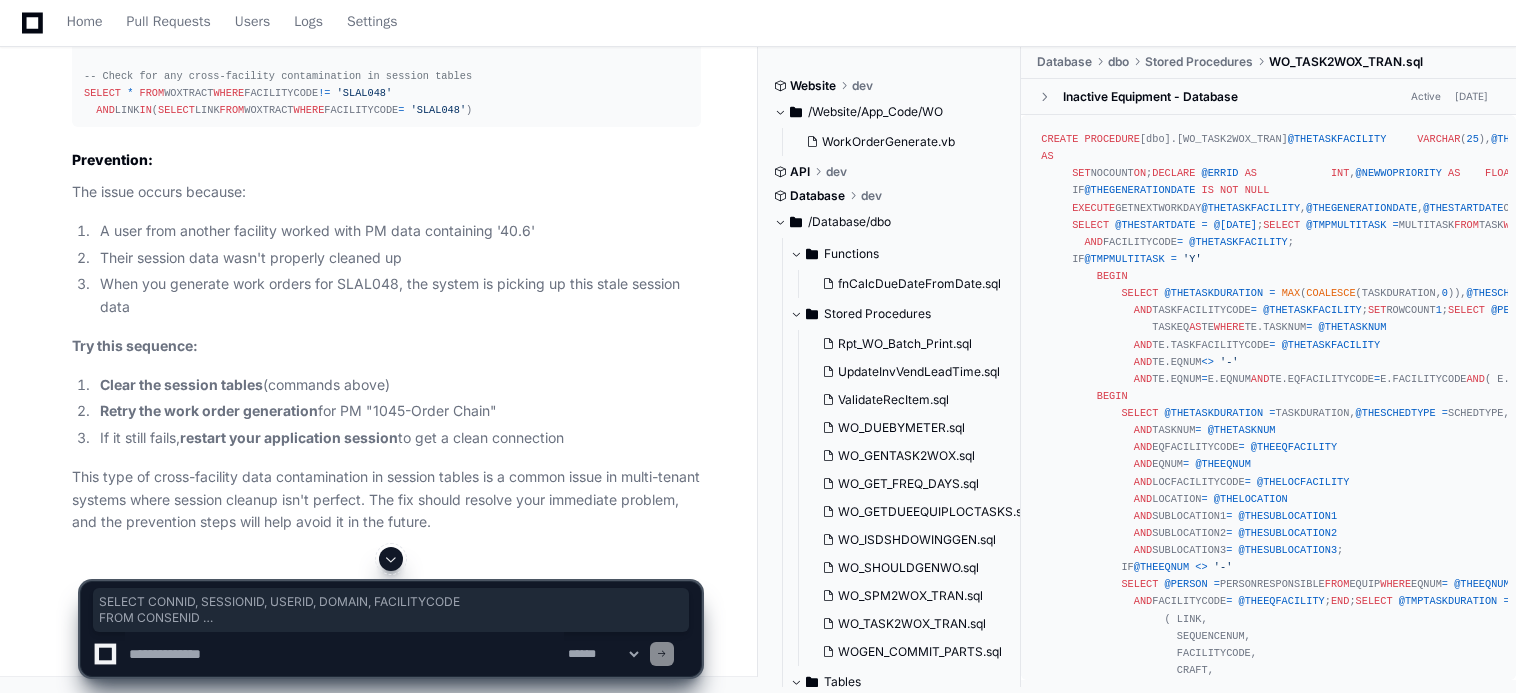 drag, startPoint x: 82, startPoint y: 159, endPoint x: 221, endPoint y: 191, distance: 142.6359 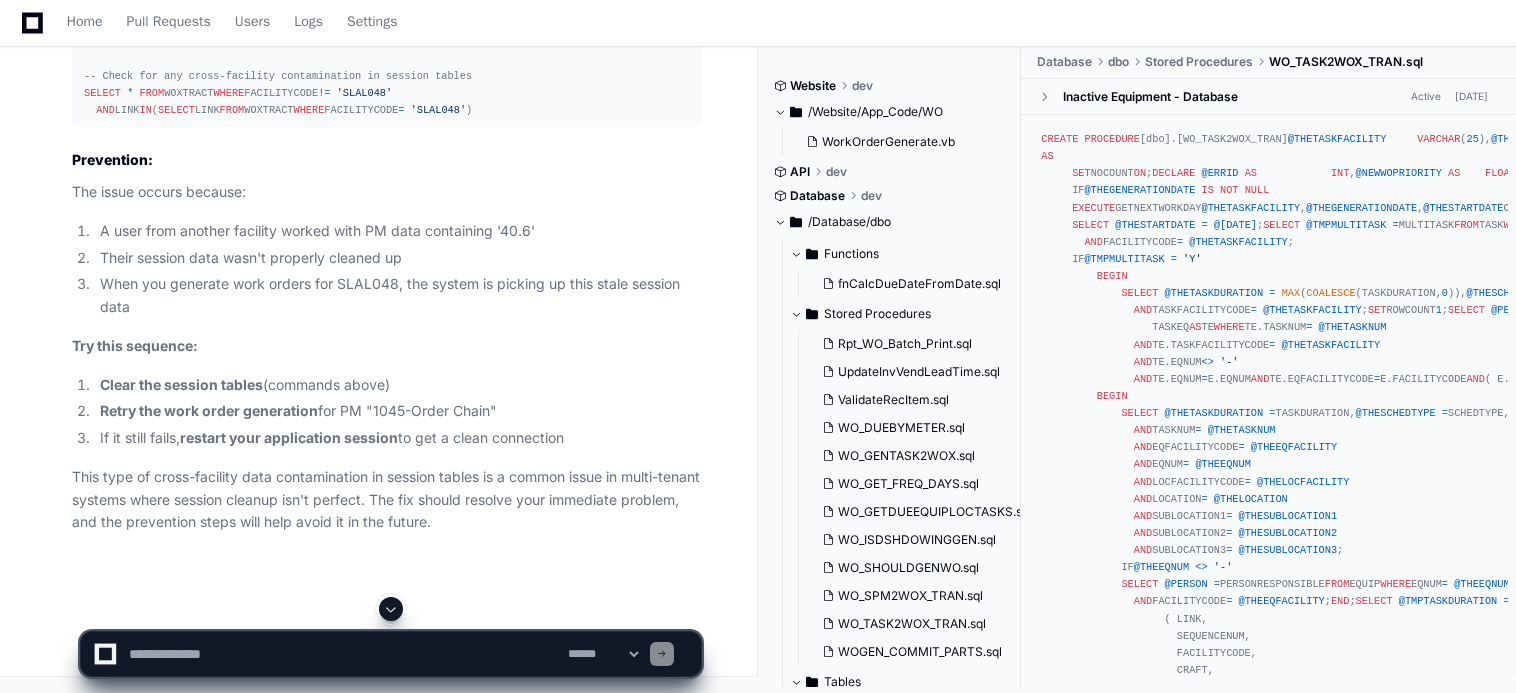 click on "-- Clear any stale data from work order generation tables for your current session
-- First, find your current connection ID
SELECT  CONNID, SESSIONID, USERID, DOMAIN, FACILITYCODE
FROM  CONSENID
WHERE  SQLSPID  =  @ @SPID
-- Clear WOXTRACT table for SLAL048 (or clear all old data)
DELETE   FROM  WOXTRACT
WHERE  FACILITYCODE  =   'SLAL048'
-- Clear EQUIPTASK table (temporary task tracking)
DELETE   FROM  EQUIPTASK
WHERE  FACILITYCODE  =   'SLAL048'
-- Clear any other session-specific tables that might have stale data
-- You can also clear ALL session data if needed:
-- DELETE FROM [GEOGRAPHIC_DATA] WHERE LINK NOT IN (SELECT LINK FROM active_sessions)" 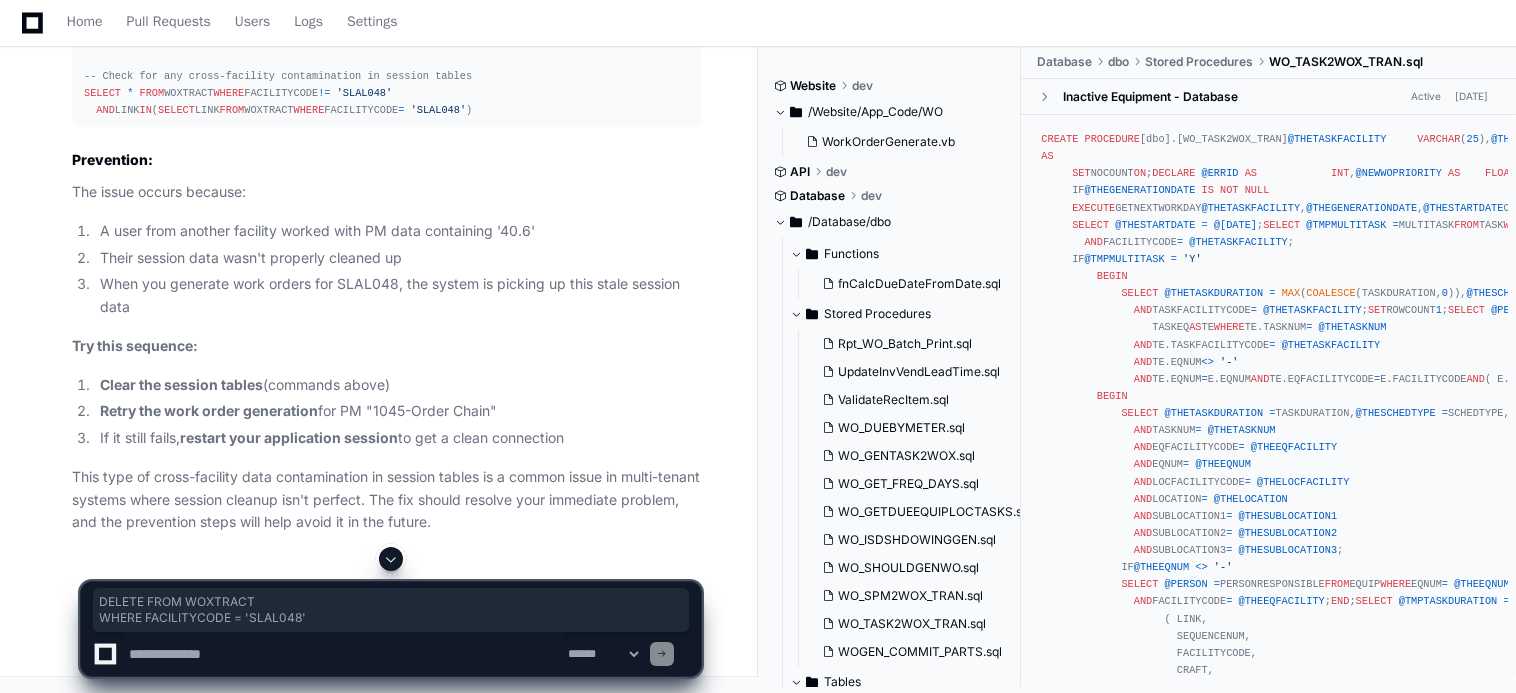 drag, startPoint x: 263, startPoint y: 173, endPoint x: 61, endPoint y: 149, distance: 203.42075 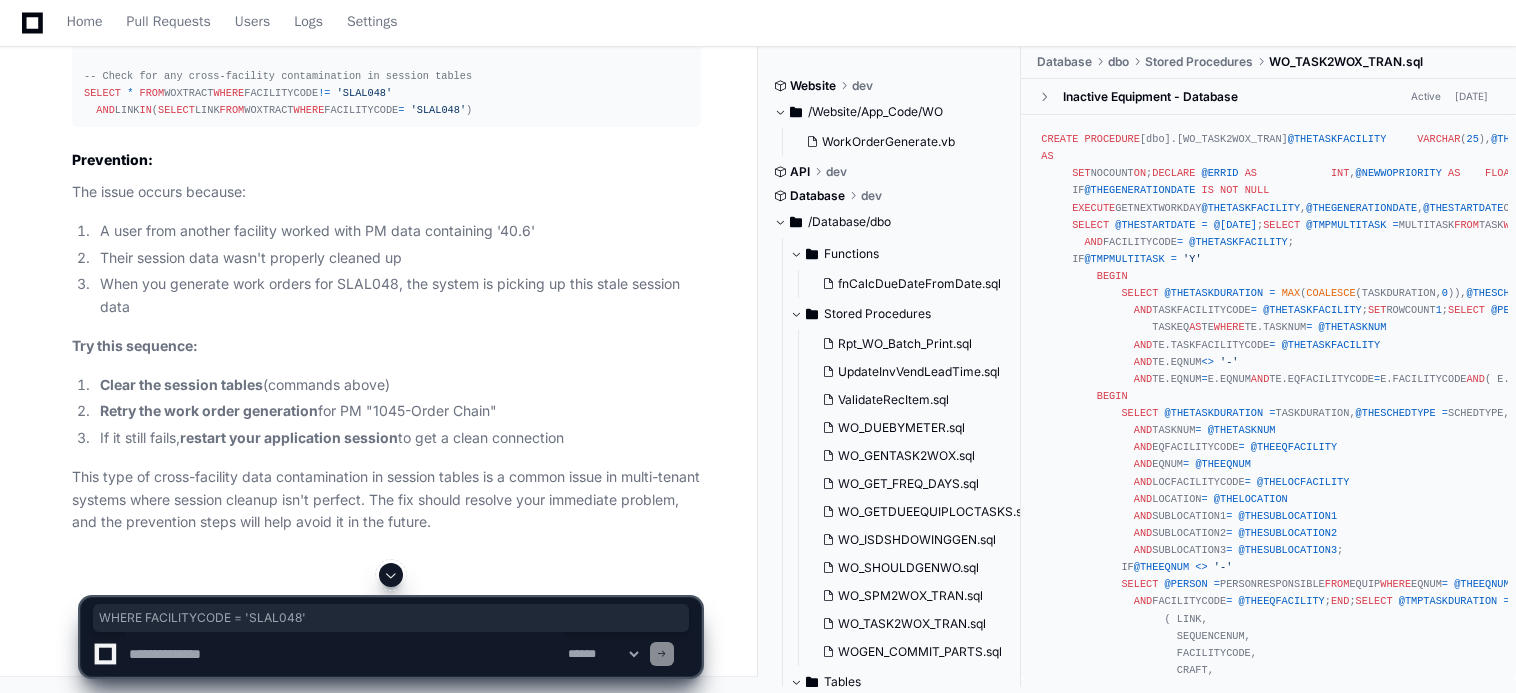 drag, startPoint x: 256, startPoint y: 161, endPoint x: 84, endPoint y: 160, distance: 172.00291 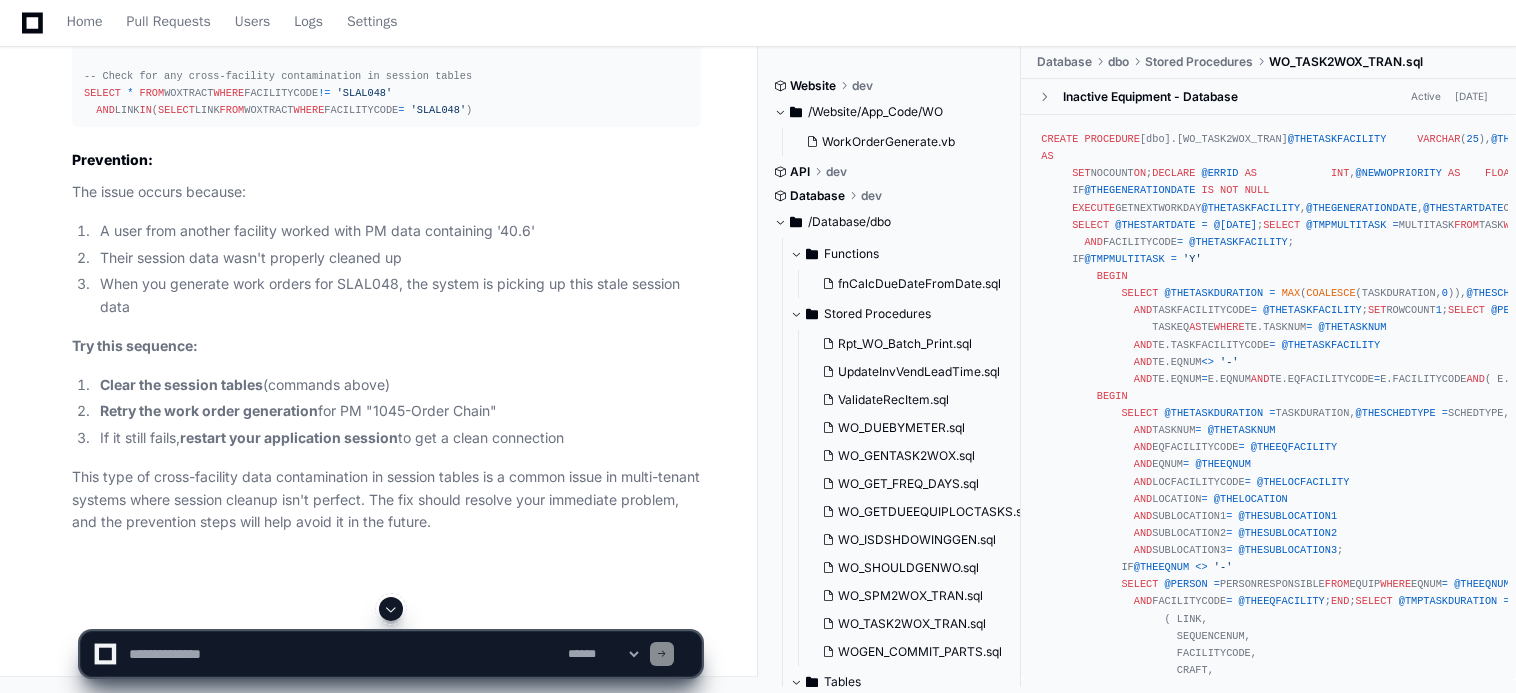 click on "-- You can also clear ALL session data if needed:" 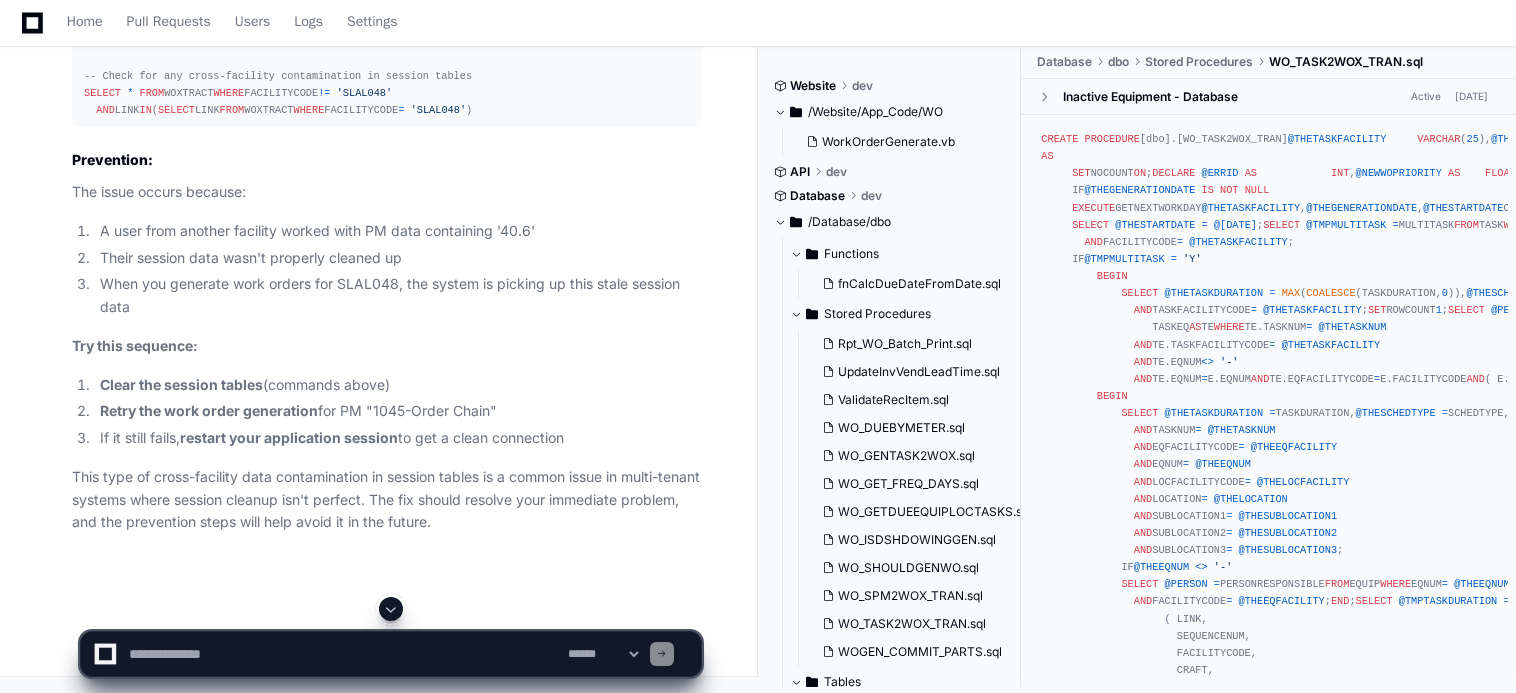 click on "-- Check WOXTRACT for any records with '40.6' in integer fields
SELECT   *   FROM  WOXTRACT
WHERE   CAST (LeadTime  AS   VARCHAR ( 50 ))  =   '40.6'
OR   CAST (LINK  AS   VARCHAR ( 50 ))  =   '40.6'
-- Check EQUIPTASK for contaminated data
SELECT   *   FROM  EQUIPTASK
WHERE  TASKNUM  LIKE   '%40.6%'   OR  FACILITYCODE  LIKE   '%40.6%'
-- Check for any cross-facility contamination in session tables
SELECT   *   FROM  WOXTRACT
WHERE  FACILITYCODE  !=   'SLAL048'
AND  LINK  IN  (
SELECT  LINK  FROM  [GEOGRAPHIC_DATA]  WHERE  FACILITYCODE  =   'SLAL048'
)" 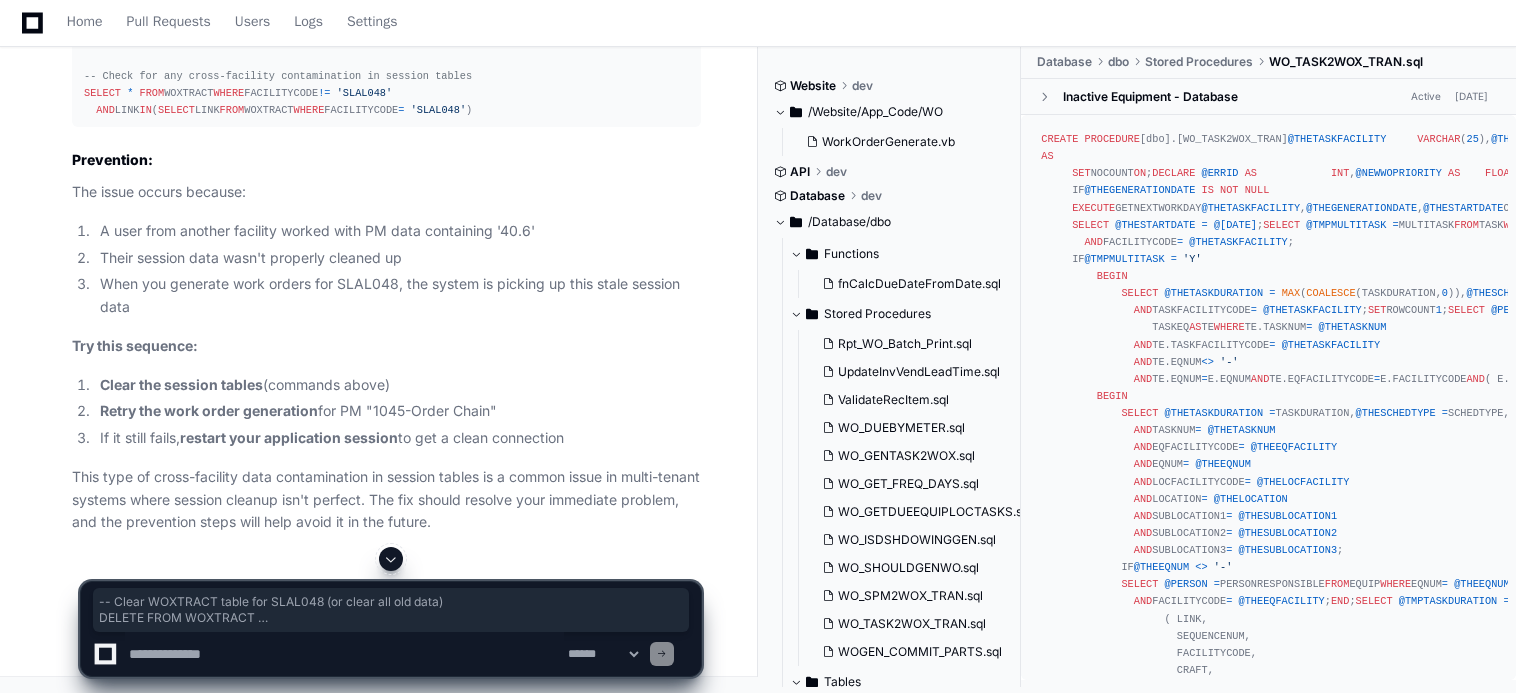 drag, startPoint x: 269, startPoint y: 430, endPoint x: 64, endPoint y: 325, distance: 230.32585 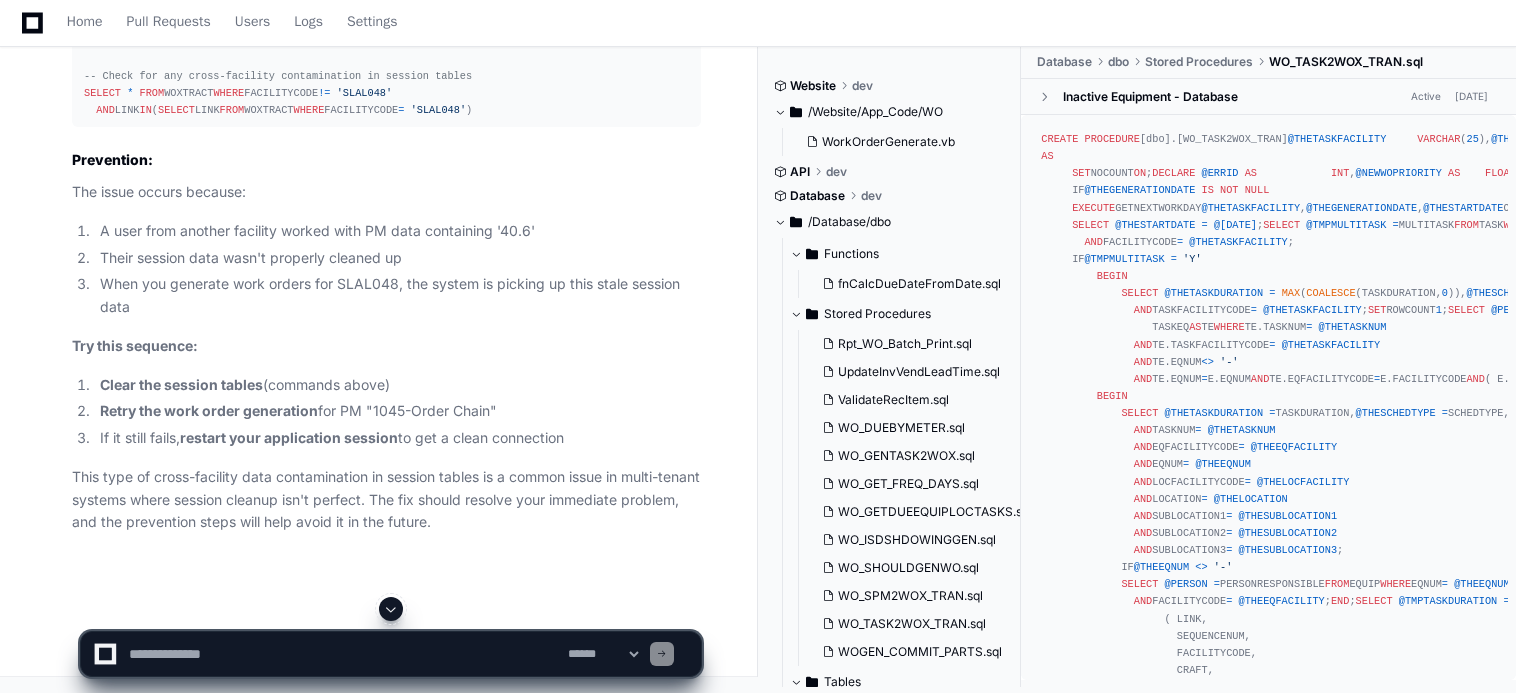 scroll, scrollTop: 12851, scrollLeft: 0, axis: vertical 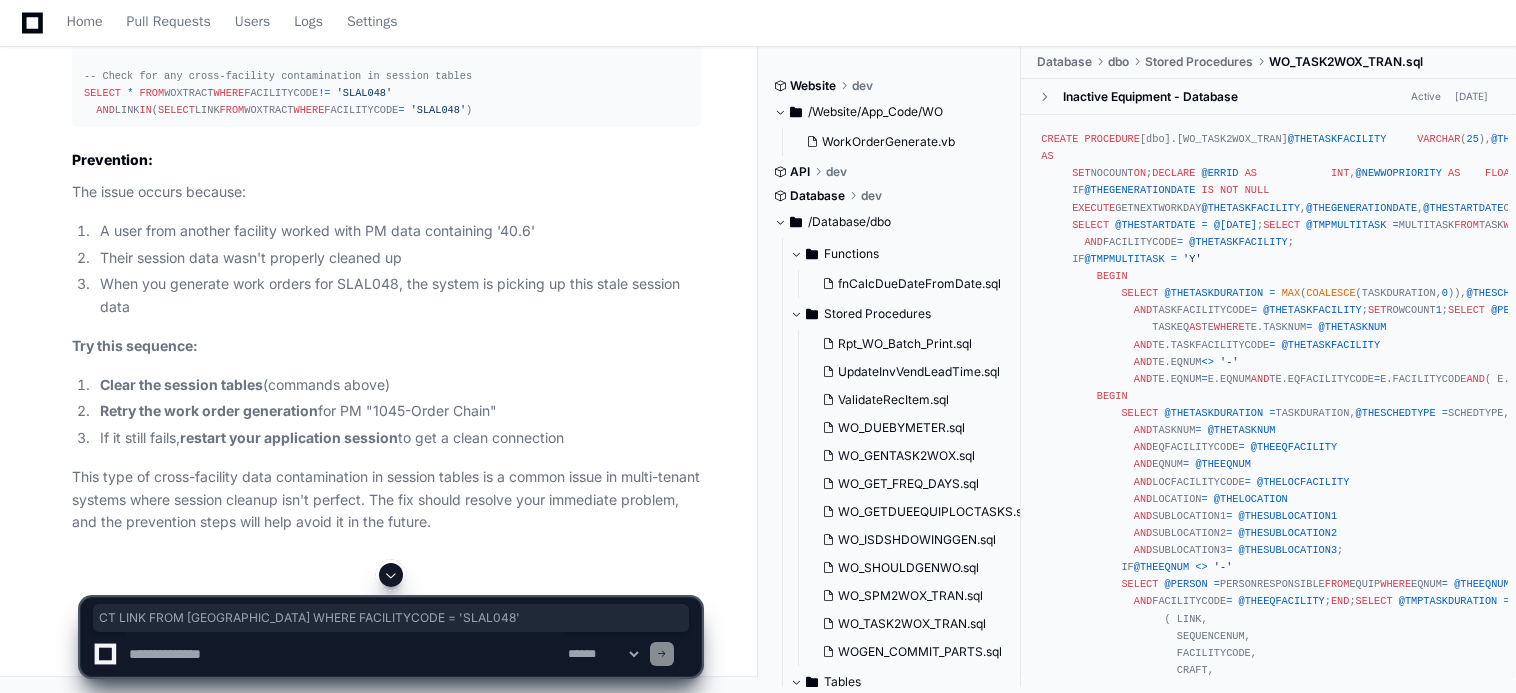drag, startPoint x: 460, startPoint y: 347, endPoint x: 99, endPoint y: 345, distance: 361.00555 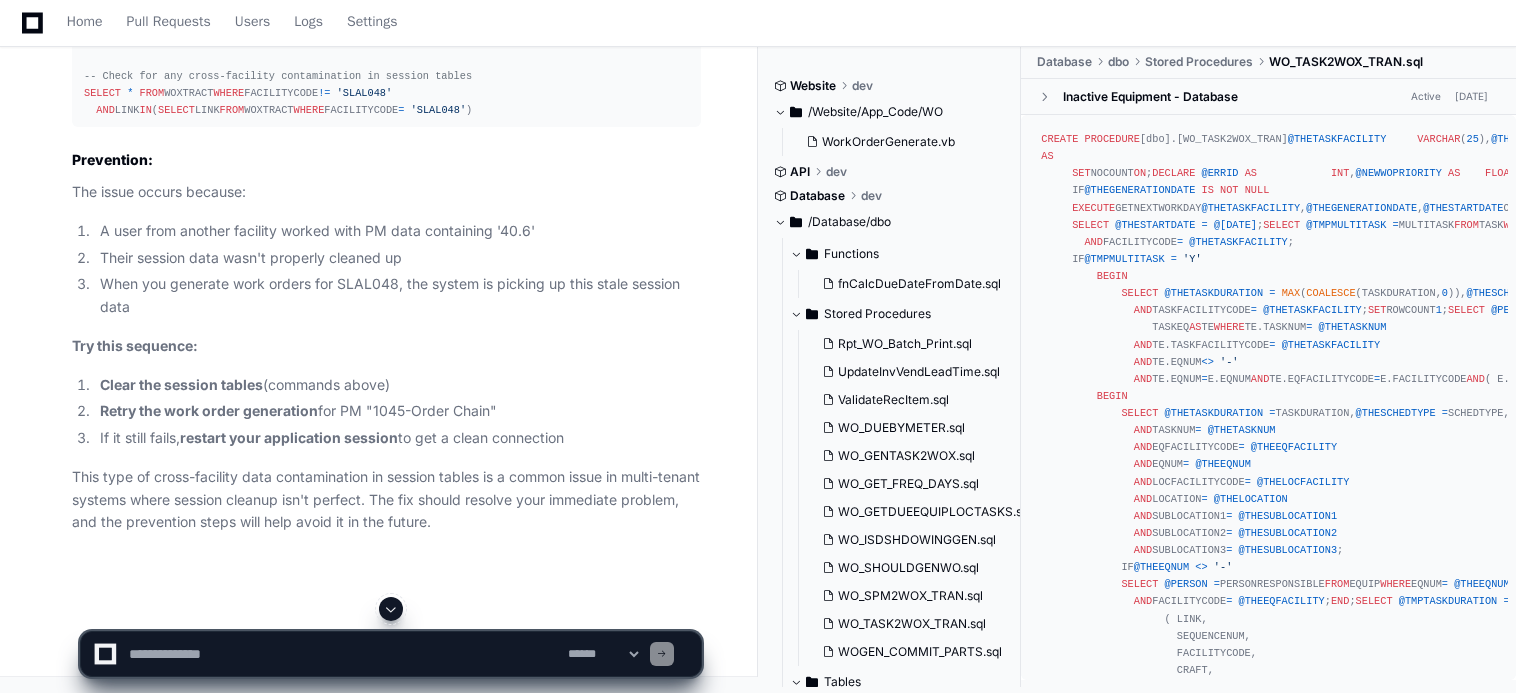 click on "-- Check WOXTRACT for any records with '40.6' in integer fields
SELECT   *   FROM  WOXTRACT
WHERE   CAST (LeadTime  AS   VARCHAR ( 50 ))  =   '40.6'
OR   CAST (LINK  AS   VARCHAR ( 50 ))  =   '40.6'
-- Check EQUIPTASK for contaminated data
SELECT   *   FROM  EQUIPTASK
WHERE  TASKNUM  LIKE   '%40.6%'   OR  FACILITYCODE  LIKE   '%40.6%'
-- Check for any cross-facility contamination in session tables
SELECT   *   FROM  WOXTRACT
WHERE  FACILITYCODE  !=   'SLAL048'
AND  LINK  IN  (
SELECT  LINK  FROM  [GEOGRAPHIC_DATA]  WHERE  FACILITYCODE  =   'SLAL048'
)" 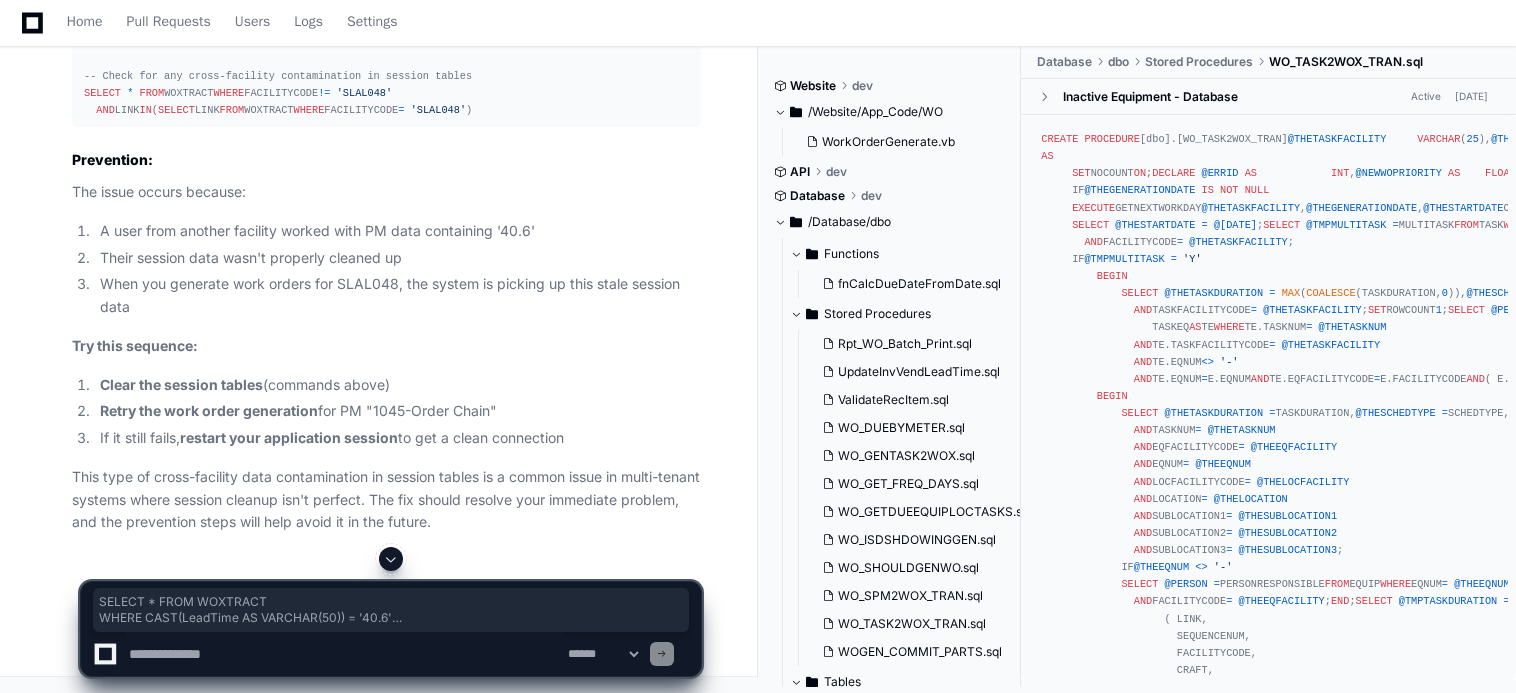 drag, startPoint x: 166, startPoint y: 379, endPoint x: 18, endPoint y: 153, distance: 270.1481 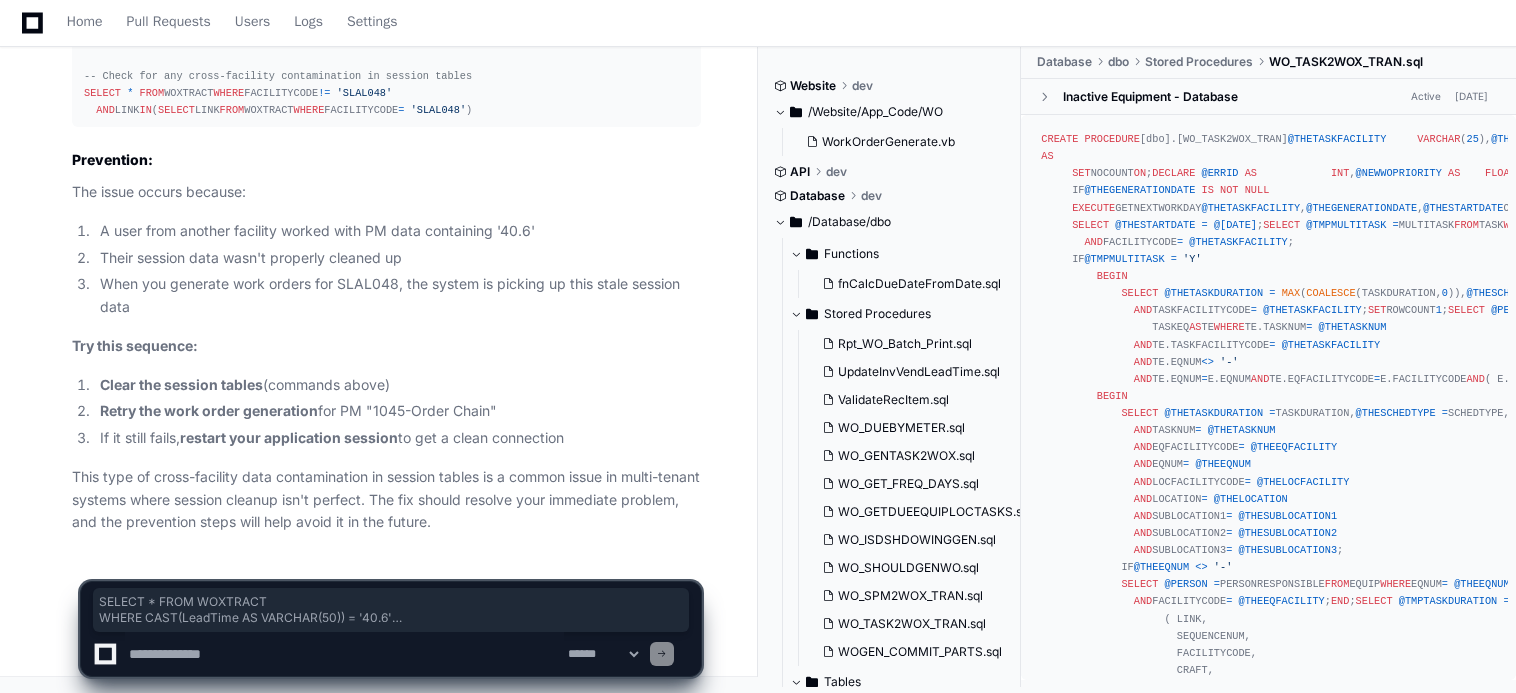scroll, scrollTop: 13110, scrollLeft: 0, axis: vertical 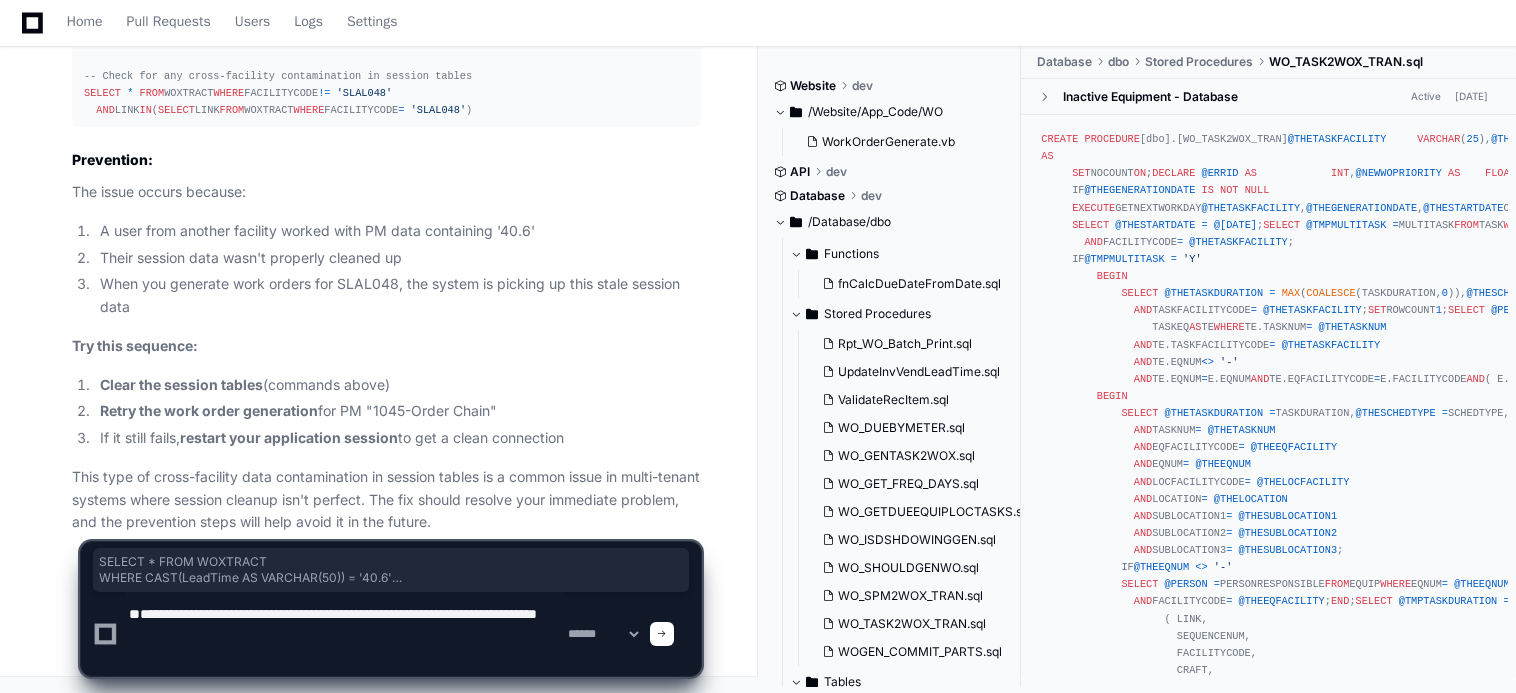 type on "**********" 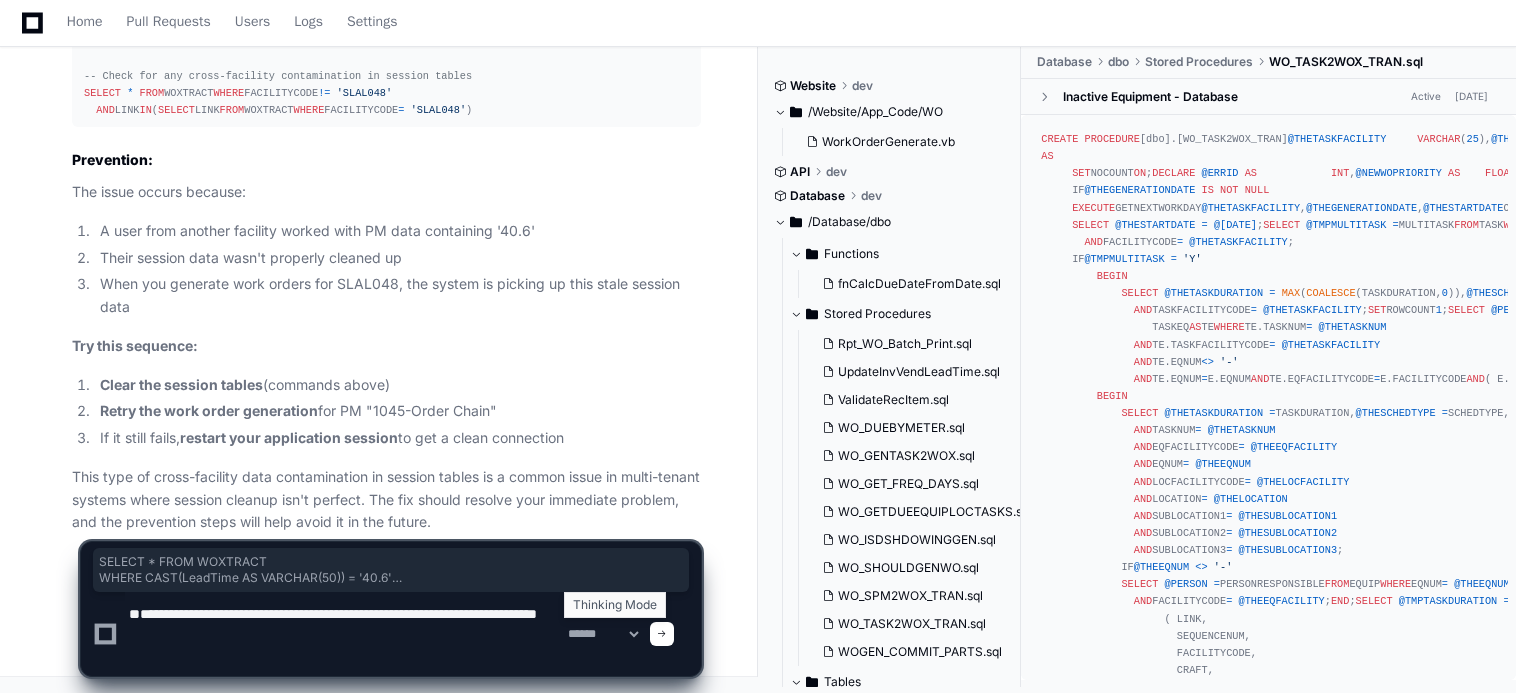 click 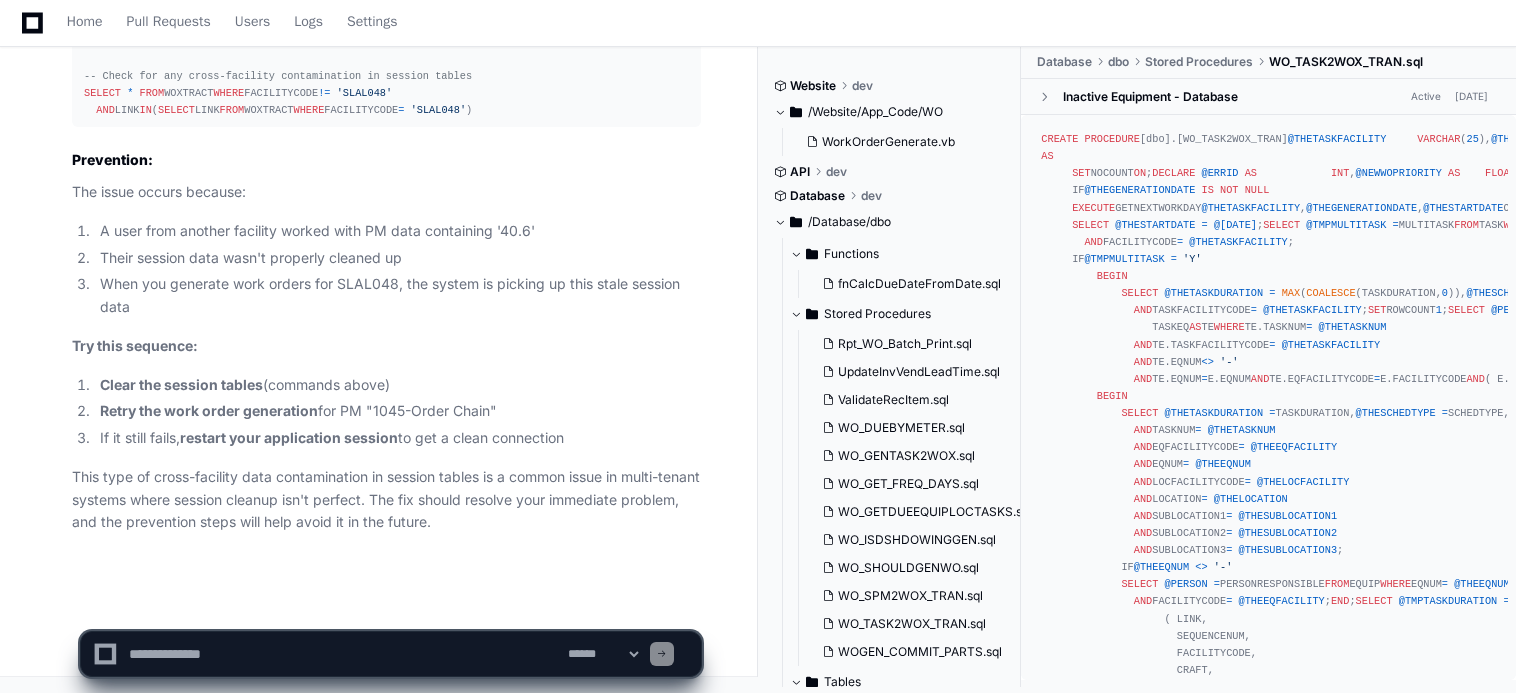 scroll, scrollTop: 0, scrollLeft: 0, axis: both 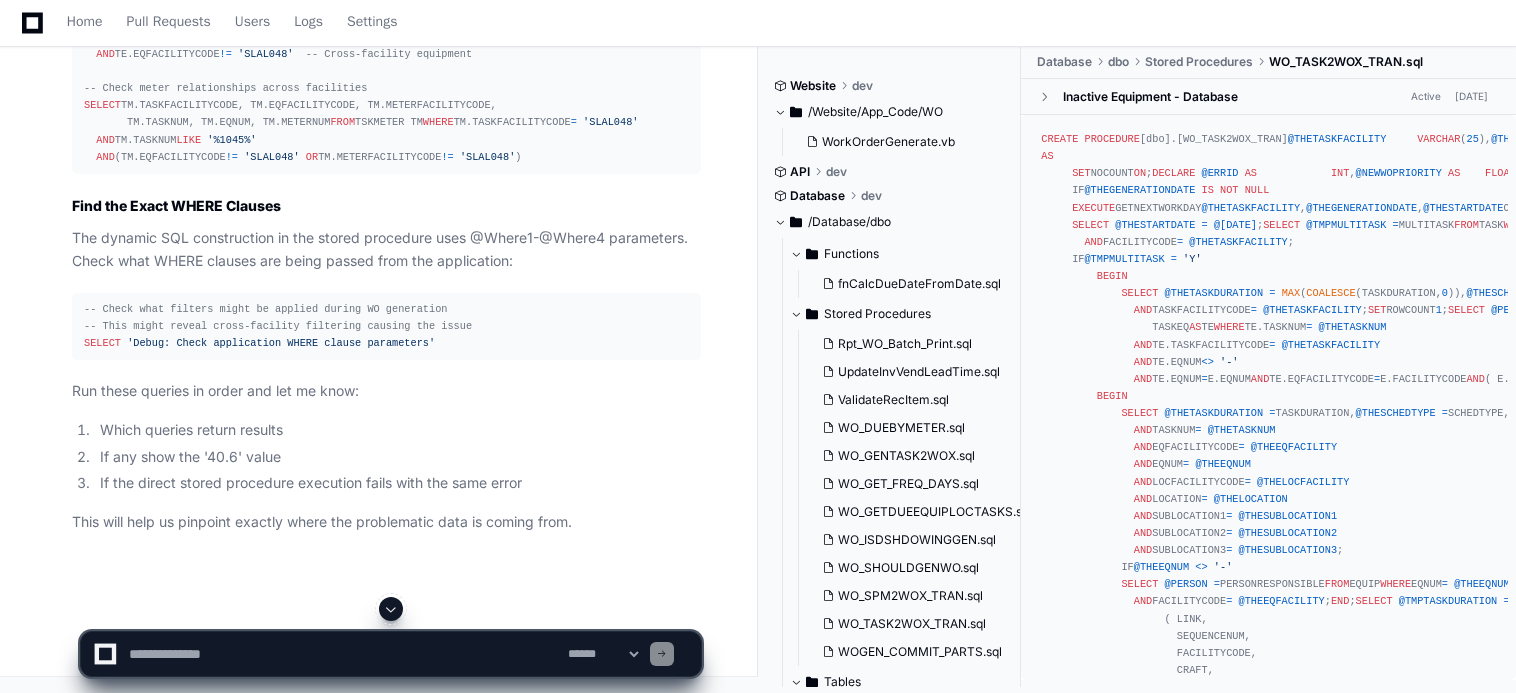 click on "-- Test the equipment-based cursor query directly
SELECT   distinct  FACILITYCODE, TASKNUM, EQFACILITYCODE, EQNUM, LOCFACILITYCODE,
LOCATION,SUBLOCATION1,SUBLOCATION2,SUBLOCATION3,
NEXTDUEDATE,SCHEDTYPE,NUMOFDATE,DATEUNIT,MULTITASK, CRITICALINSPECTION, LeadTime
FROM  XTSKEQVW
WHERE  FACILITYCODE  =   'SLAL048'
AND  TASKNUM  LIKE   '%1045%'
ORDER   BY  TASKNUM,NEXTDUEDATE" 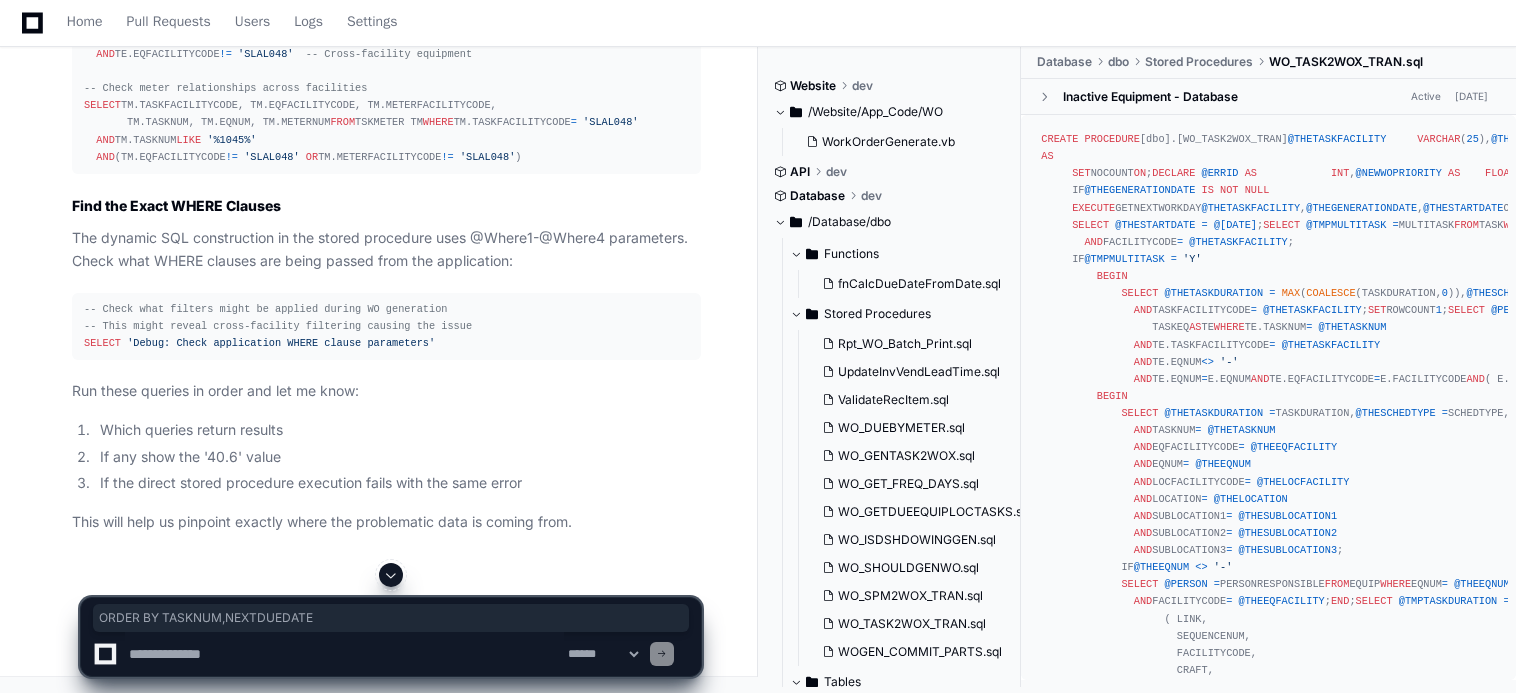 drag, startPoint x: 325, startPoint y: 383, endPoint x: 303, endPoint y: 391, distance: 23.409399 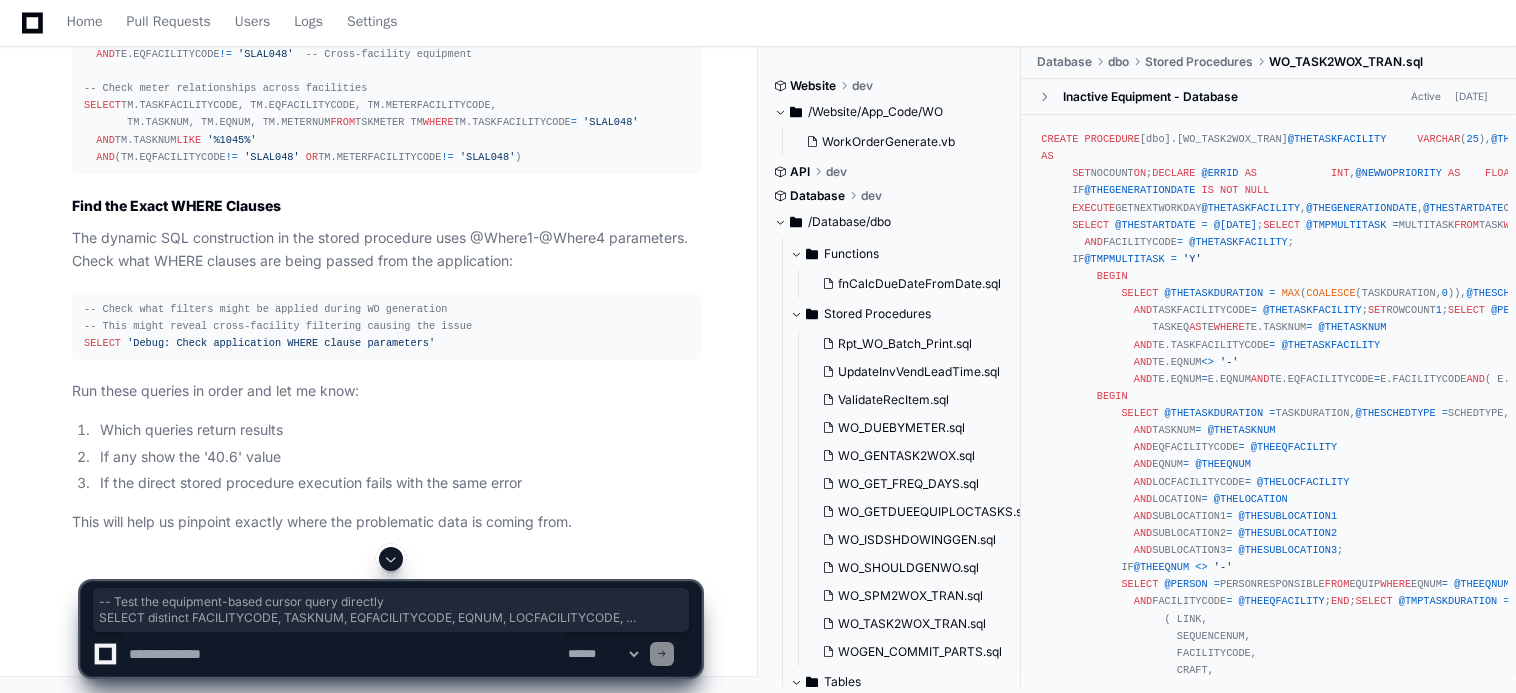 drag, startPoint x: 291, startPoint y: 394, endPoint x: 43, endPoint y: 279, distance: 273.36606 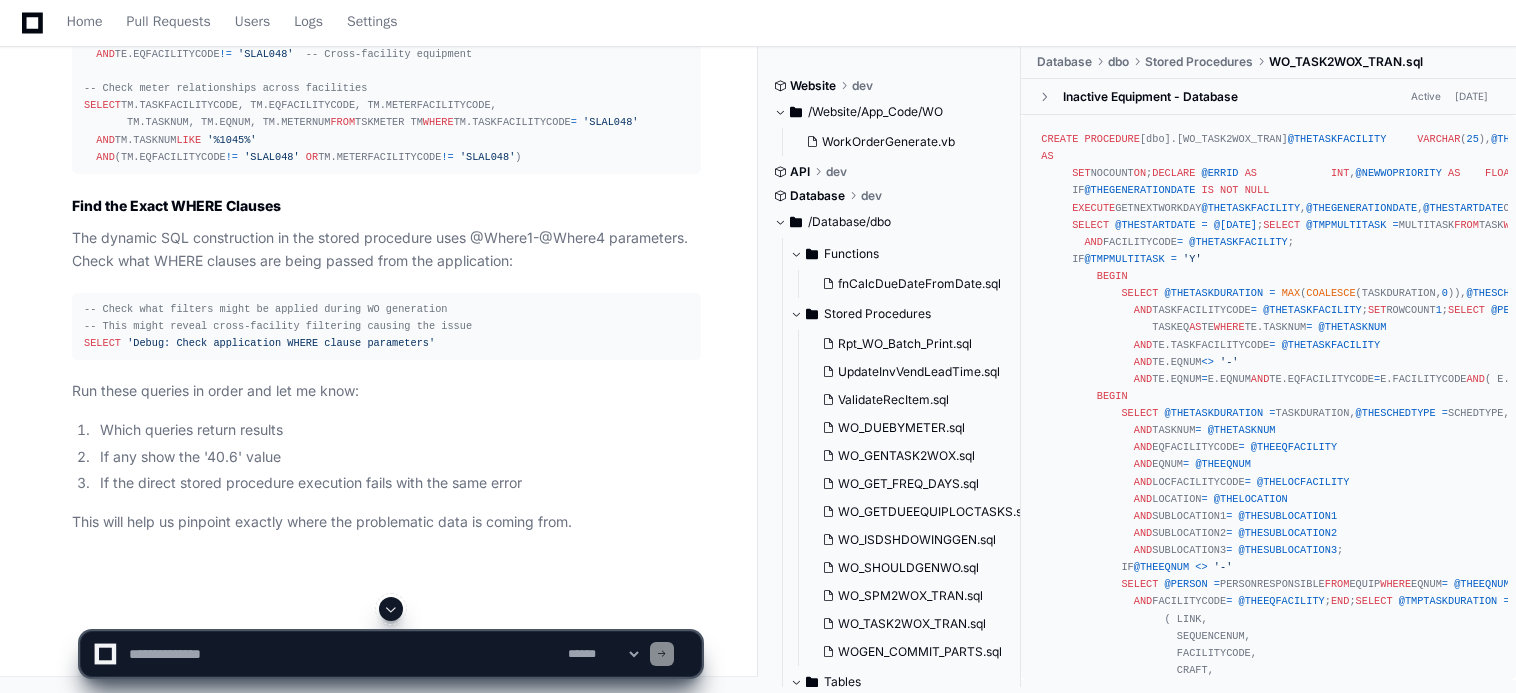click on "Since clearing the session tables didn't resolve the issue, the '40.6' value must be embedded deeper in the process. Let me help you pinpoint exactly where this conversion error is occurring.
Debug the Exact Location
Let's run the  exact dynamic SQL  that the stored procedure is constructing to see which field contains '40.6':
-- Test the equipment-based cursor query directly
SELECT   distinct  FACILITYCODE, TASKNUM, EQFACILITYCODE, EQNUM, LOCFACILITYCODE,
LOCATION,SUBLOCATION1,SUBLOCATION2,SUBLOCATION3,
NEXTDUEDATE,SCHEDTYPE,NUMOFDATE,DATEUNIT,MULTITASK, CRITICALINSPECTION, LeadTime
FROM  XTSKEQVW
WHERE  FACILITYCODE  =   'SLAL048'
AND  TASKNUM  LIKE   '%1045%'
ORDER   BY  TASKNUM,NEXTDUEDATE
If that works, try with additional WHERE clauses that might be passed:
-- Test with potential WHERE clause filters
SELECT   distinct FROM  XTSKEQVW
WHERE  FACILITYCODE  =   'SLAL048'
AND  TASKNUM  LIKE   '%1045%'
AND   1 = 1   -- placeholder for @Where1
ORDER   BY" 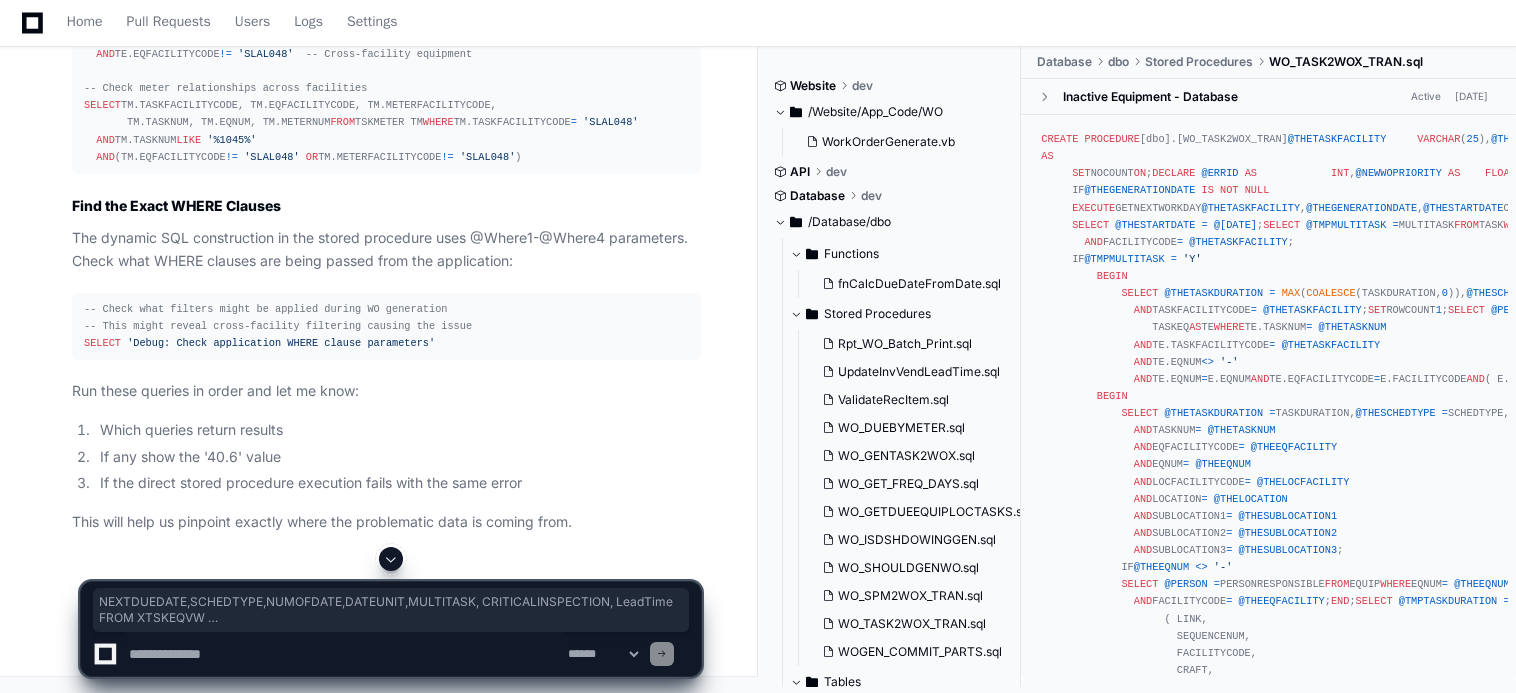 drag, startPoint x: 326, startPoint y: 344, endPoint x: 60, endPoint y: 238, distance: 286.34244 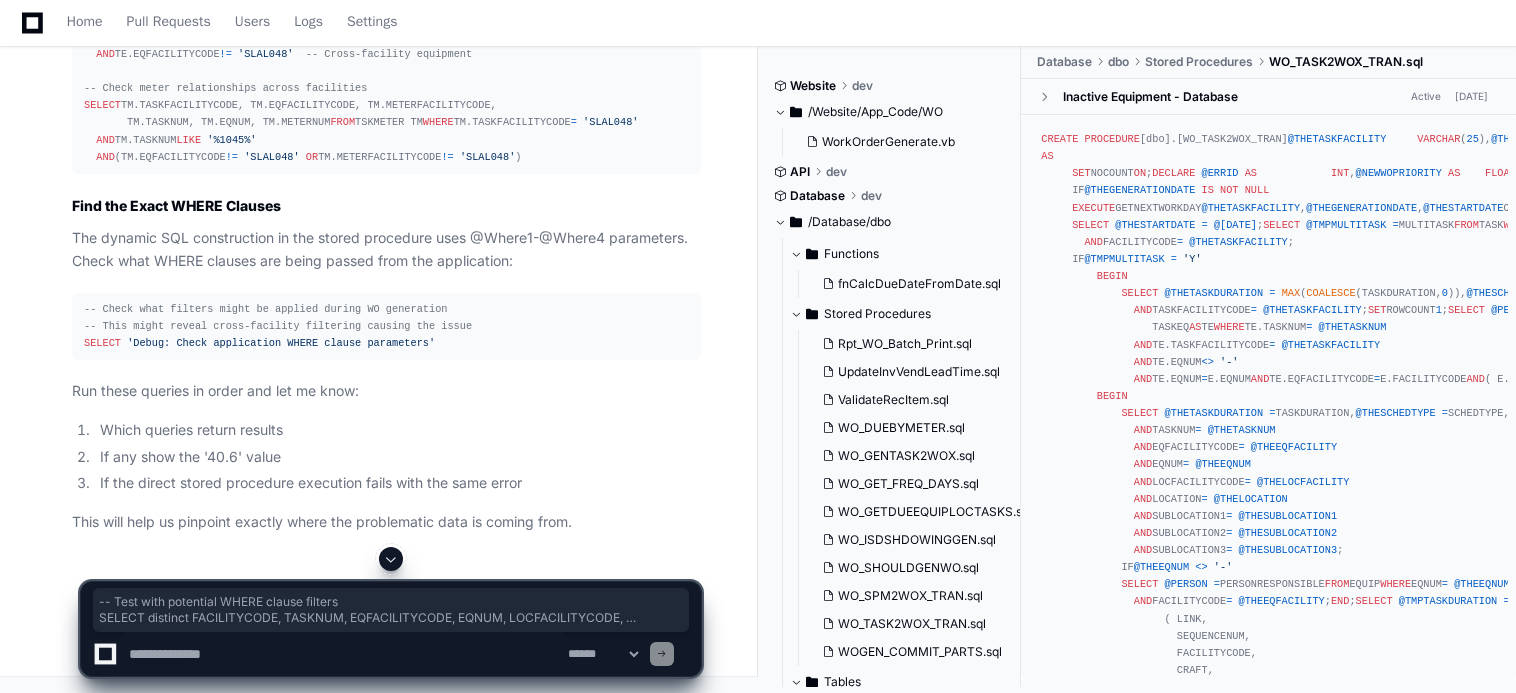 drag, startPoint x: 259, startPoint y: 319, endPoint x: 82, endPoint y: 177, distance: 226.92068 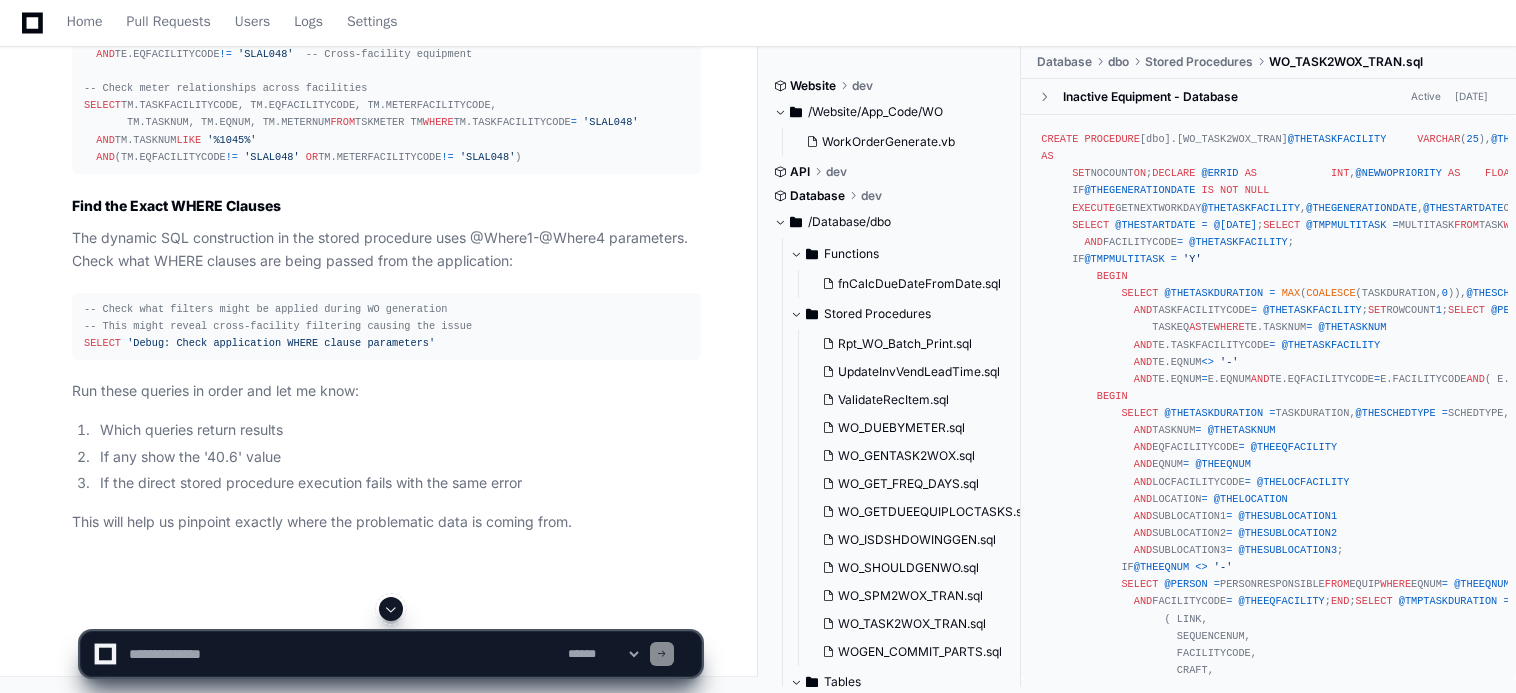 click on "-- Check TASK table for any fields with '40.6'
SELECT  TASKNUM, FACILITYCODE, PRIORITY, WOTYPE
FROM  TASK
WHERE  FACILITYCODE  =   'SLAL048'
AND  TASKNUM  LIKE   '%1045%'
-- Check if PRIORITY field contains '40.6' (it's a FLOAT but might be causing issues)
SELECT  TASKNUM, FACILITYCODE,  CAST (PRIORITY  AS   VARCHAR ( 50 ))  as  PRIORITY_STR
FROM  TASK
WHERE  FACILITYCODE  =   'SLAL048'
AND   CAST (PRIORITY  AS   VARCHAR ( 50 ))  =   '40.6'" 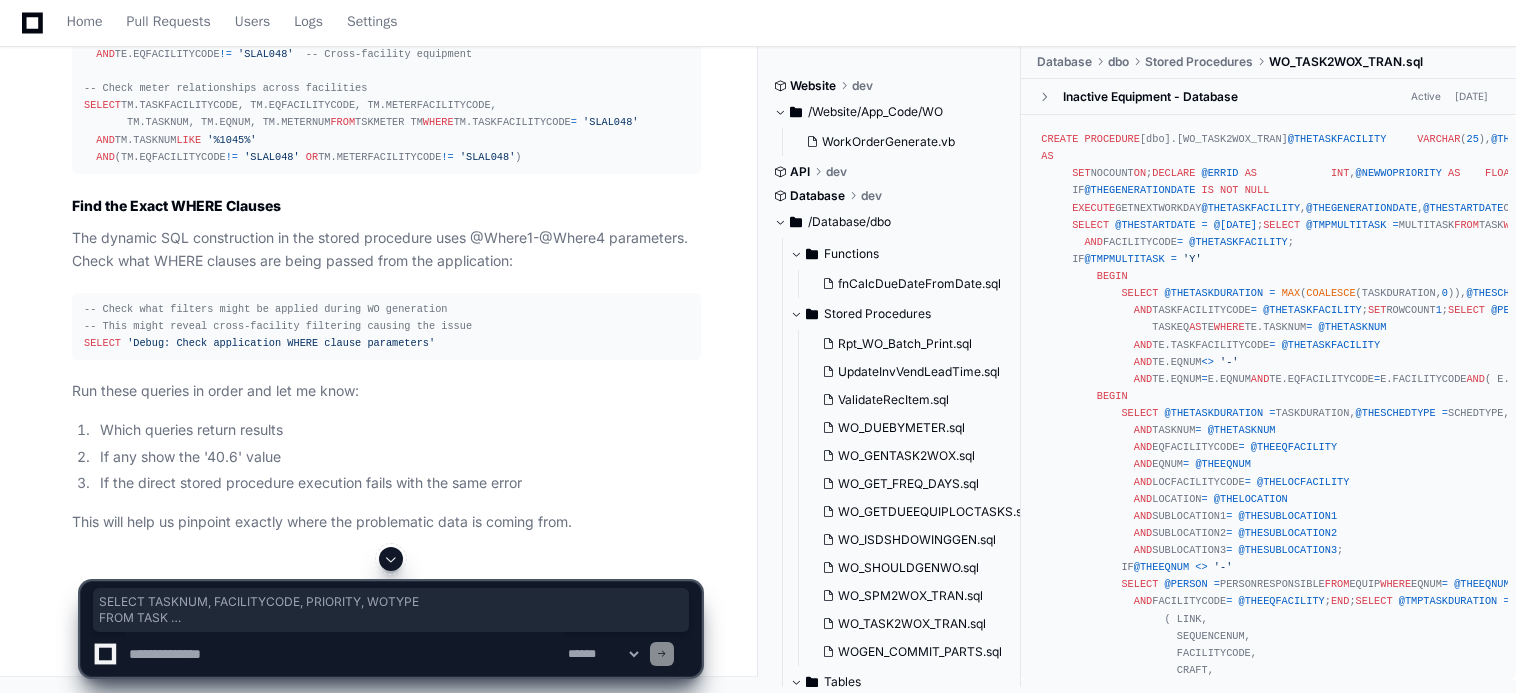 drag, startPoint x: 438, startPoint y: 331, endPoint x: 25, endPoint y: 176, distance: 441.1281 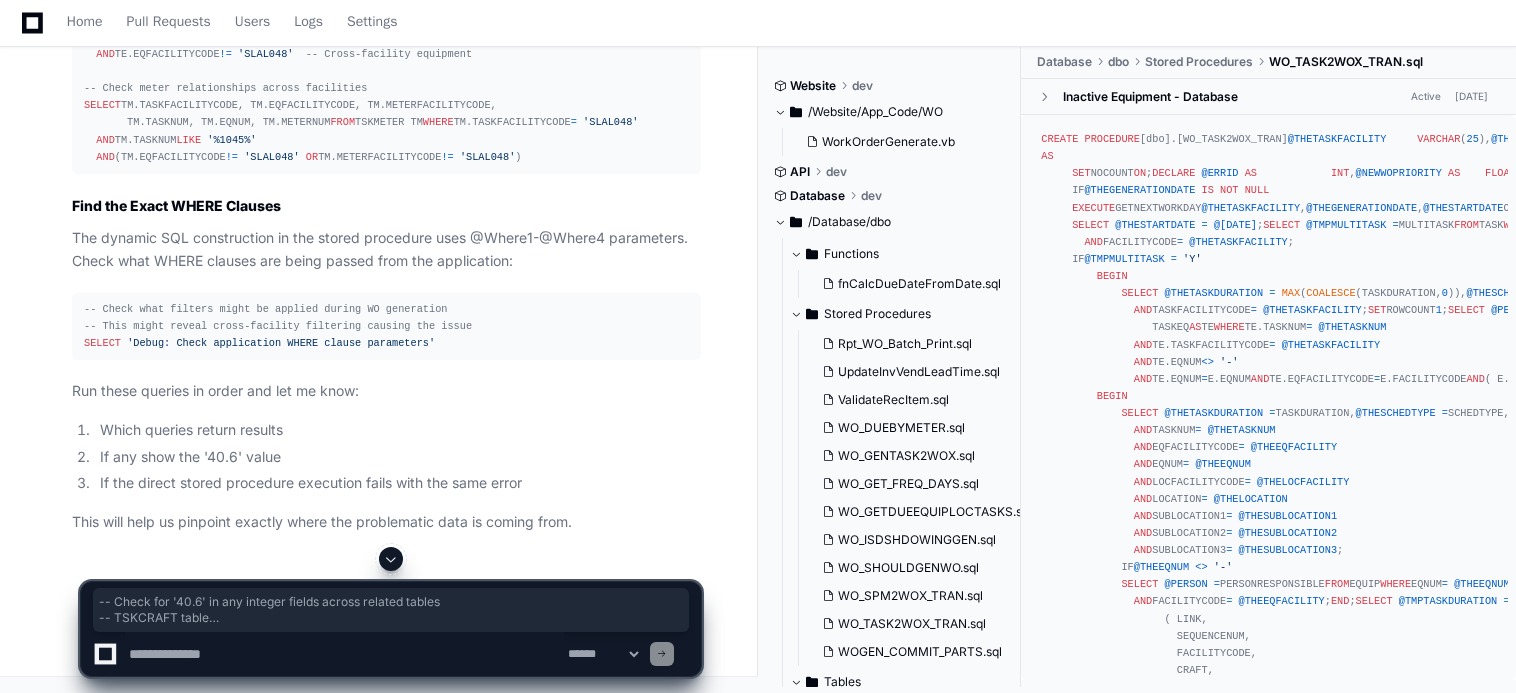 drag, startPoint x: 416, startPoint y: 398, endPoint x: 51, endPoint y: 183, distance: 423.6154 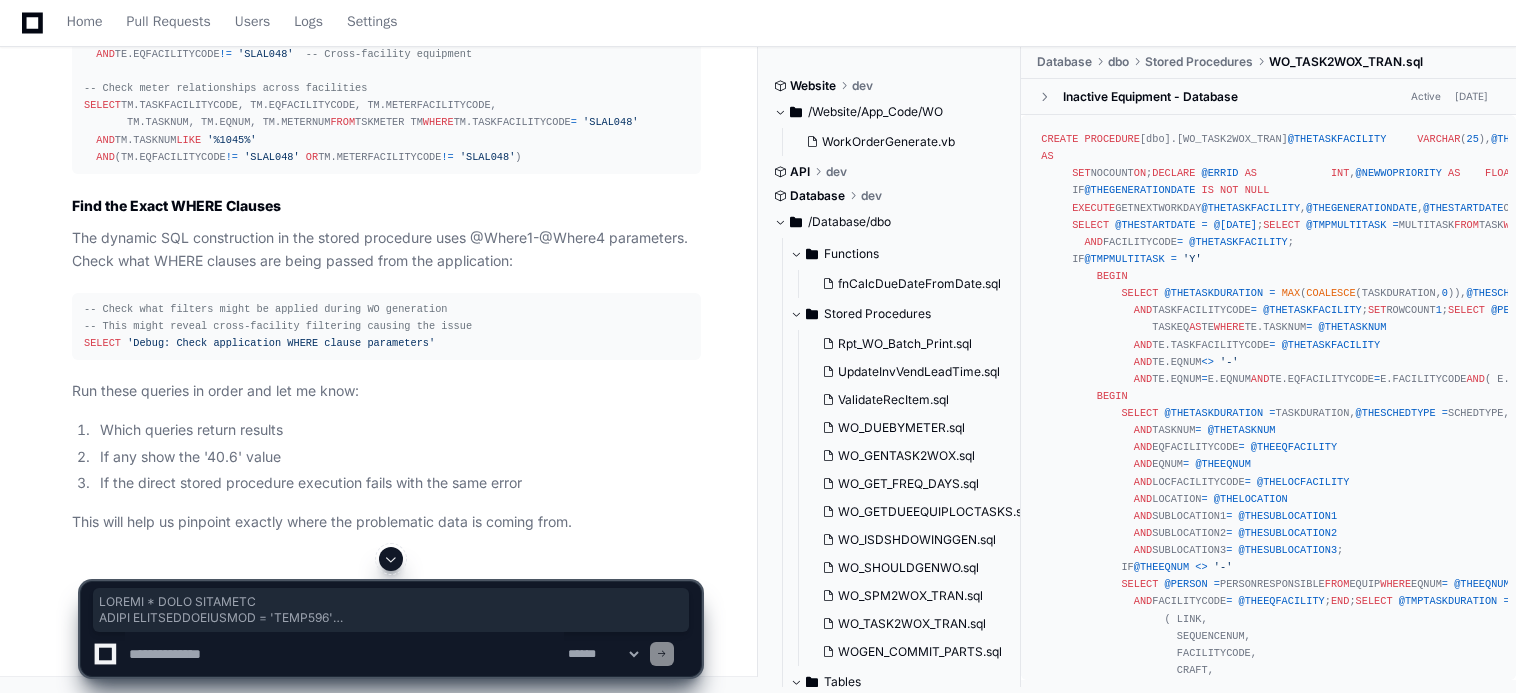 scroll, scrollTop: 14881, scrollLeft: 0, axis: vertical 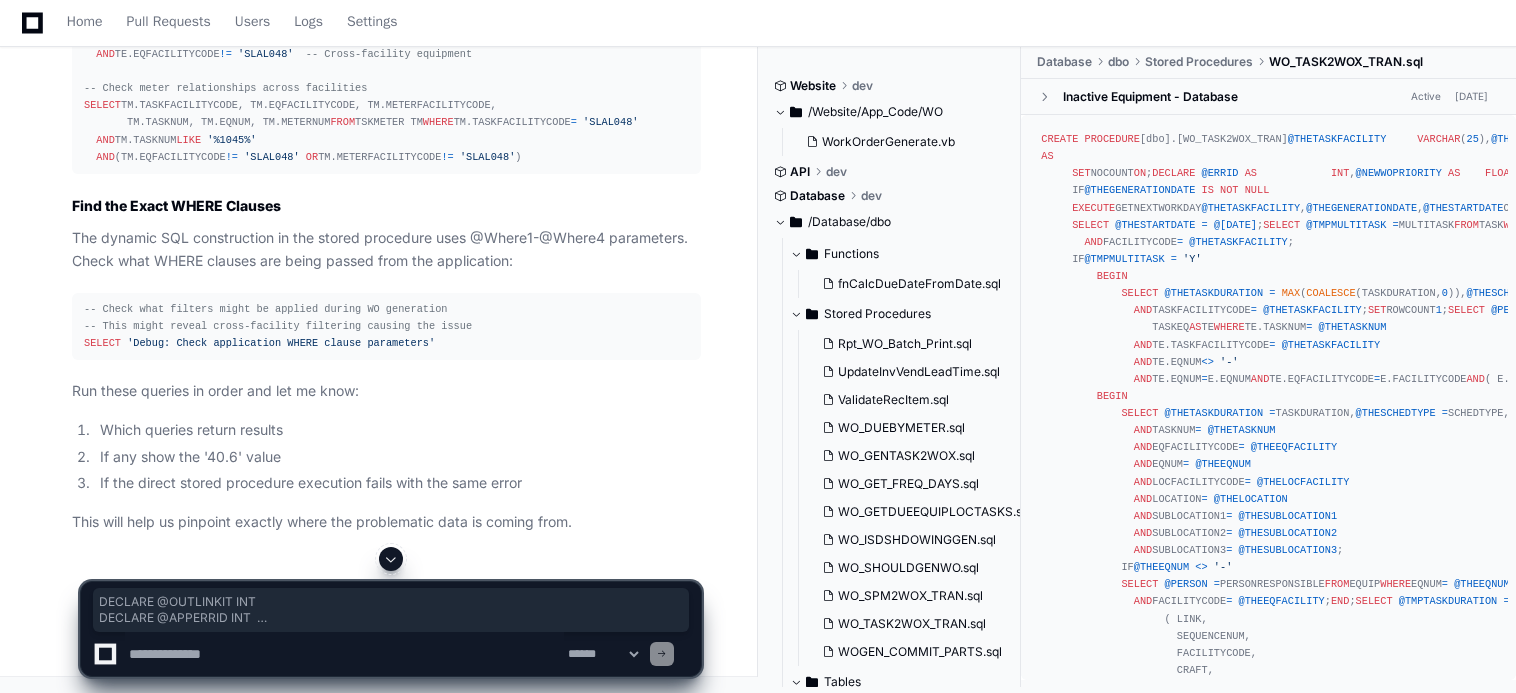 drag, startPoint x: 351, startPoint y: 422, endPoint x: 53, endPoint y: 386, distance: 300.16663 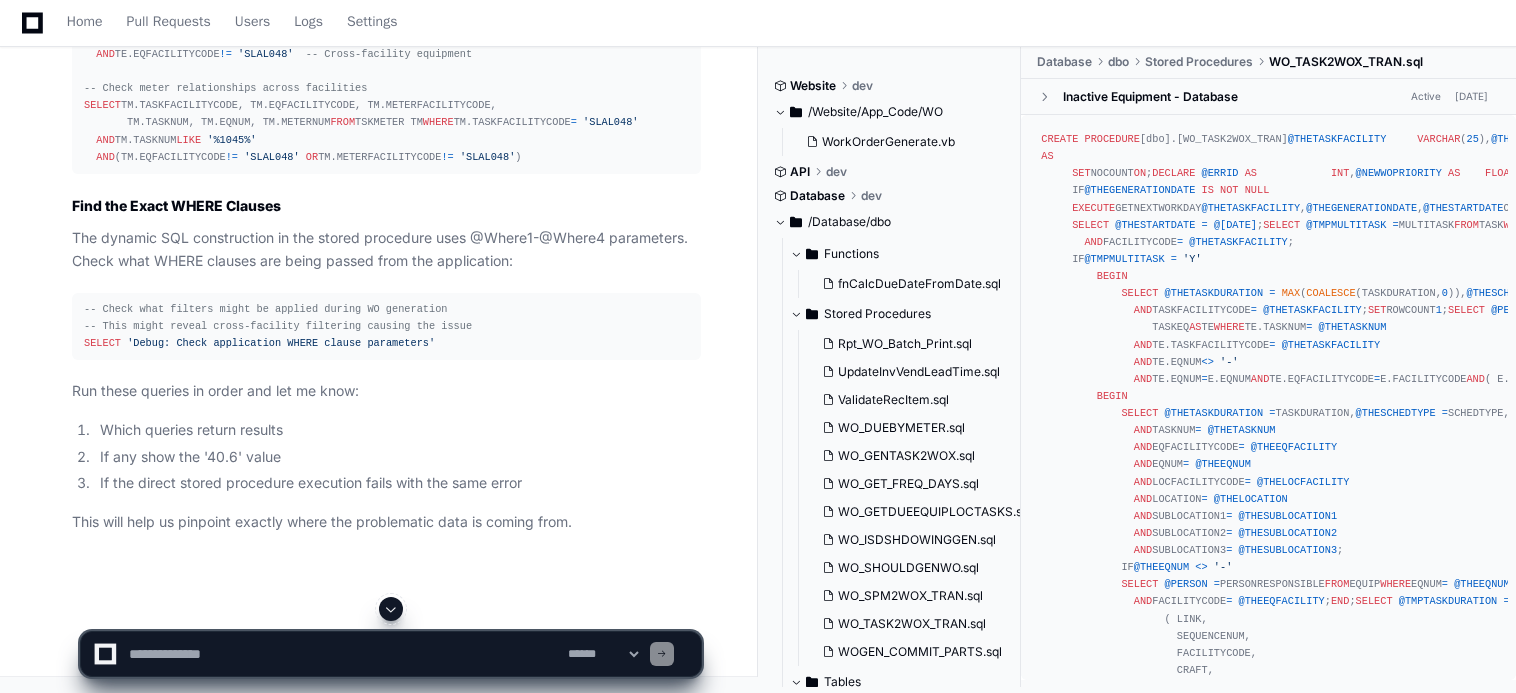 scroll, scrollTop: 15681, scrollLeft: 0, axis: vertical 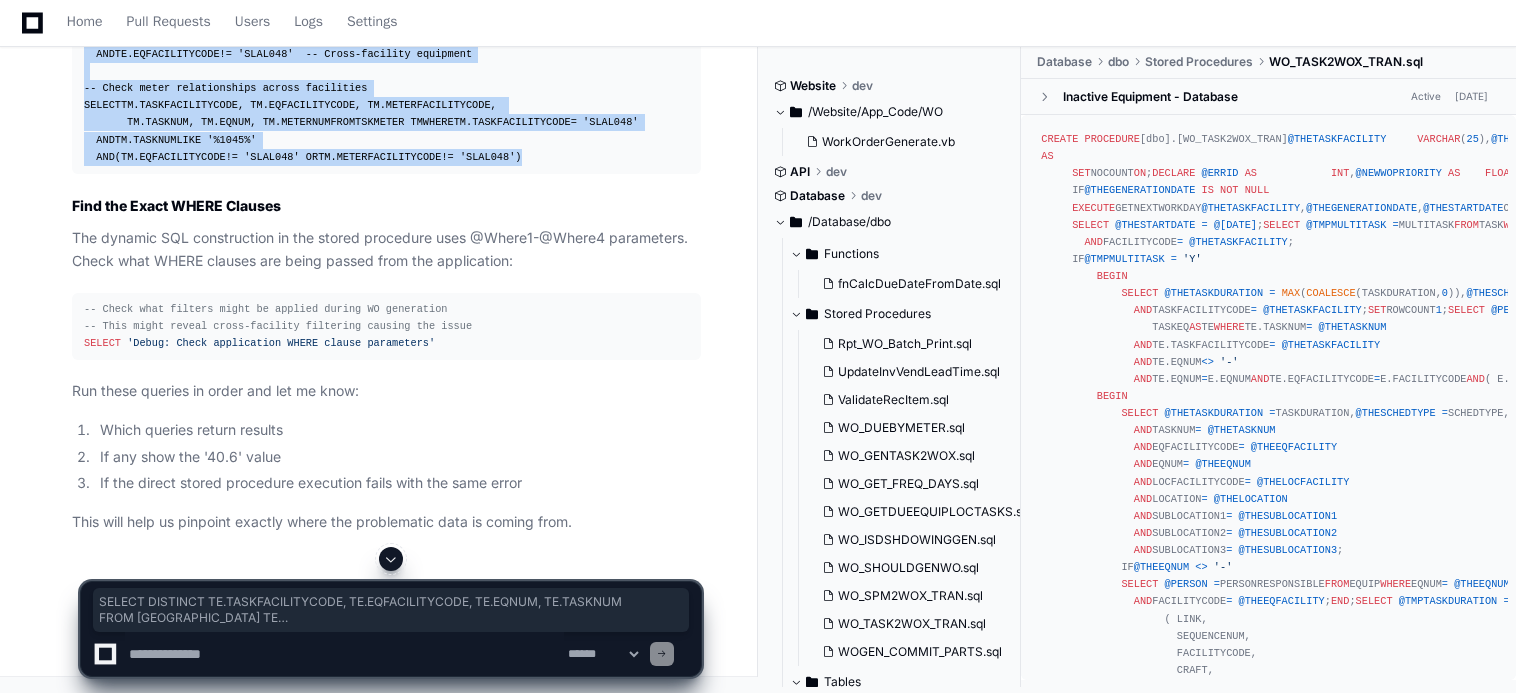 drag, startPoint x: 520, startPoint y: 376, endPoint x: 68, endPoint y: 167, distance: 497.98093 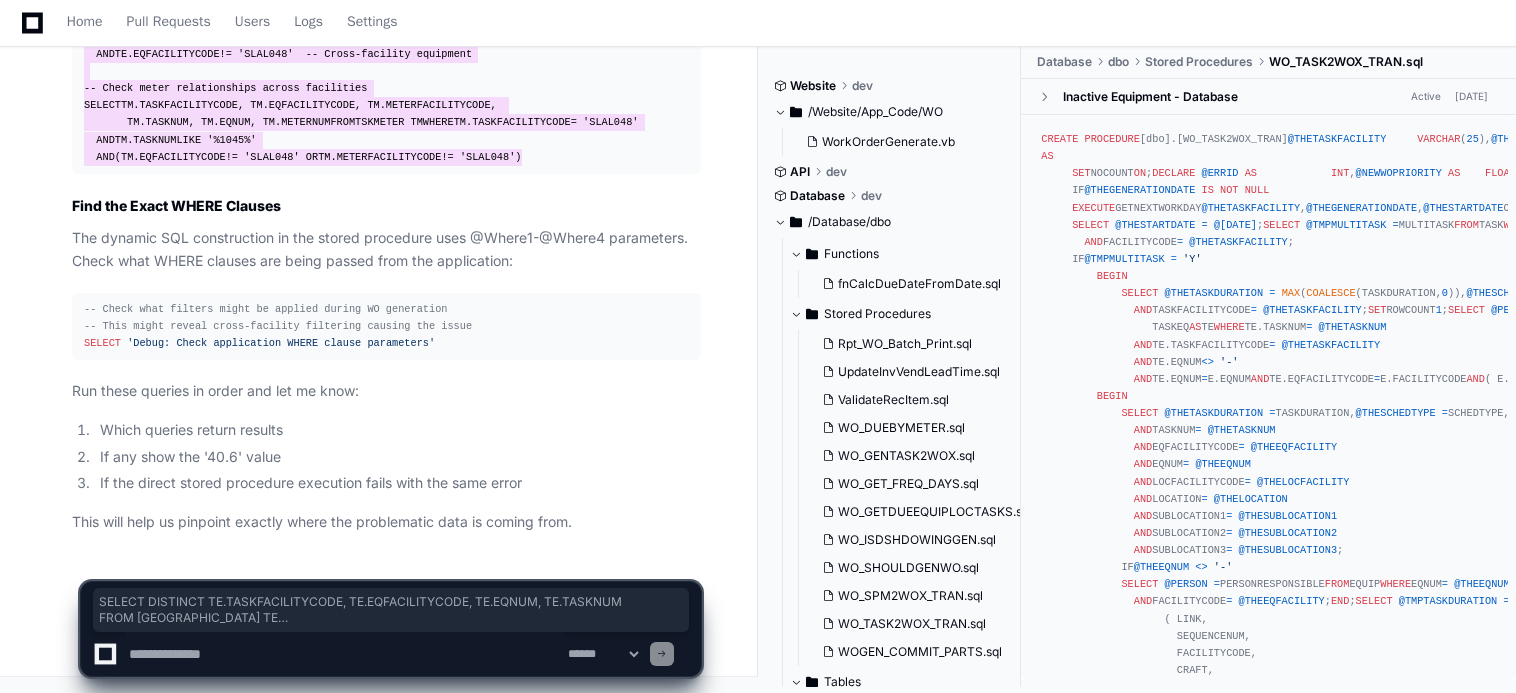 scroll, scrollTop: 15898, scrollLeft: 0, axis: vertical 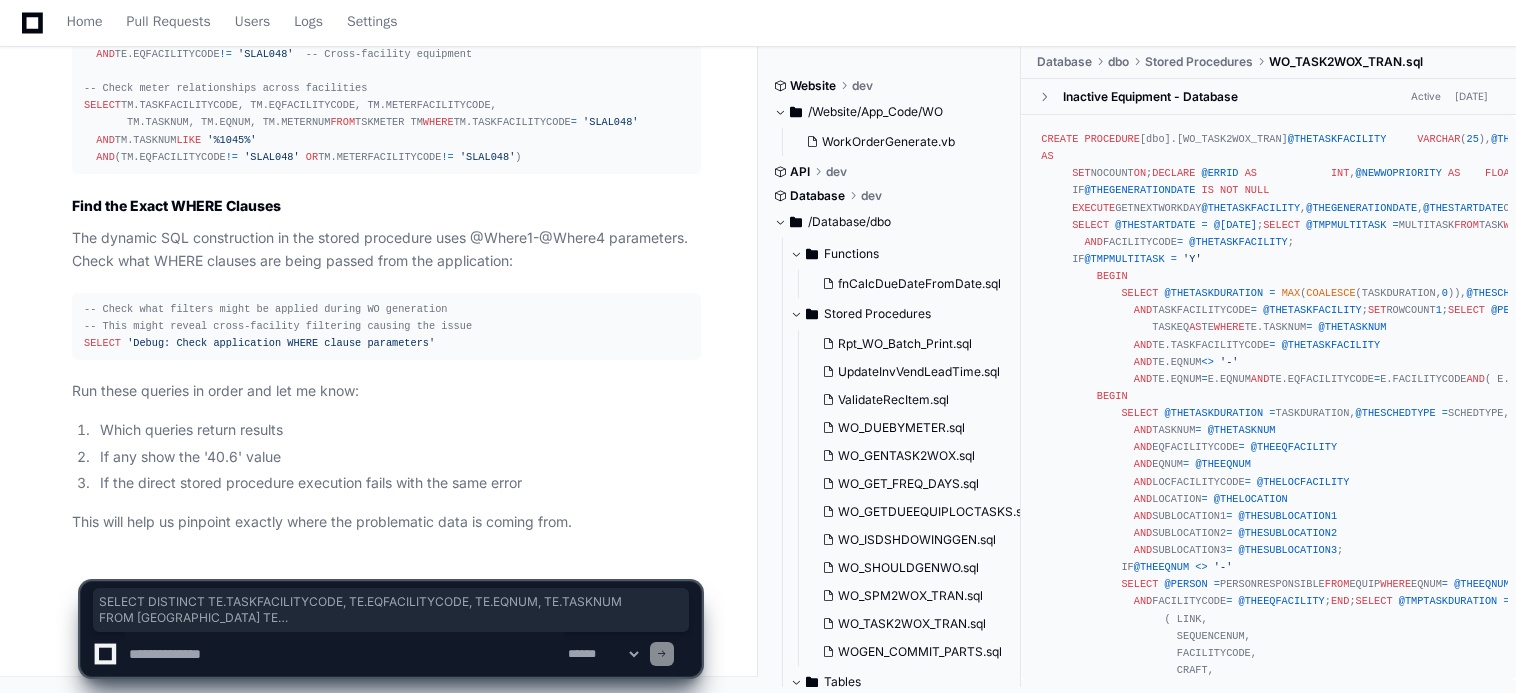 click 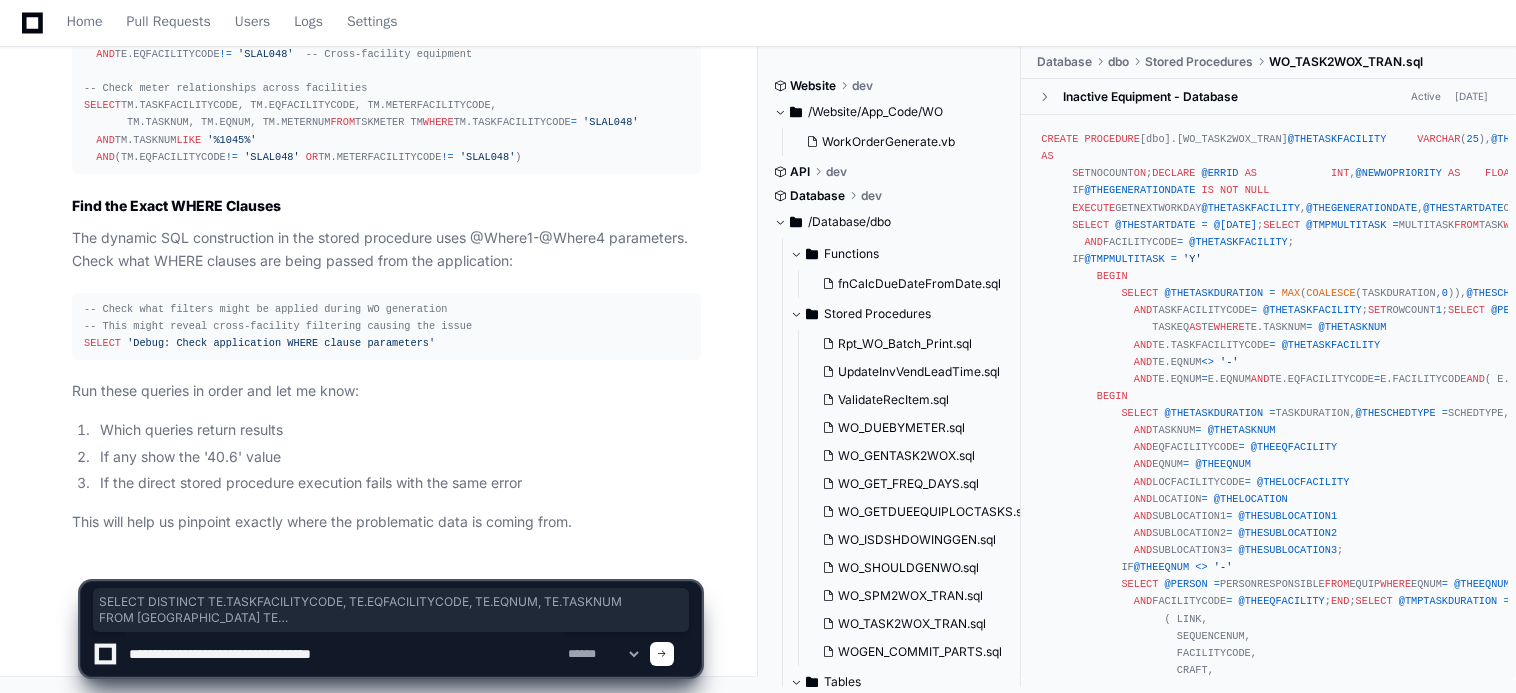type on "**********" 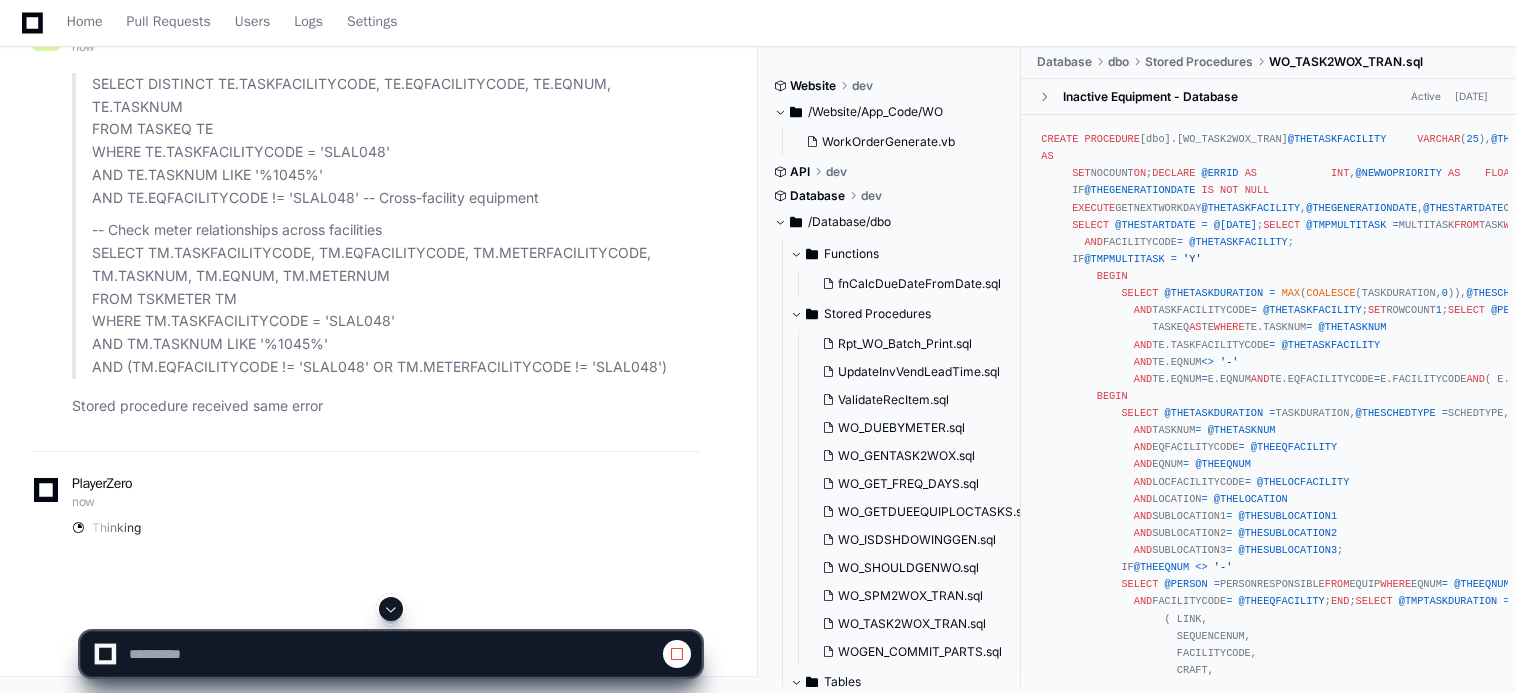 scroll, scrollTop: 16470, scrollLeft: 0, axis: vertical 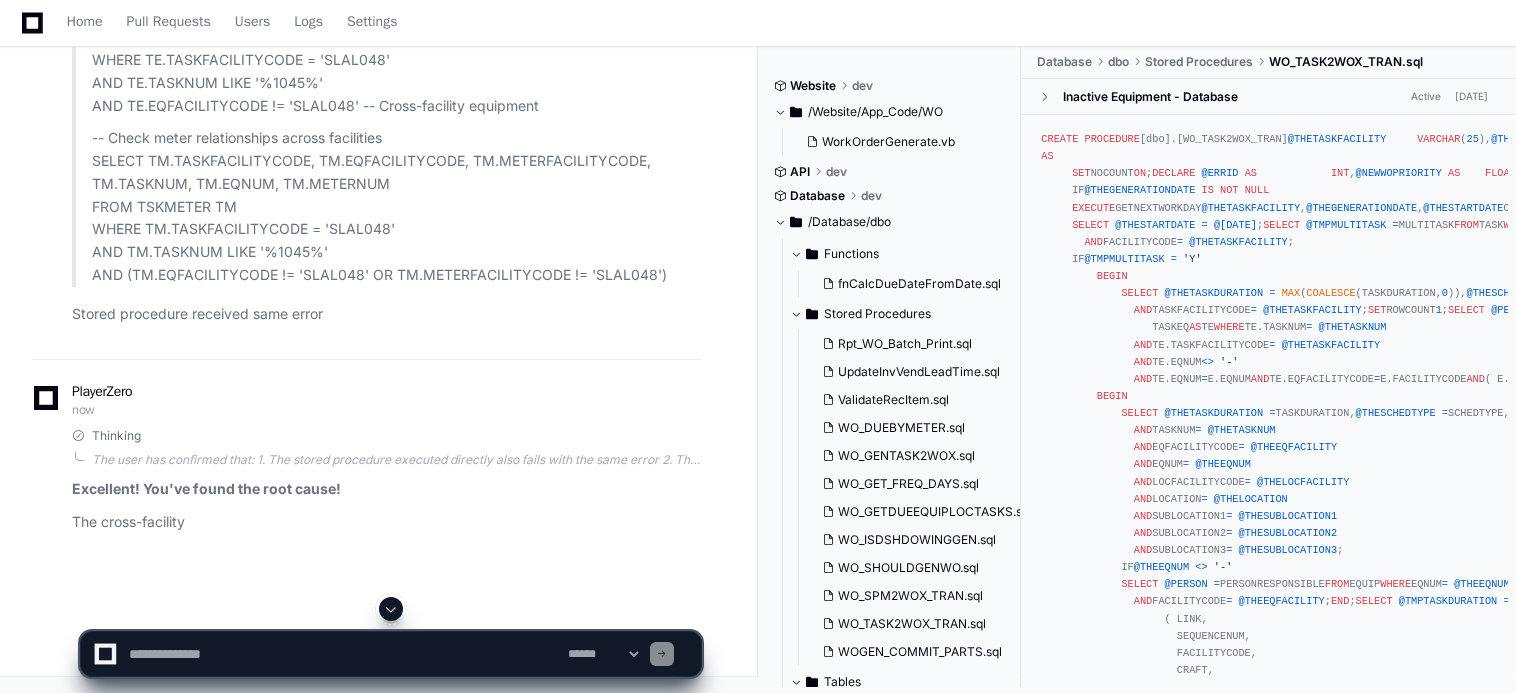 click 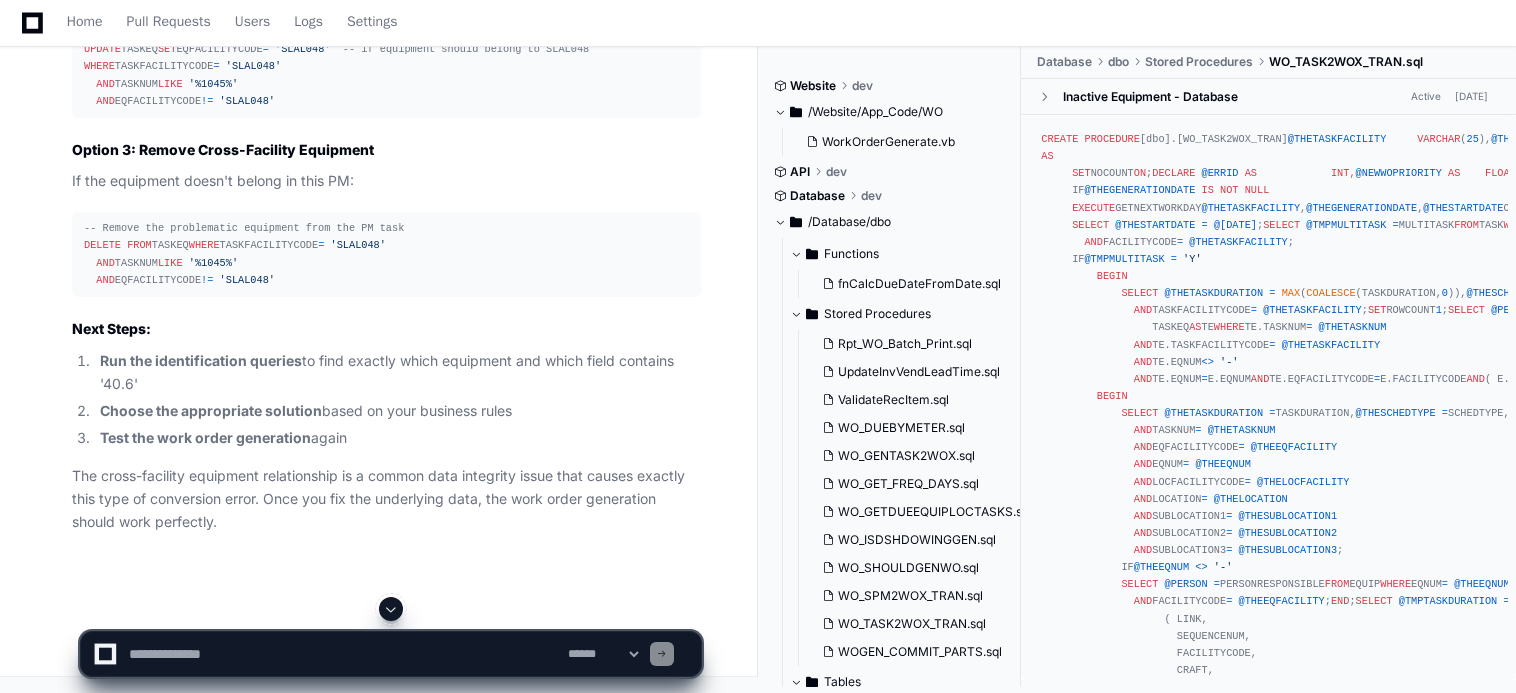 scroll, scrollTop: 17131, scrollLeft: 0, axis: vertical 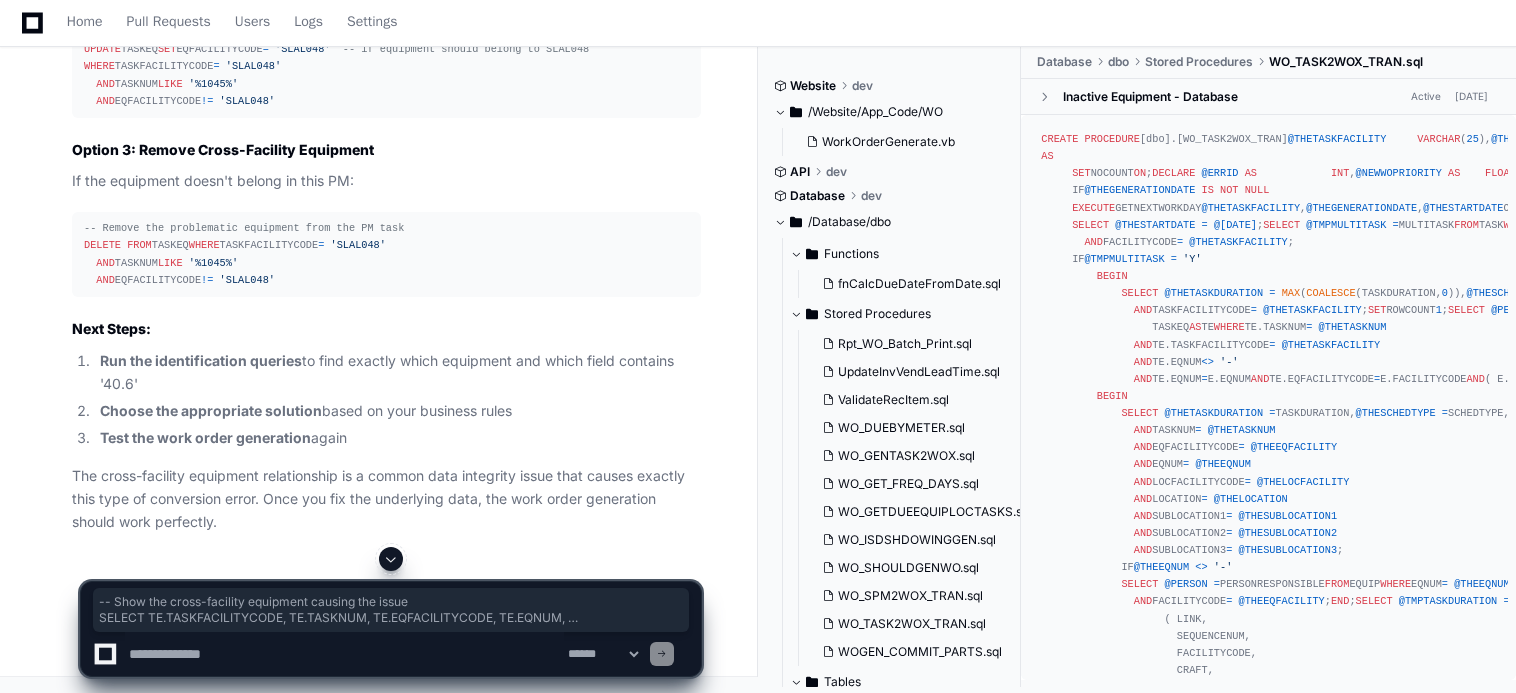 drag, startPoint x: 470, startPoint y: 426, endPoint x: 167, endPoint y: 307, distance: 325.53033 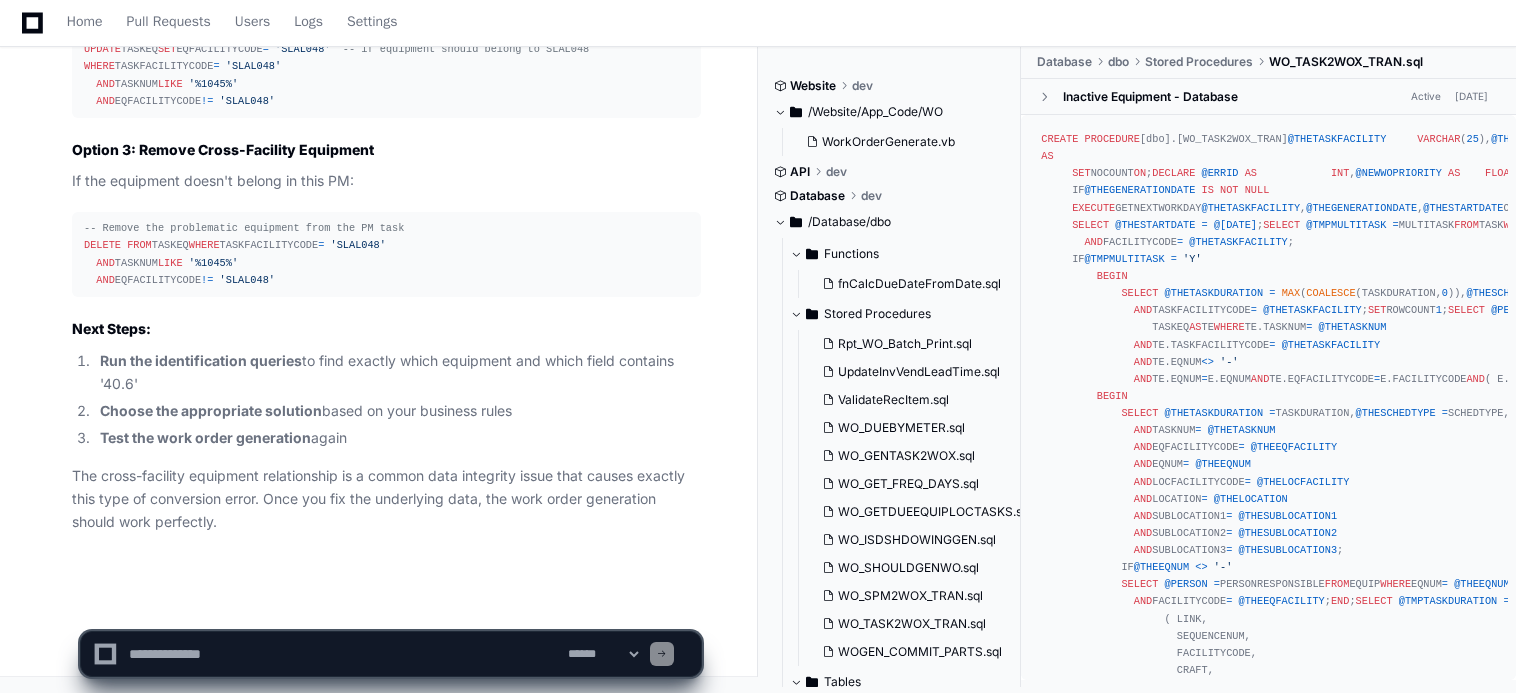 scroll, scrollTop: 18204, scrollLeft: 0, axis: vertical 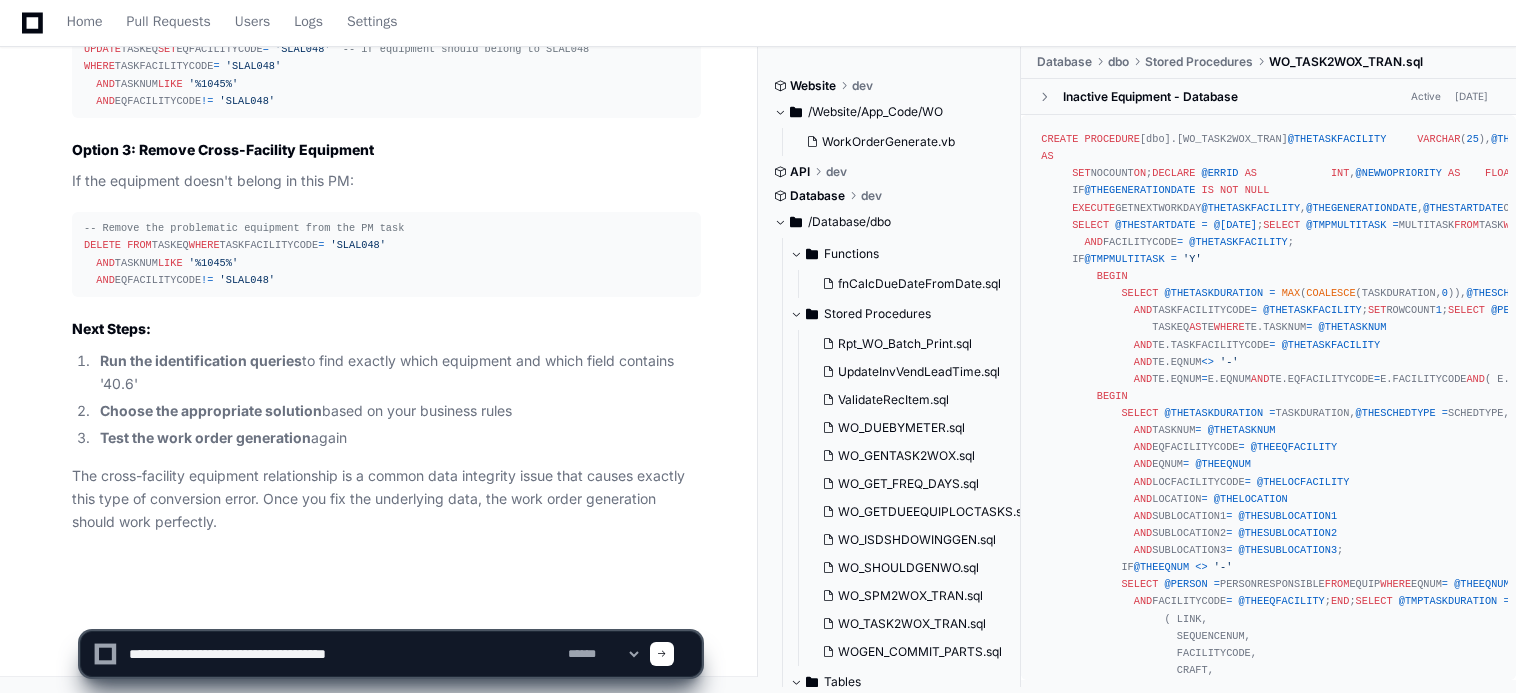 click 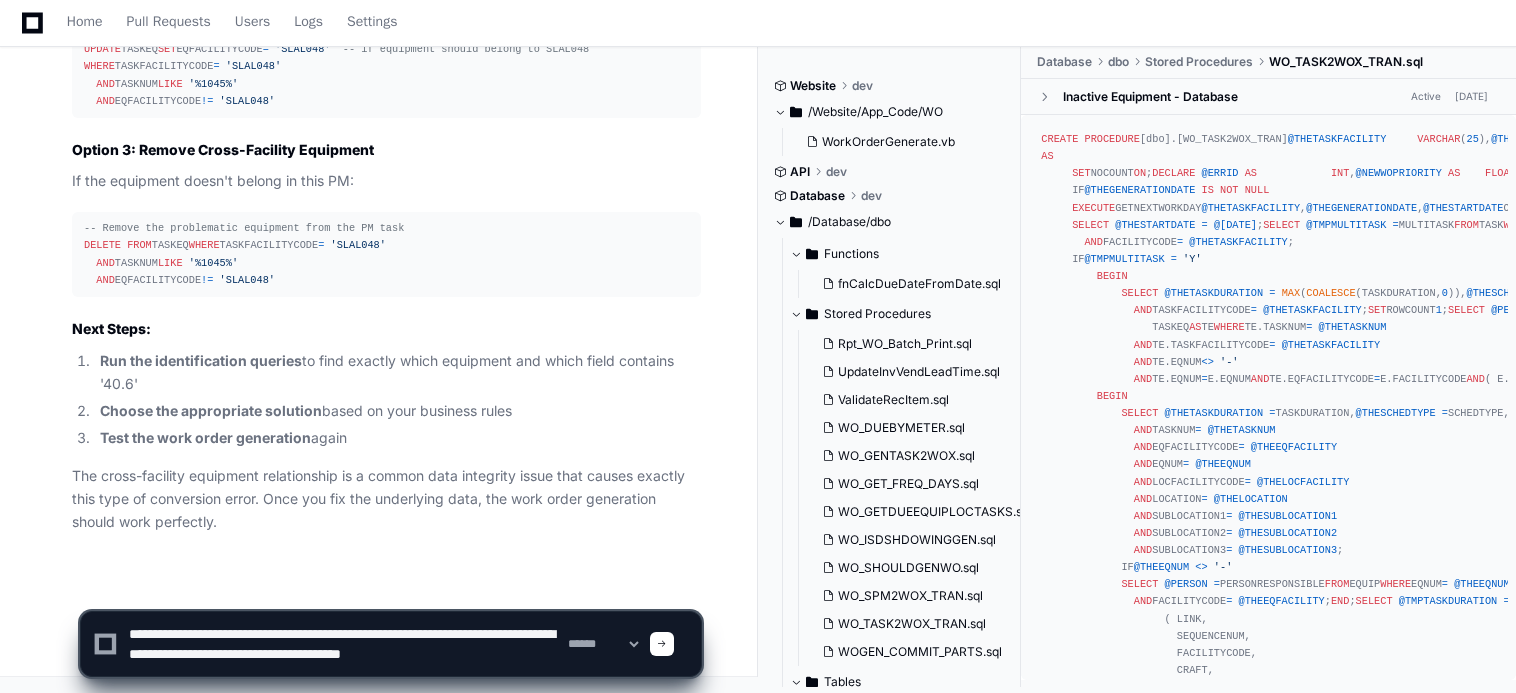 scroll, scrollTop: 6, scrollLeft: 0, axis: vertical 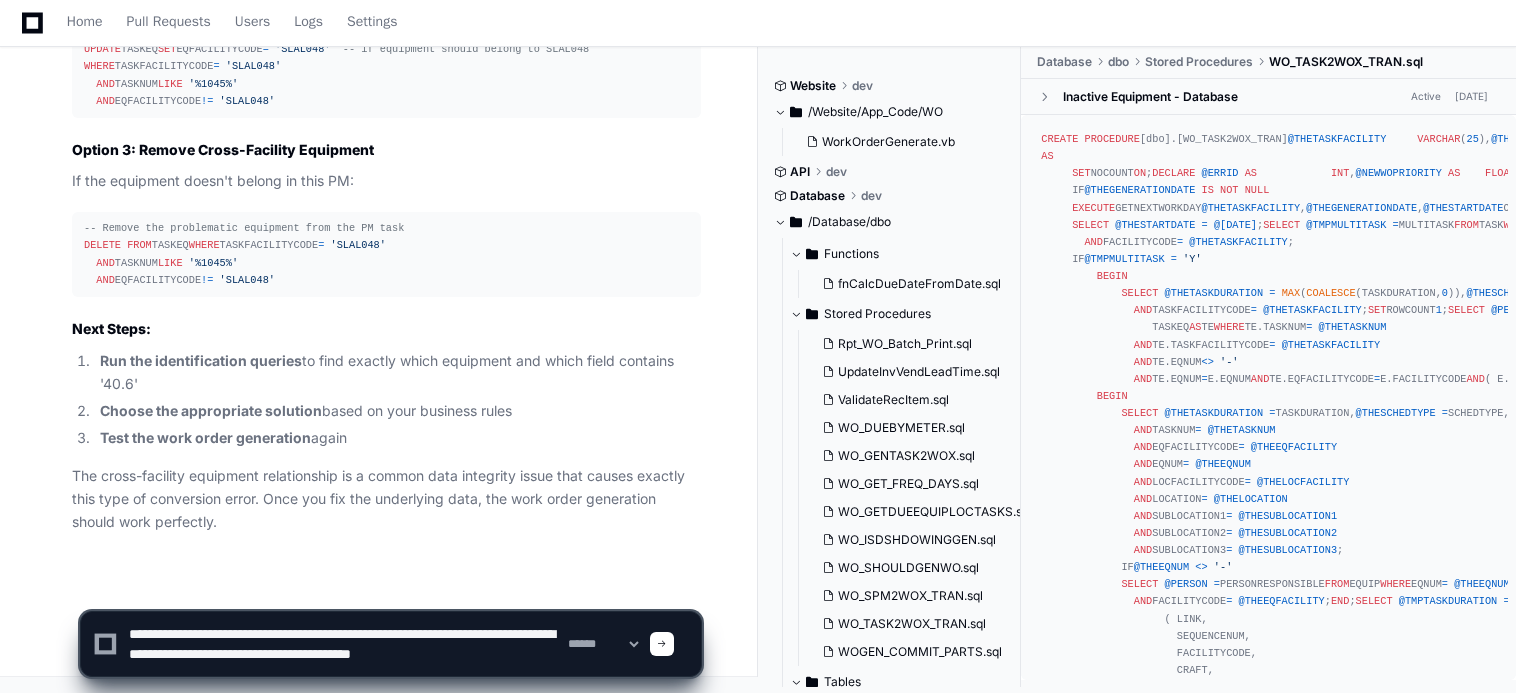 click 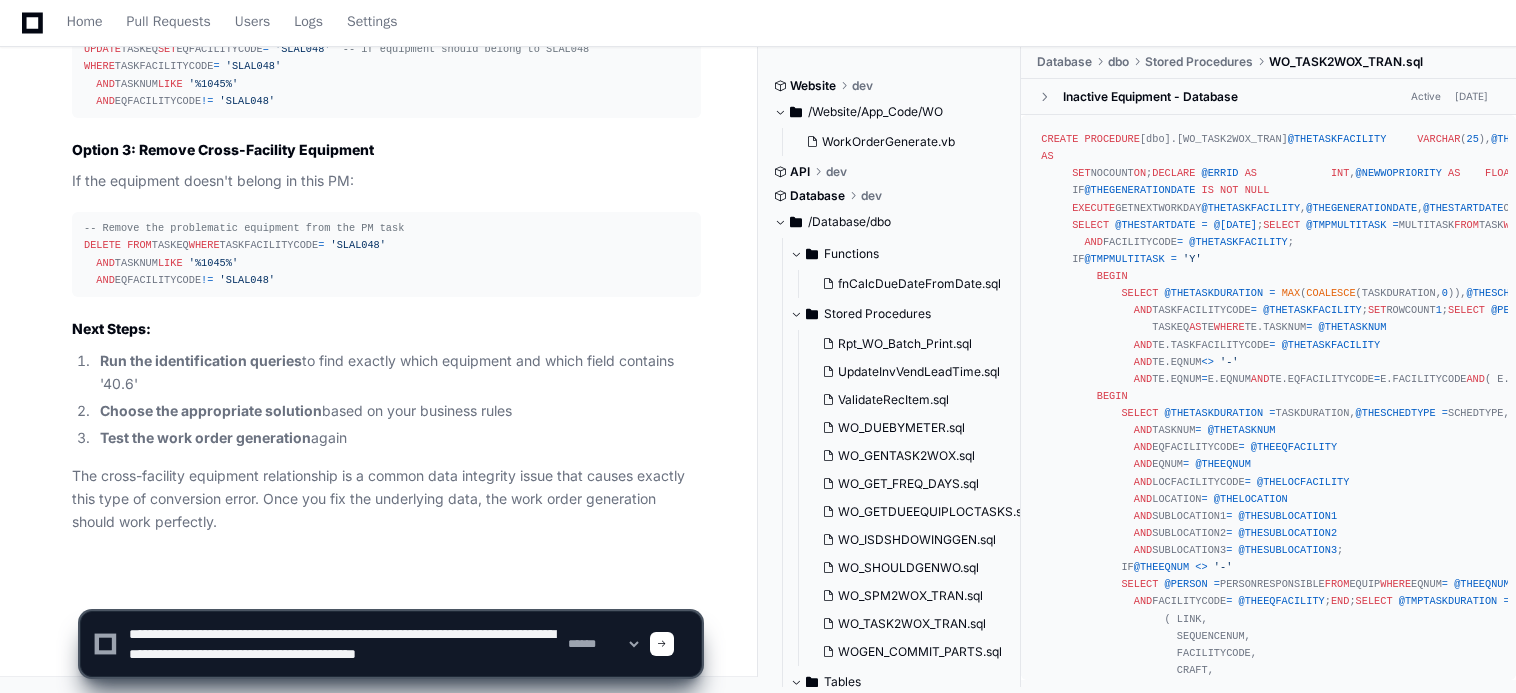 type on "**********" 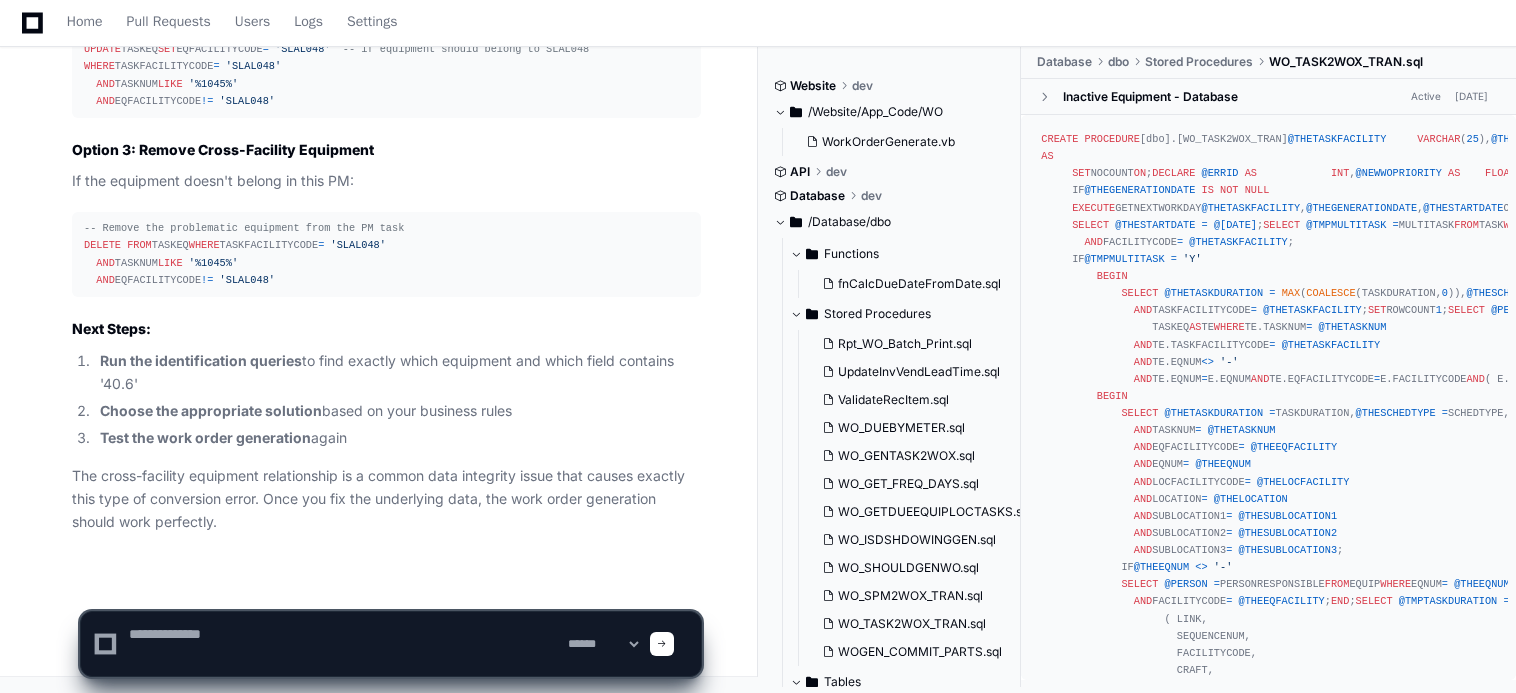 scroll, scrollTop: 0, scrollLeft: 0, axis: both 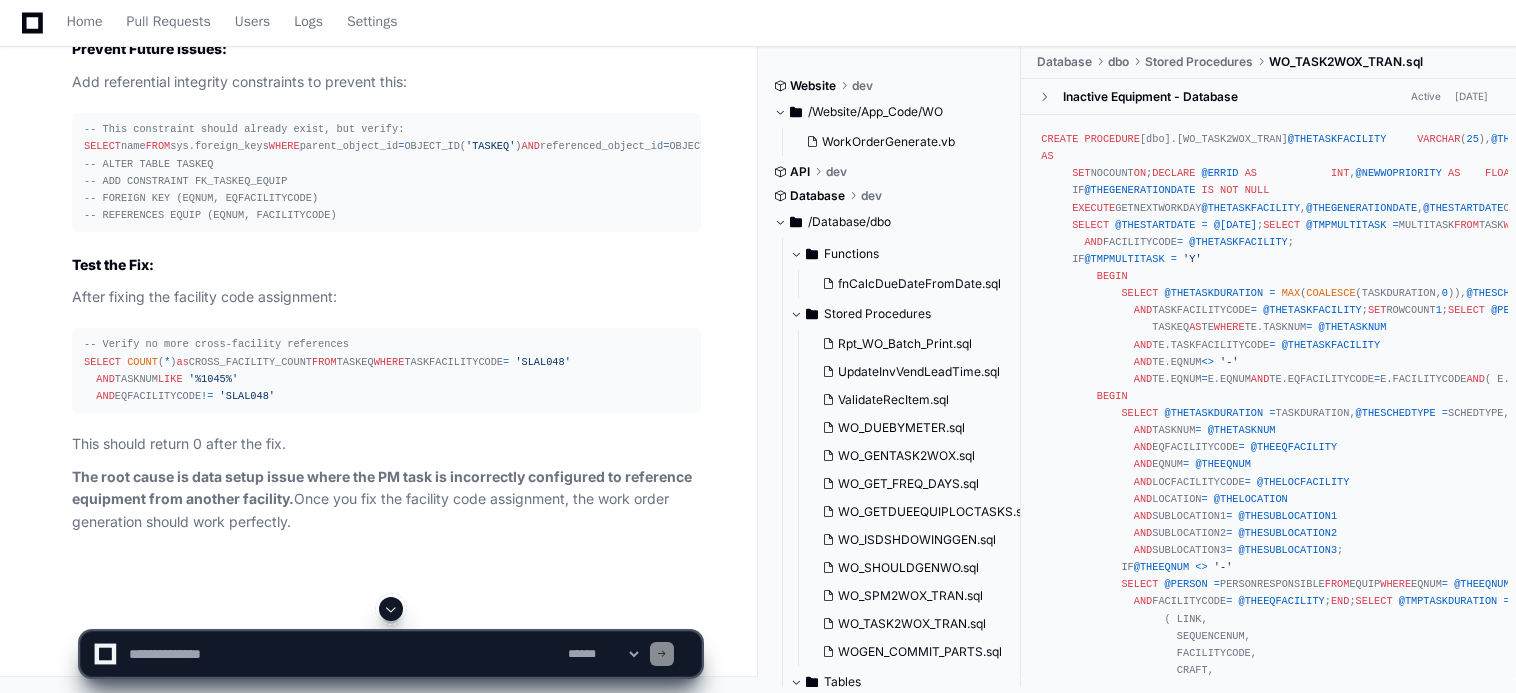 click on "'%1045%'" 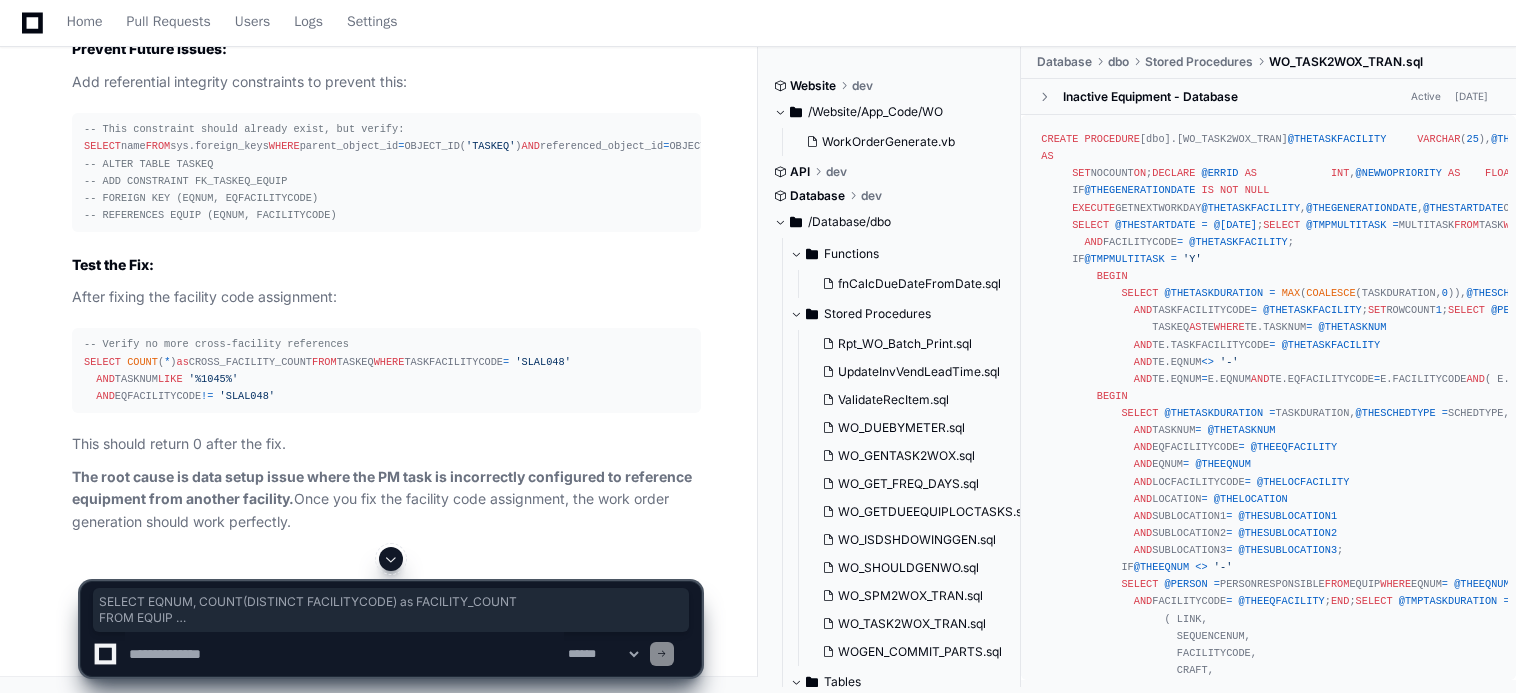 drag, startPoint x: 319, startPoint y: 303, endPoint x: 49, endPoint y: 198, distance: 289.69812 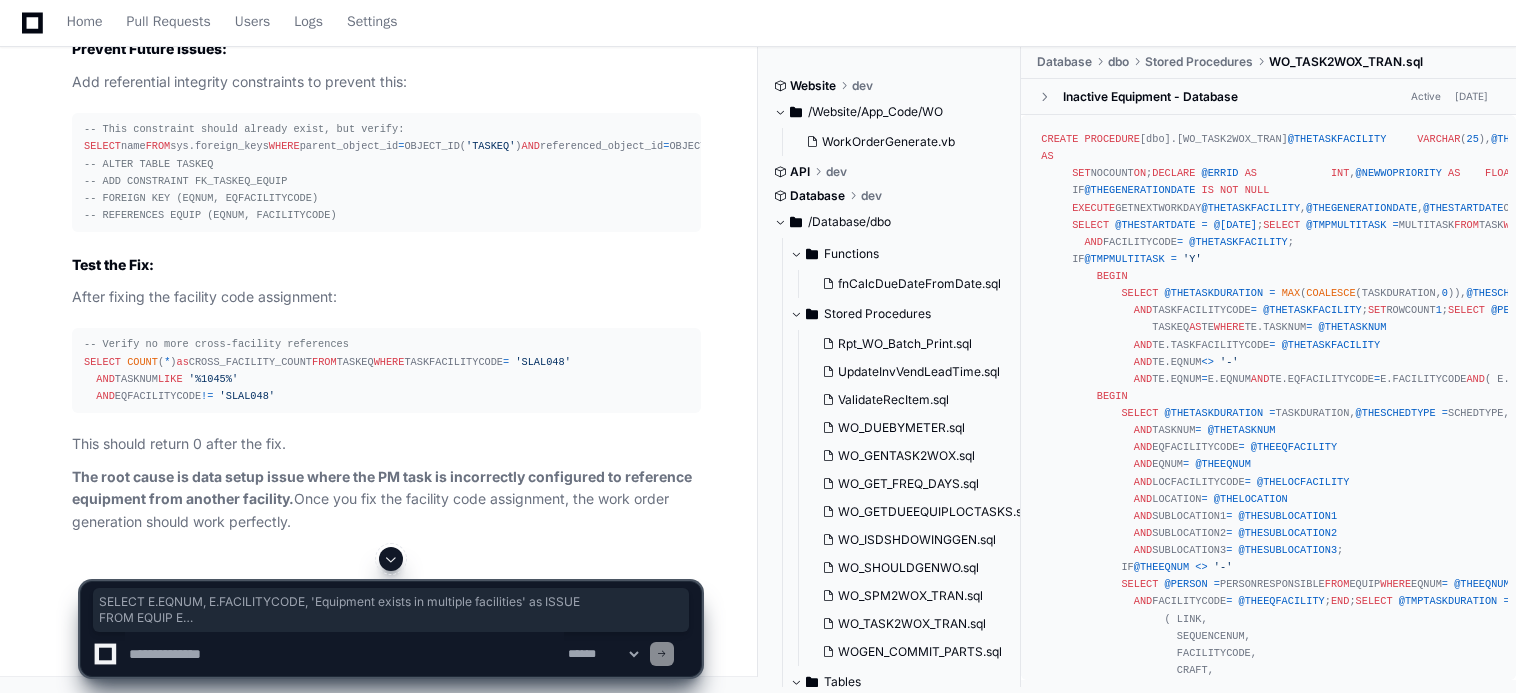 drag, startPoint x: 311, startPoint y: 310, endPoint x: 69, endPoint y: 192, distance: 269.23596 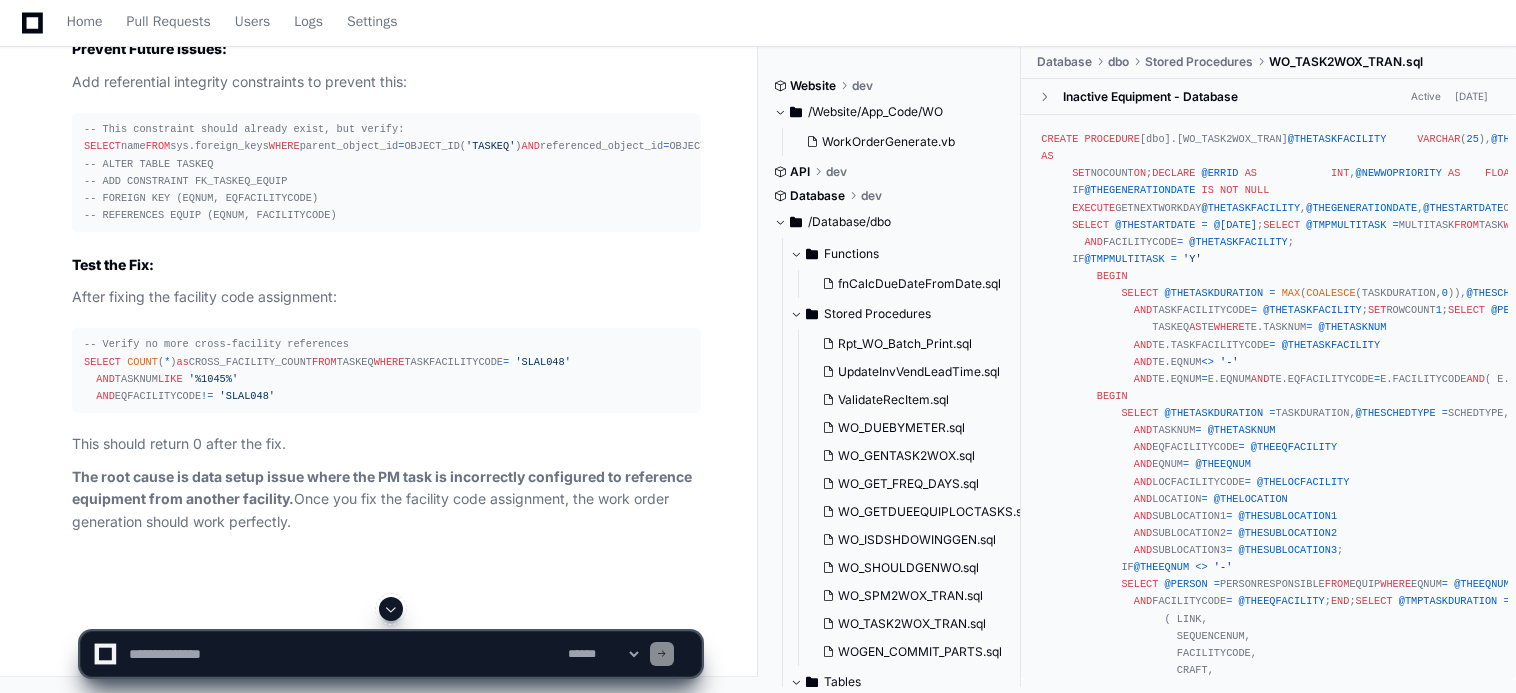 click on "Perfect! Now I completely understand the issue.
This is a  multi-facility data integrity problem  where equipment numbers are reused across facilities. The PM task at SLAL048 is incorrectly referencing equipment from another facility that happens to have the same equipment number.
Here's What's Happening:
Equipment Number Duplication : Same EQNUM exists in multiple facilities
Incorrect Reference : PM "1045-Order Chain" at SLAL048 has  EQFACILITYCODE  pointing to wrong facility
Data Contamination : The other facility's equipment has the '40.6' value
Conversion Error : Work order generation pulls data from wrong facility
Identify the Duplicate Equipment Numbers:
-- Find equipment numbers that exist in multiple facilities
SELECT  EQNUM,  COUNT ( DISTINCT  FACILITYCODE)  as  FACILITY_COUNT
FROM  EQUIP
WHERE  EQNUM  IN  (
SELECT  TE.EQNUM  FROM  [GEOGRAPHIC_DATA] TE
WHERE  TE.TASKFACILITYCODE  =   'SLAL048'
AND  TE.TASKNUM  LIKE   '%1045%'
)
GROUP   BY  EQNUM
HAVING   COUNT ( >" 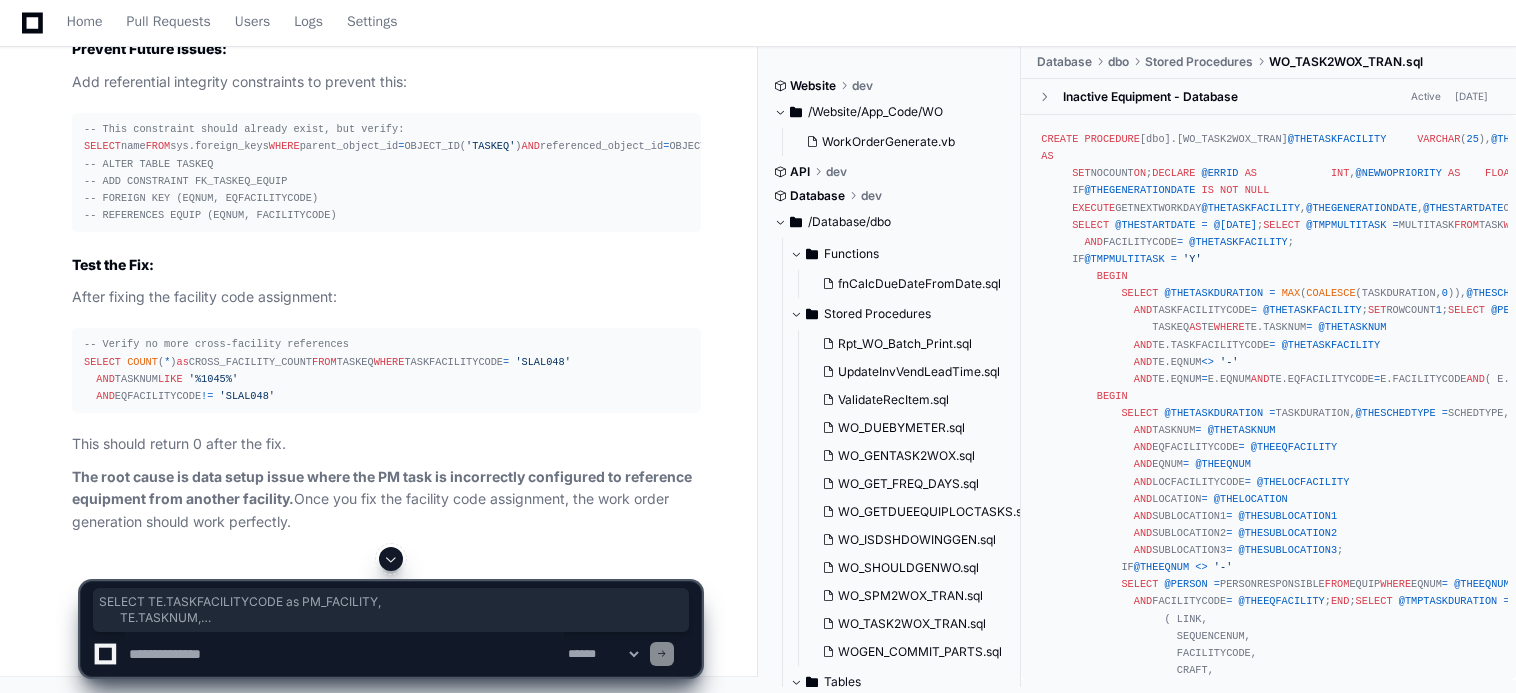 drag, startPoint x: 321, startPoint y: 372, endPoint x: 67, endPoint y: 217, distance: 297.5584 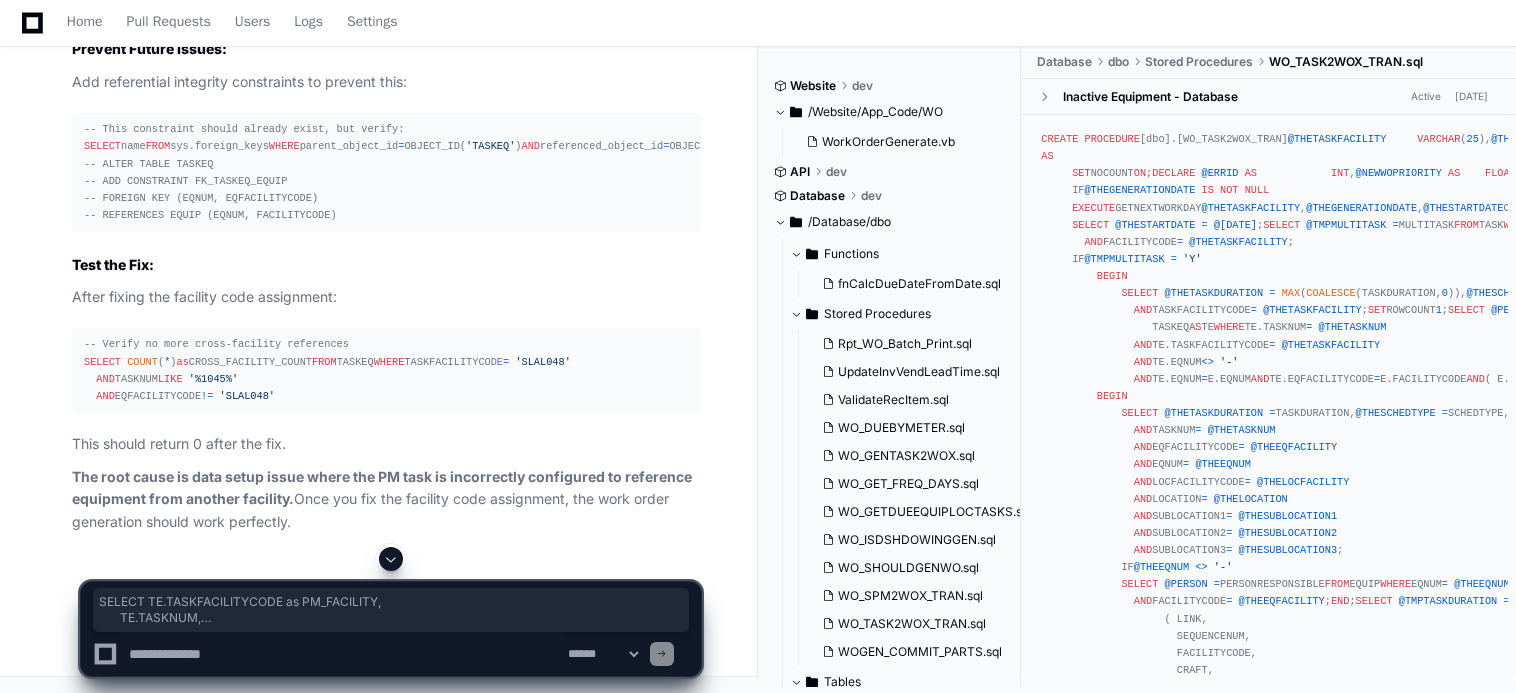 scroll, scrollTop: 20818, scrollLeft: 0, axis: vertical 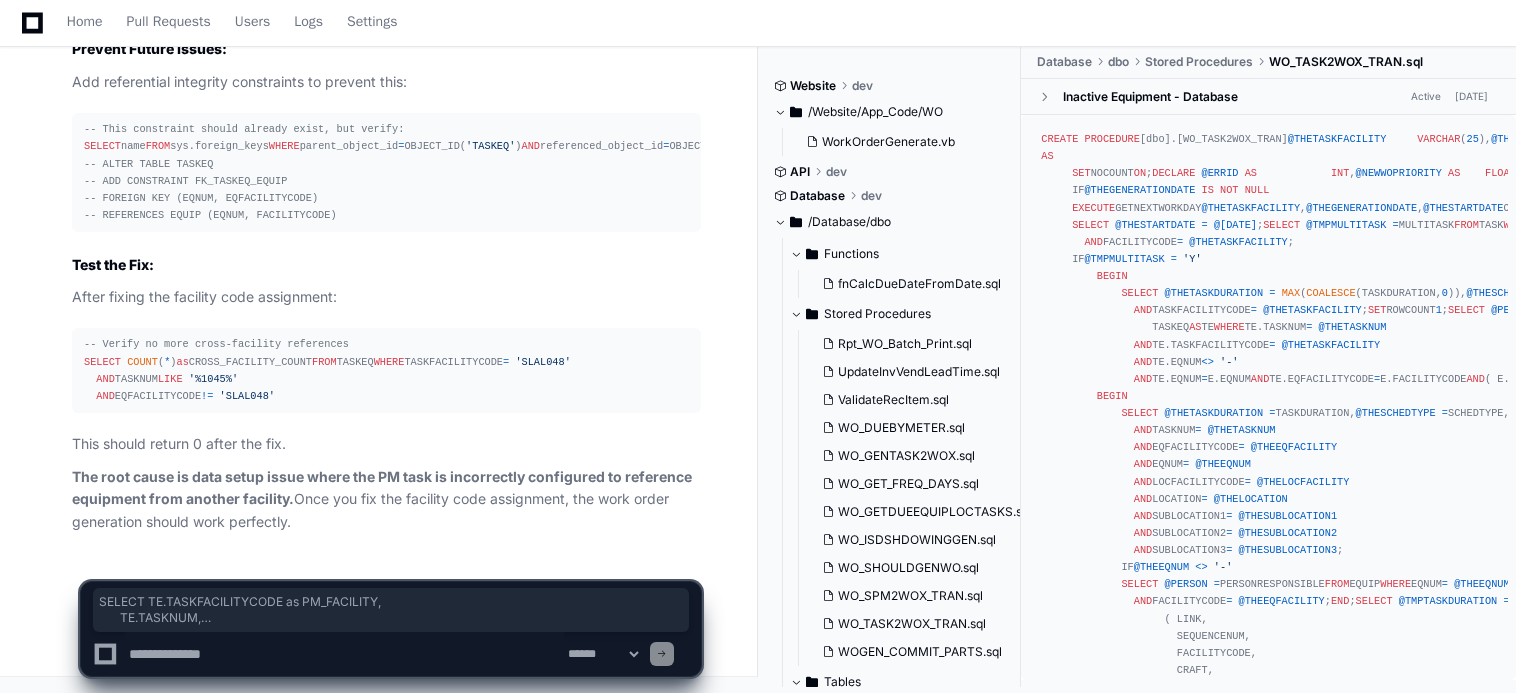 click 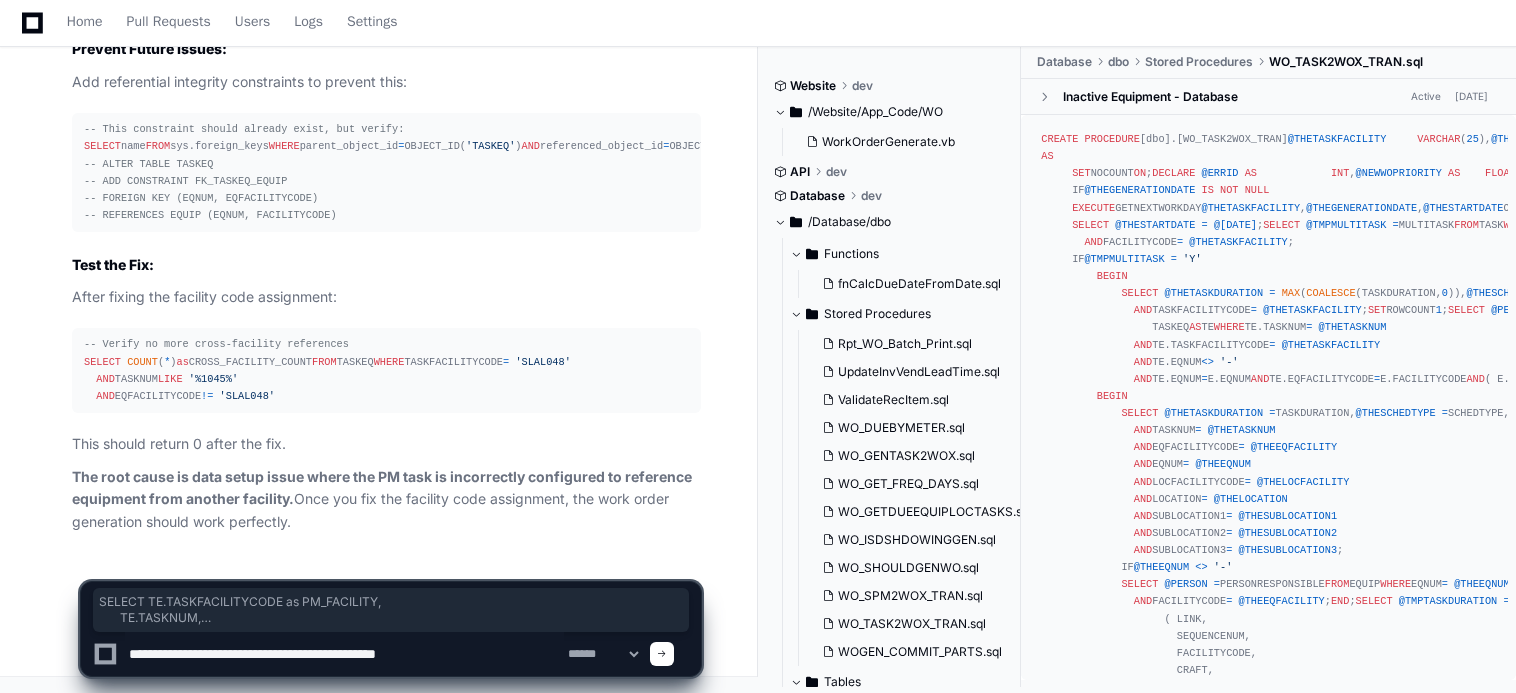 type on "**********" 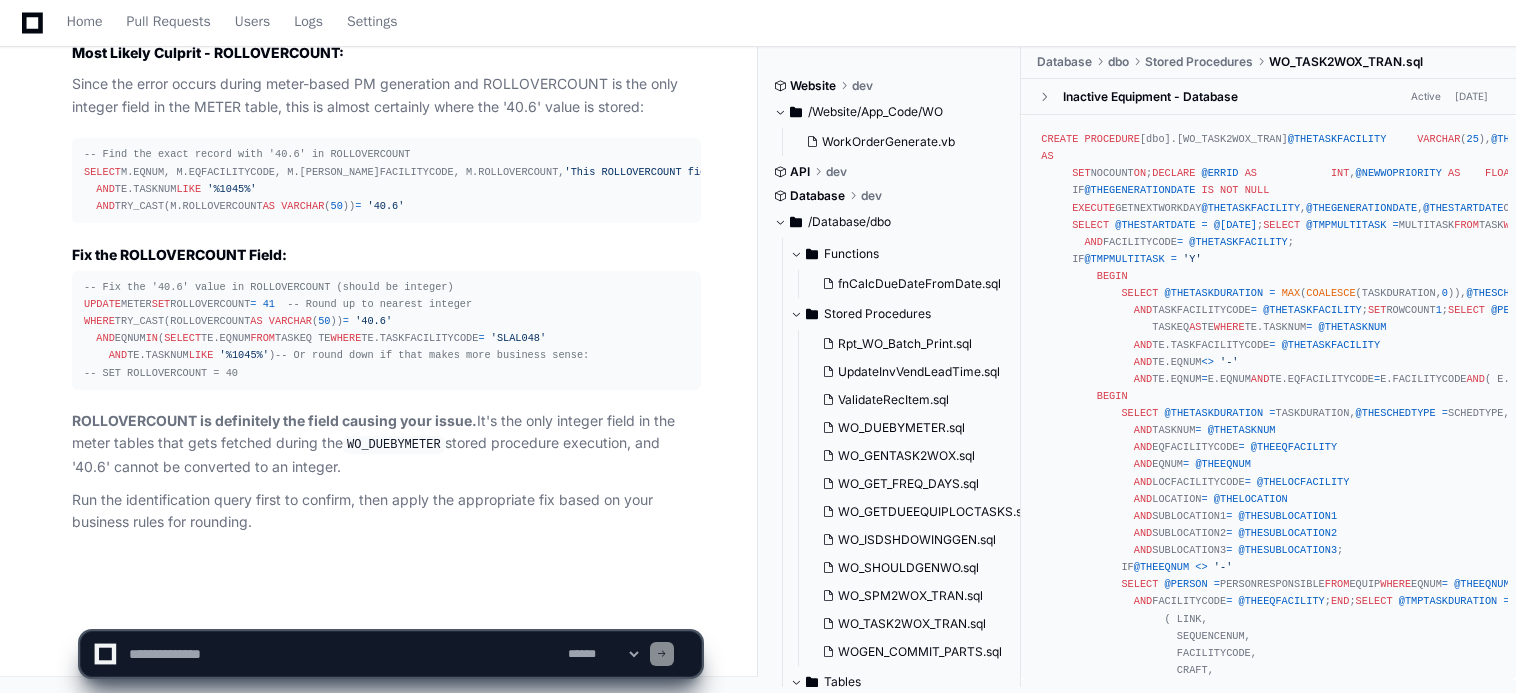 scroll, scrollTop: 23324, scrollLeft: 0, axis: vertical 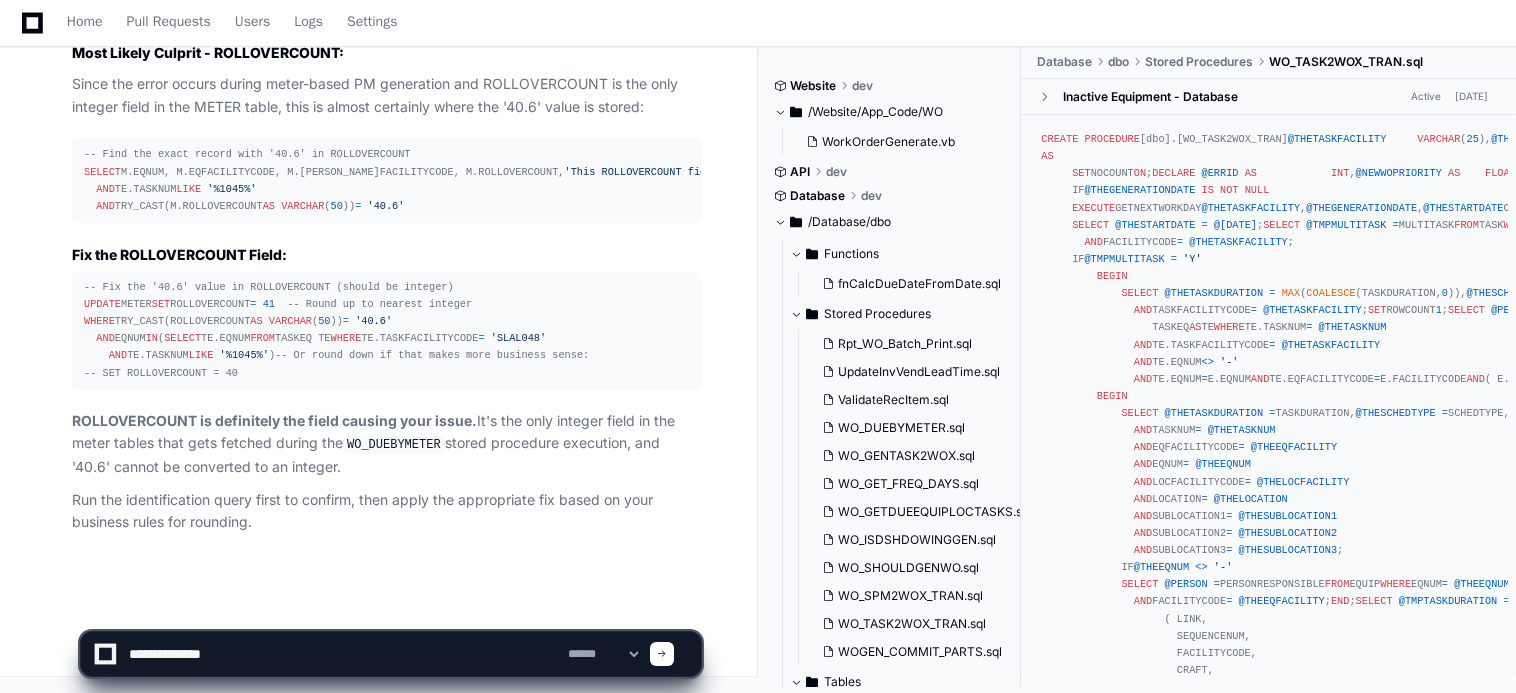 click 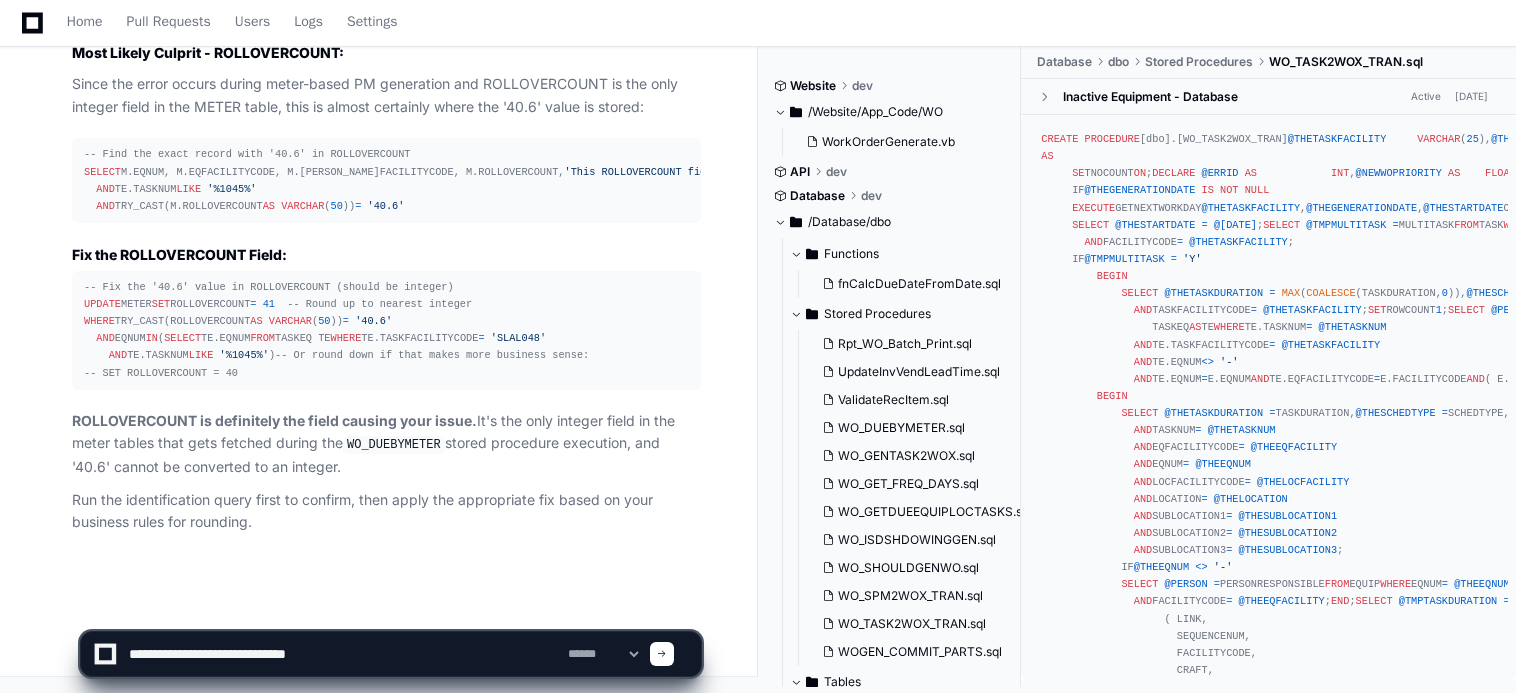 type on "**********" 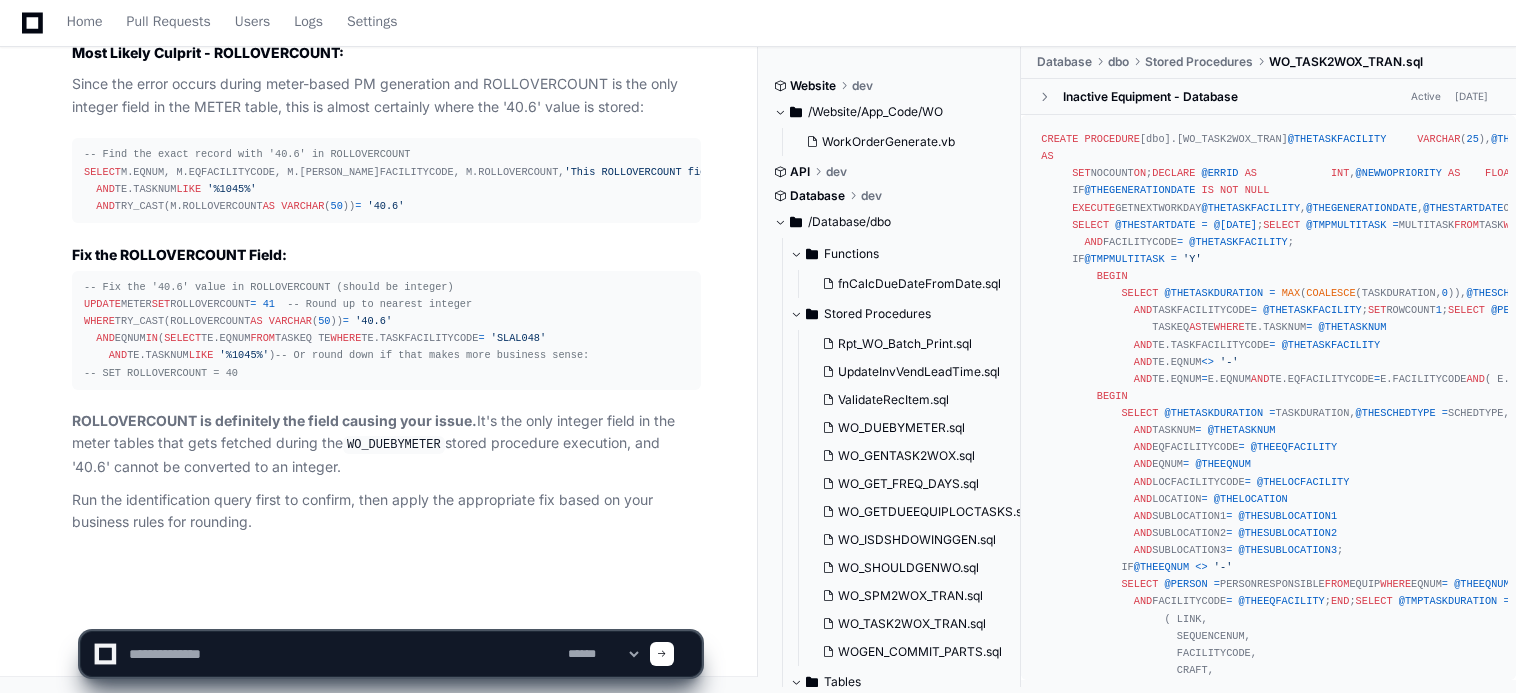 type 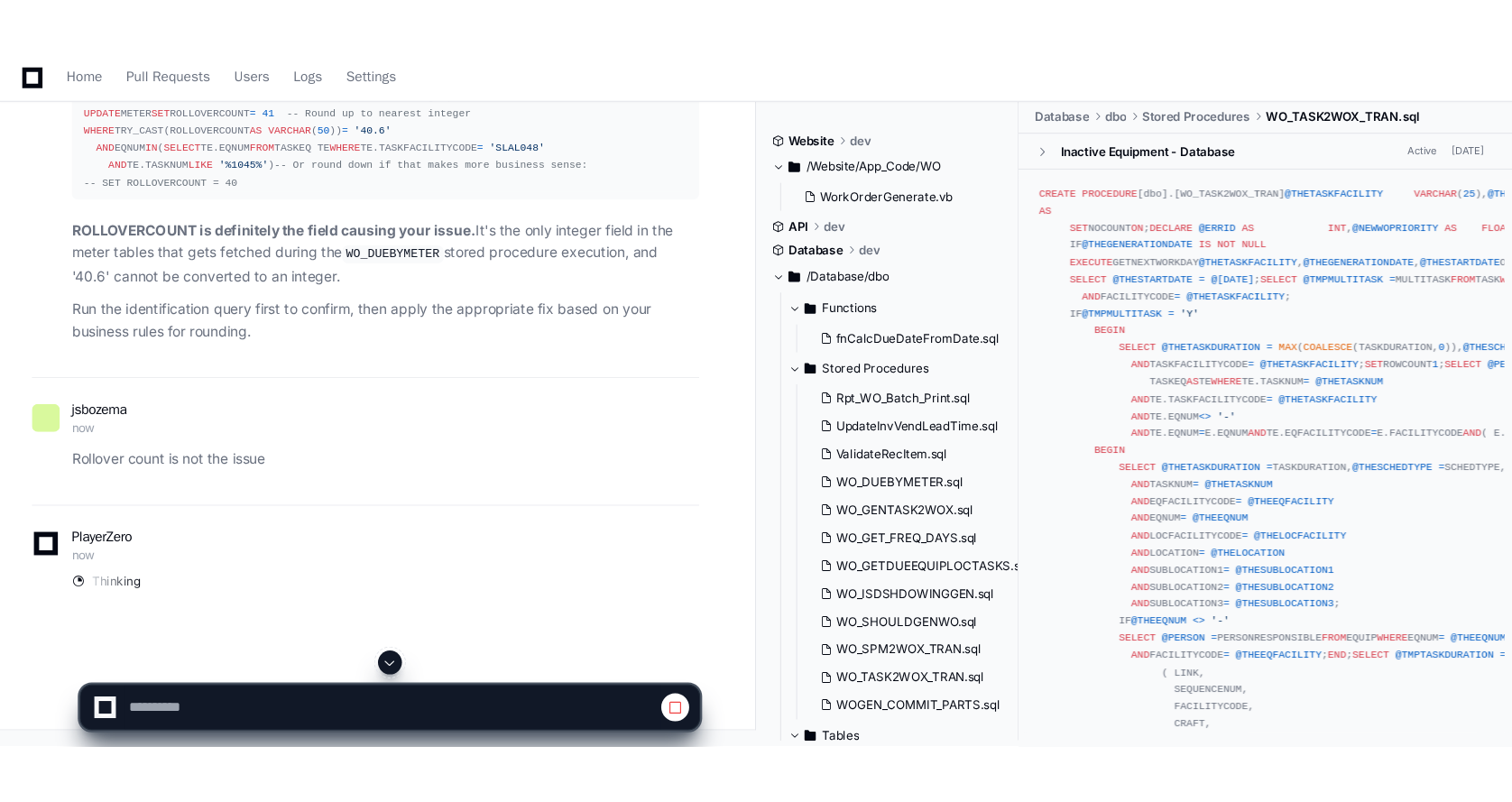 scroll, scrollTop: 21262, scrollLeft: 0, axis: vertical 